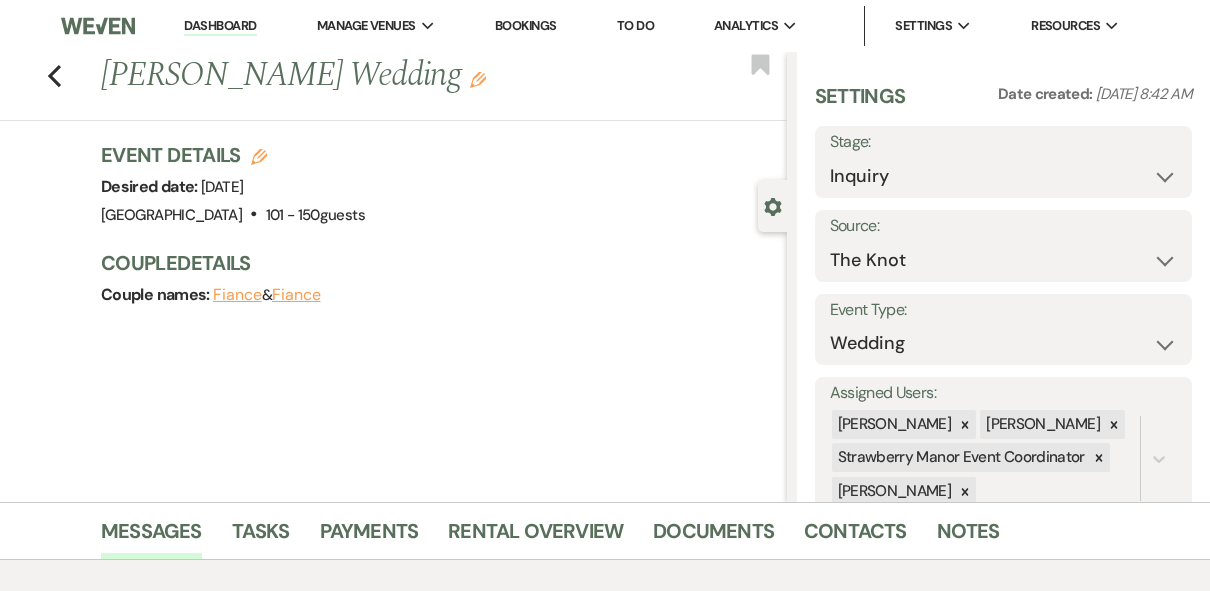 select on "2" 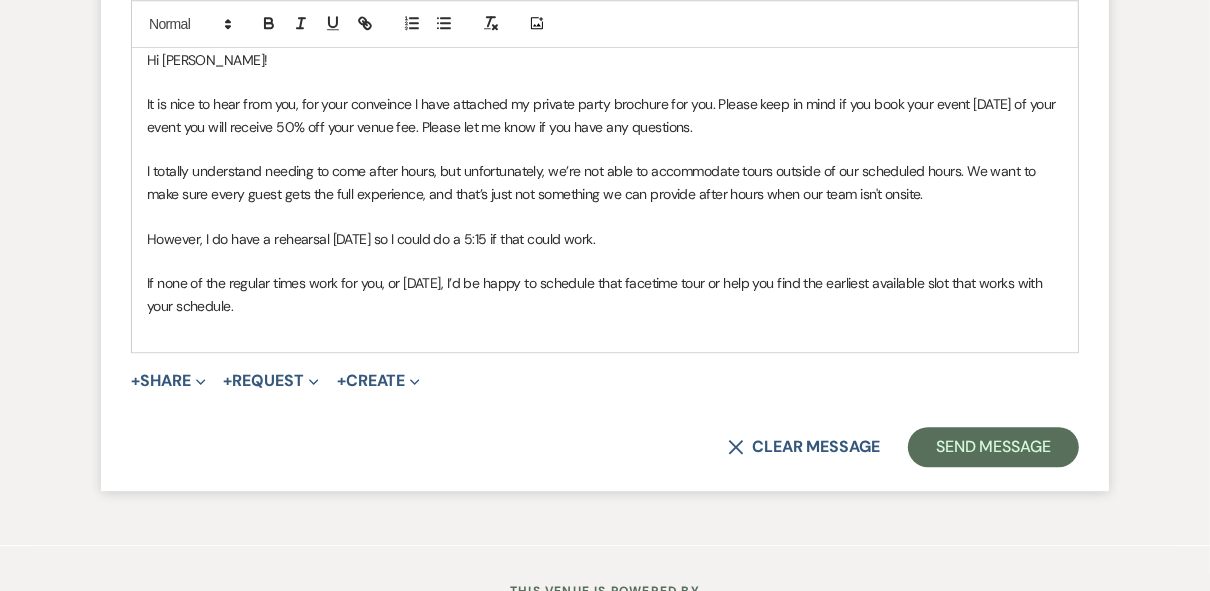 scroll, scrollTop: 0, scrollLeft: 0, axis: both 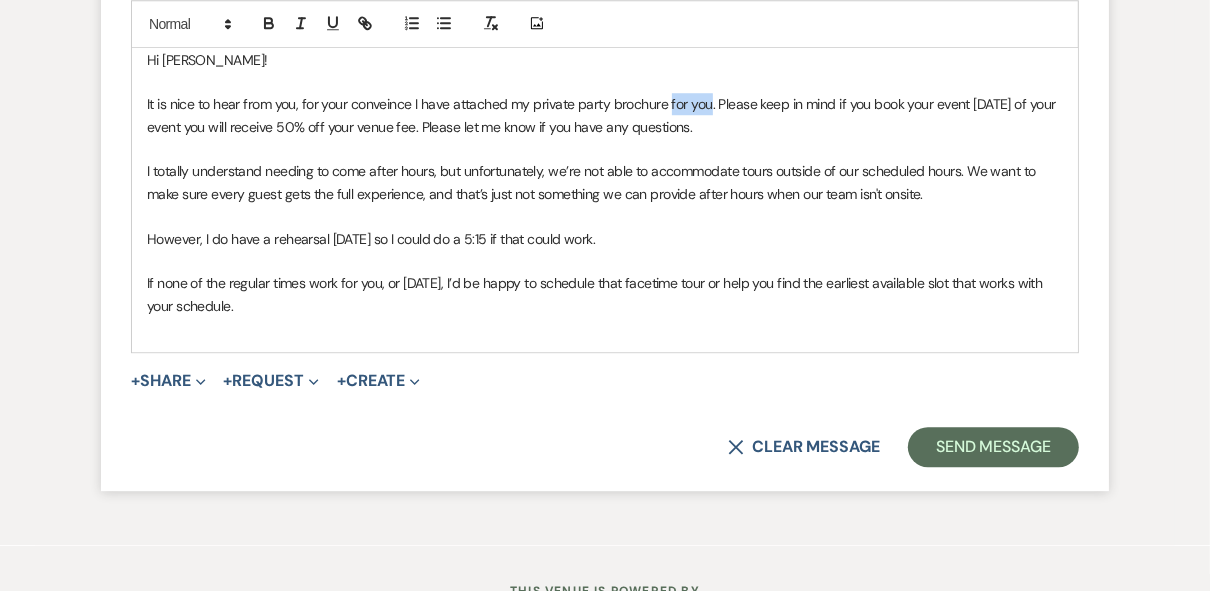 drag, startPoint x: 710, startPoint y: 148, endPoint x: 668, endPoint y: 145, distance: 42.107006 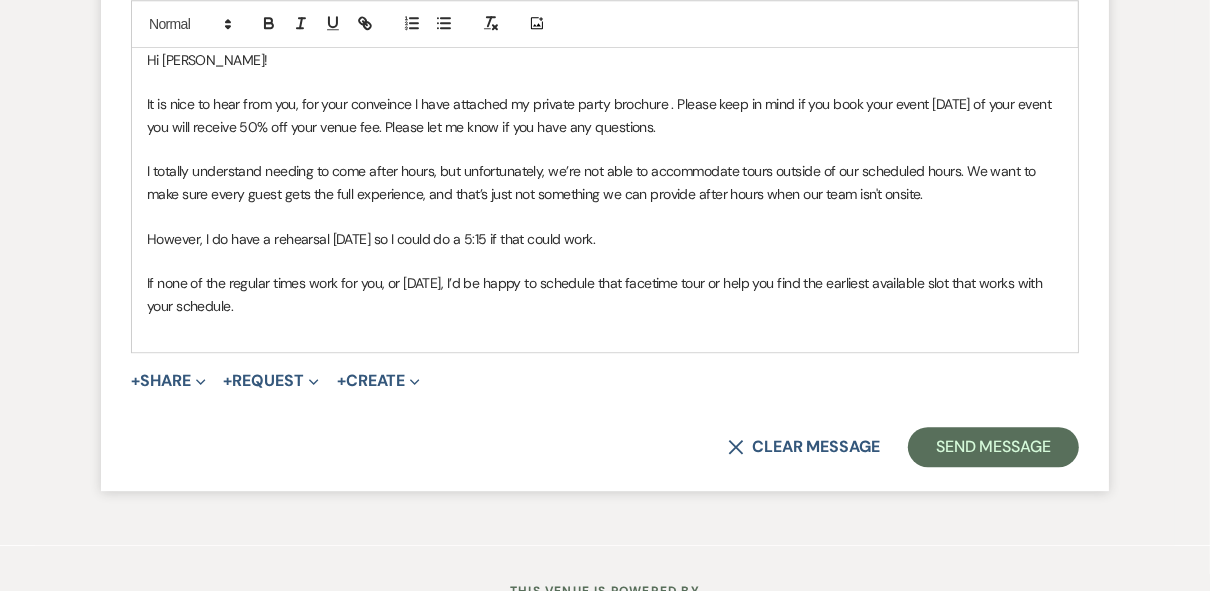 type 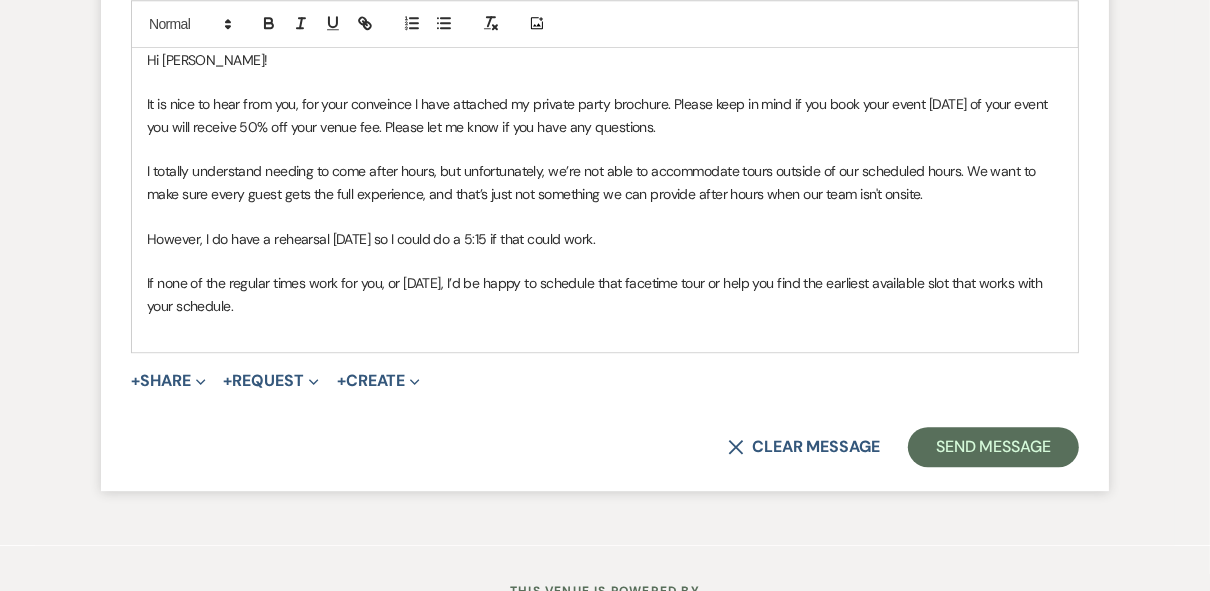 click on "It is nice to hear from you, for your conveince I have attached my private party brochure. Please keep in mind if you book your event [DATE] of your event you will receive 50% off your venue fee. Please let me know if you have any questions." at bounding box center (605, 115) 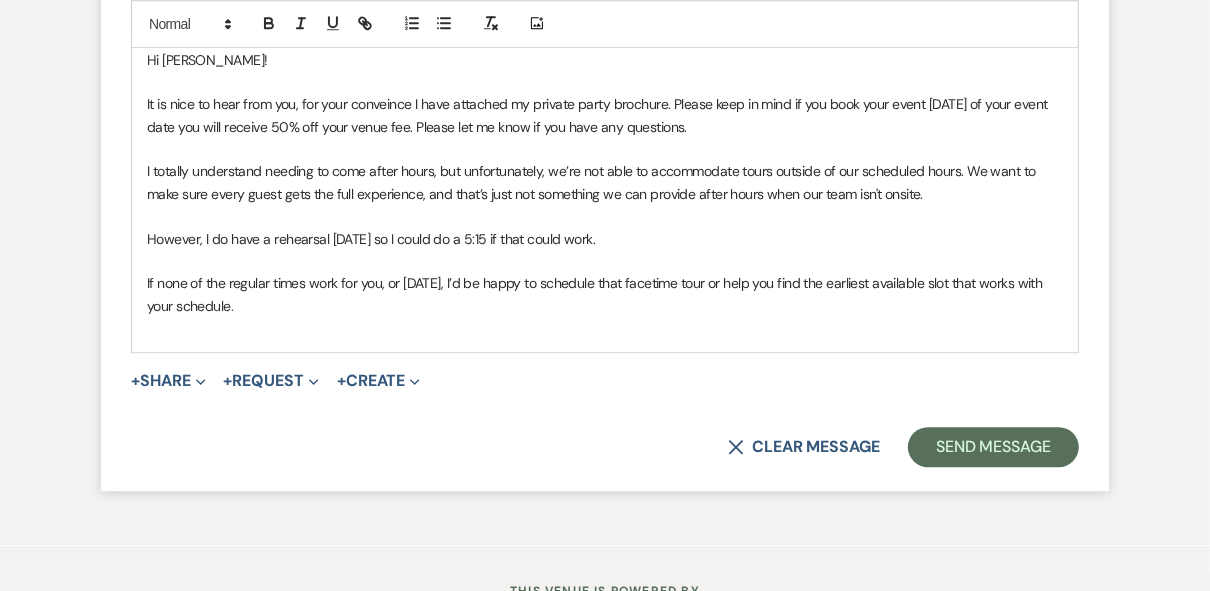 click on "If none of the regular times work for you, or [DATE], I’d be happy to schedule that facetime tour or help you find the earliest available slot that works with your schedule." at bounding box center [605, 294] 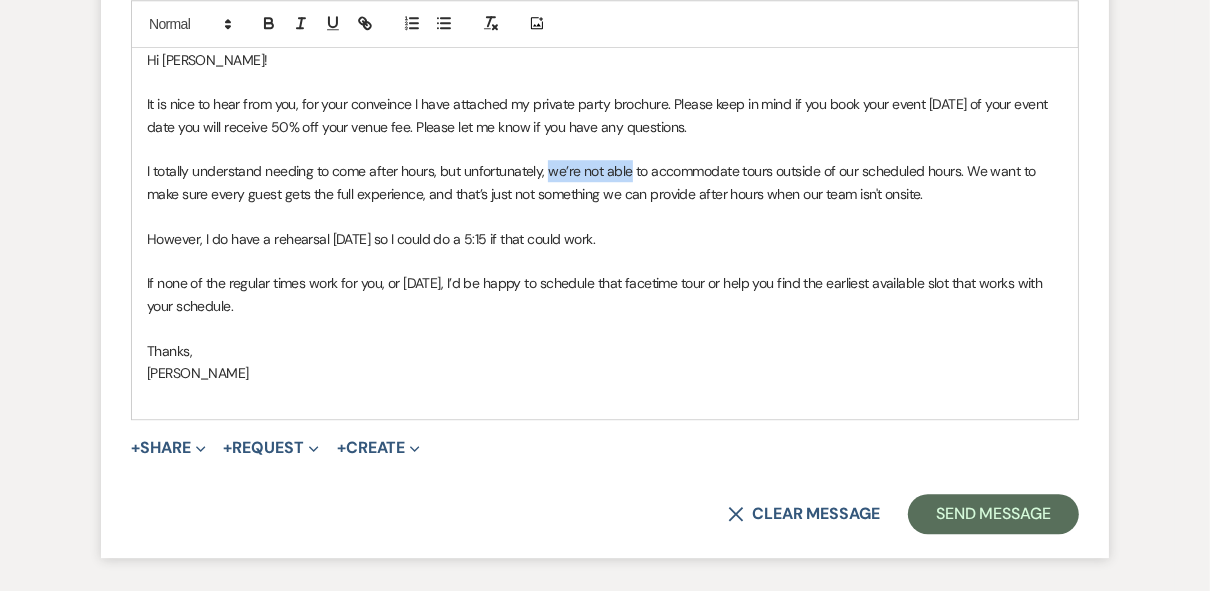 drag, startPoint x: 631, startPoint y: 219, endPoint x: 549, endPoint y: 216, distance: 82.05486 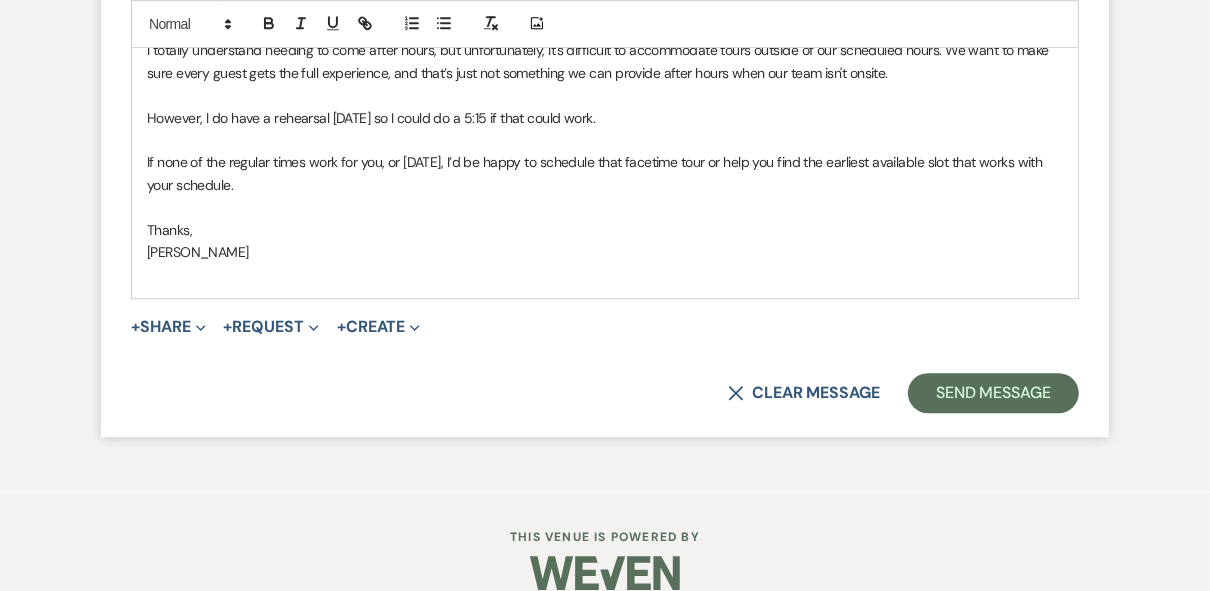 scroll, scrollTop: 3906, scrollLeft: 0, axis: vertical 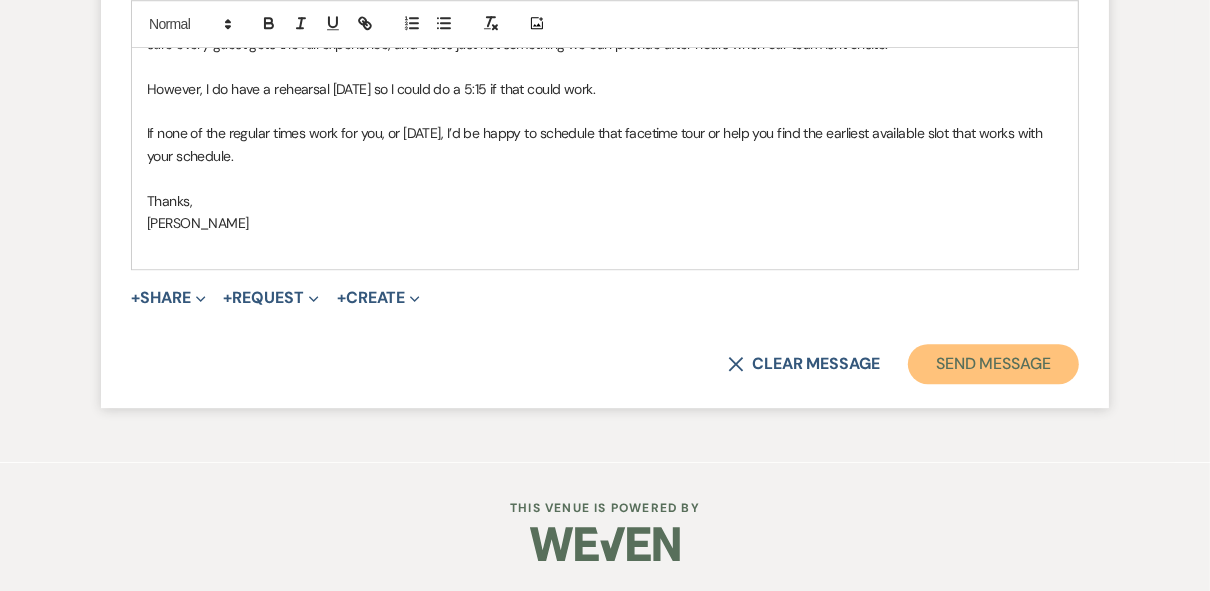 click on "Send Message" at bounding box center [993, 364] 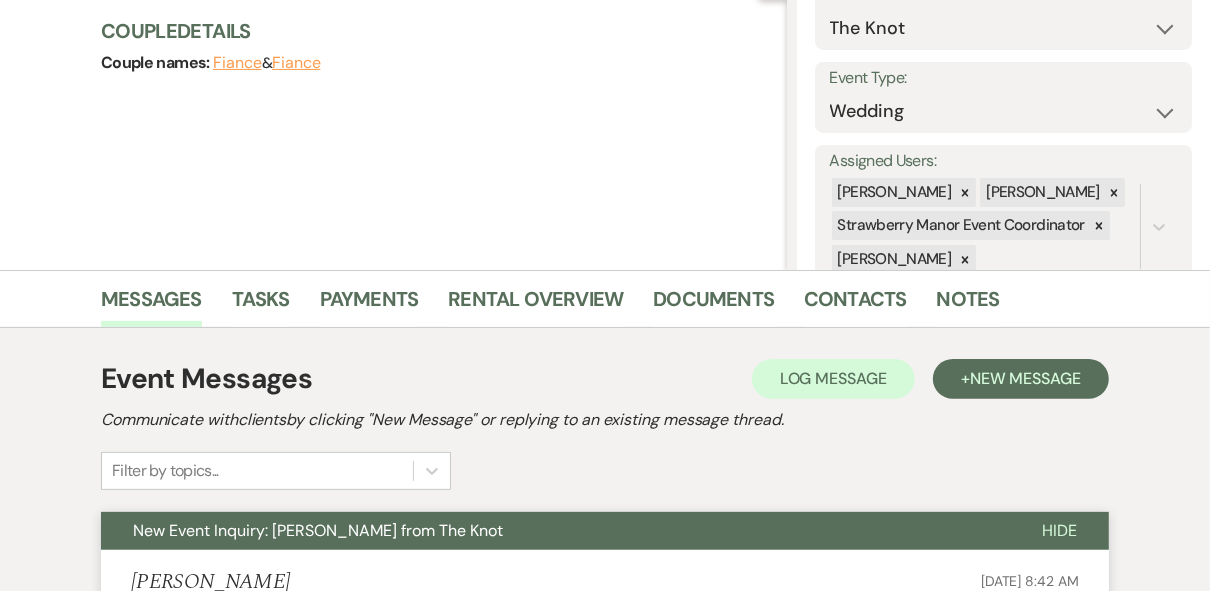 scroll, scrollTop: 0, scrollLeft: 0, axis: both 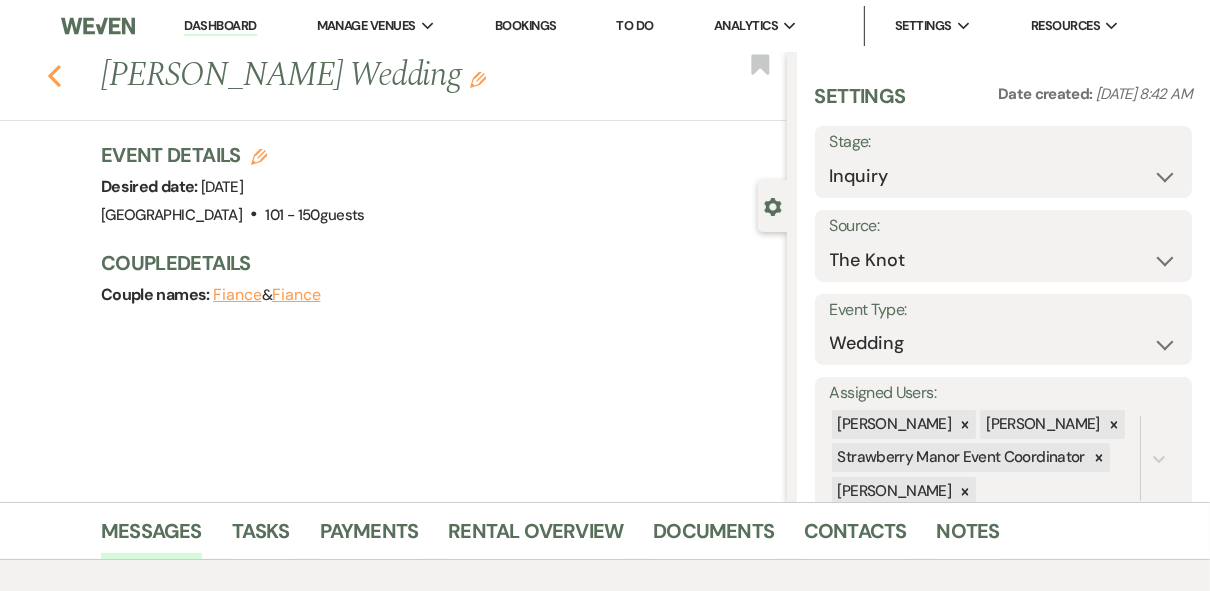 click on "Previous" 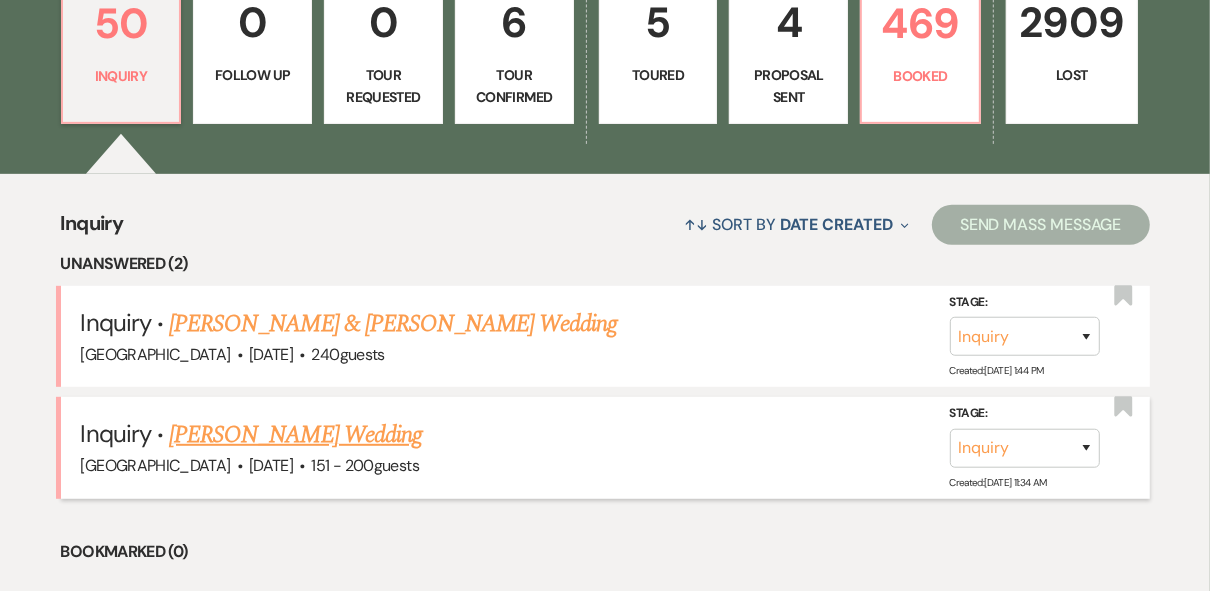 scroll, scrollTop: 397, scrollLeft: 0, axis: vertical 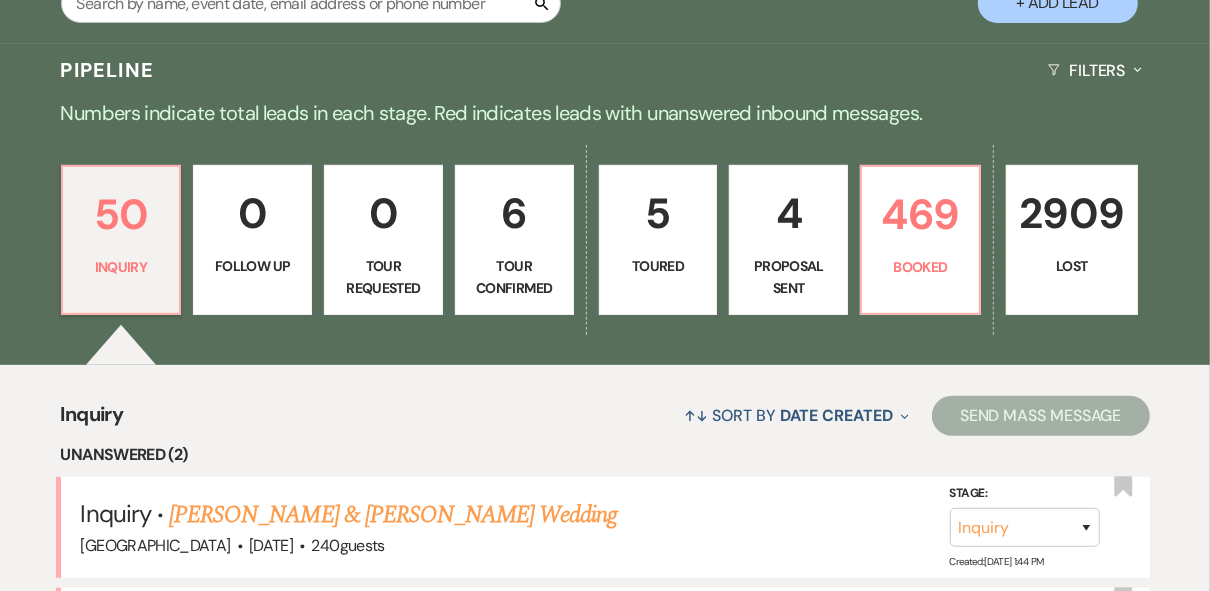 click on "6 Tour Confirmed" at bounding box center [514, 240] 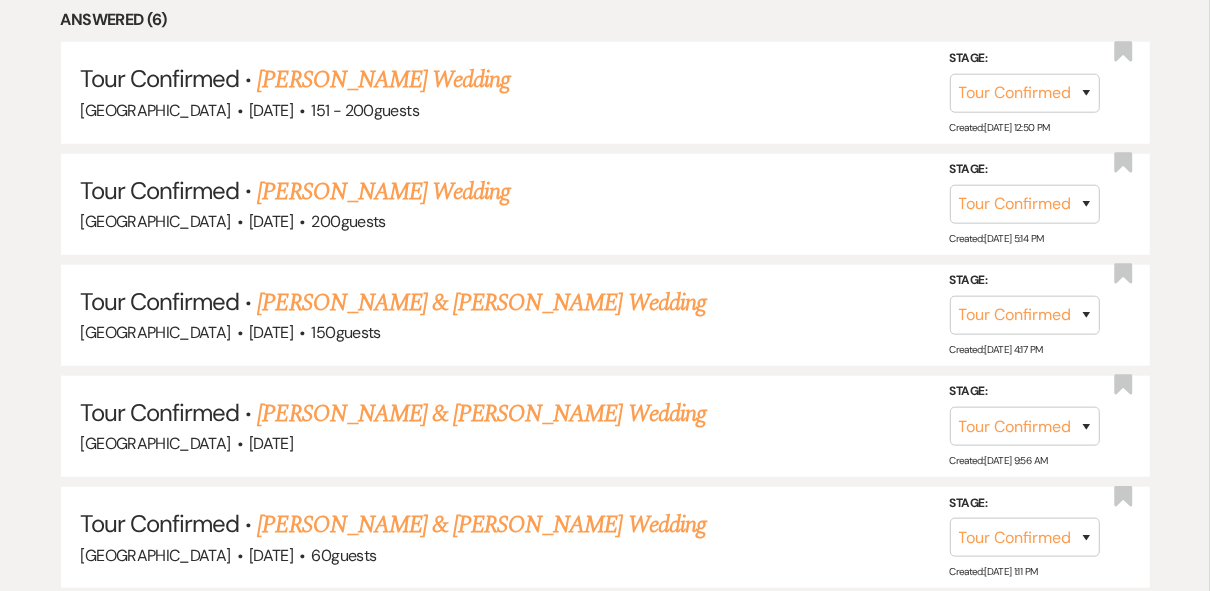 scroll, scrollTop: 957, scrollLeft: 0, axis: vertical 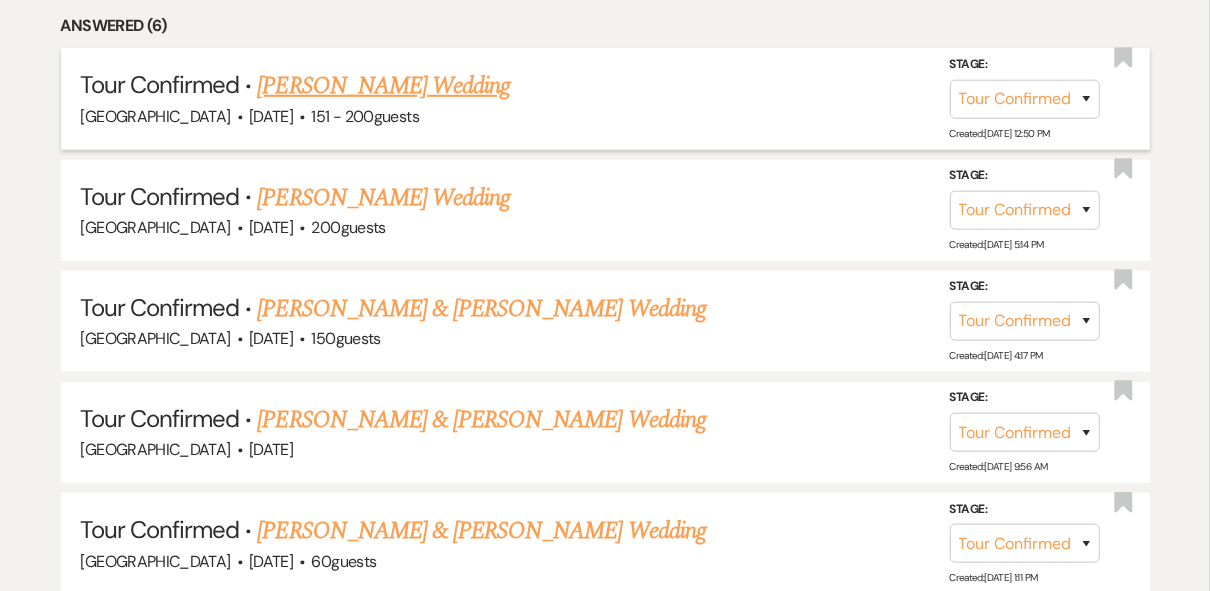 click on "[PERSON_NAME] Wedding" at bounding box center [383, 86] 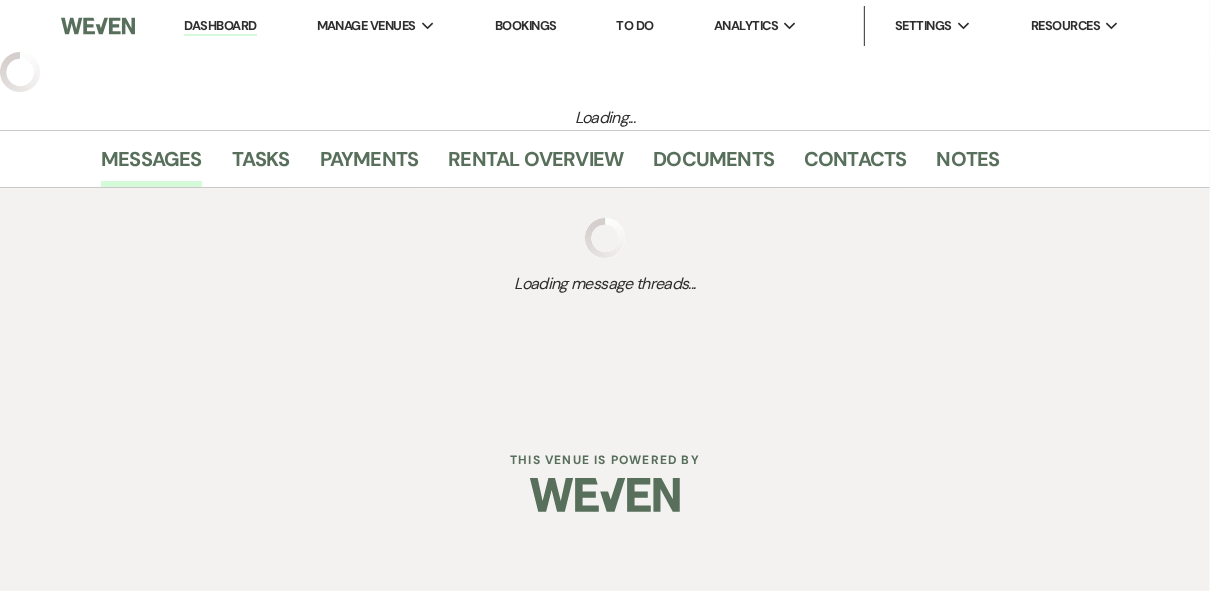 select on "4" 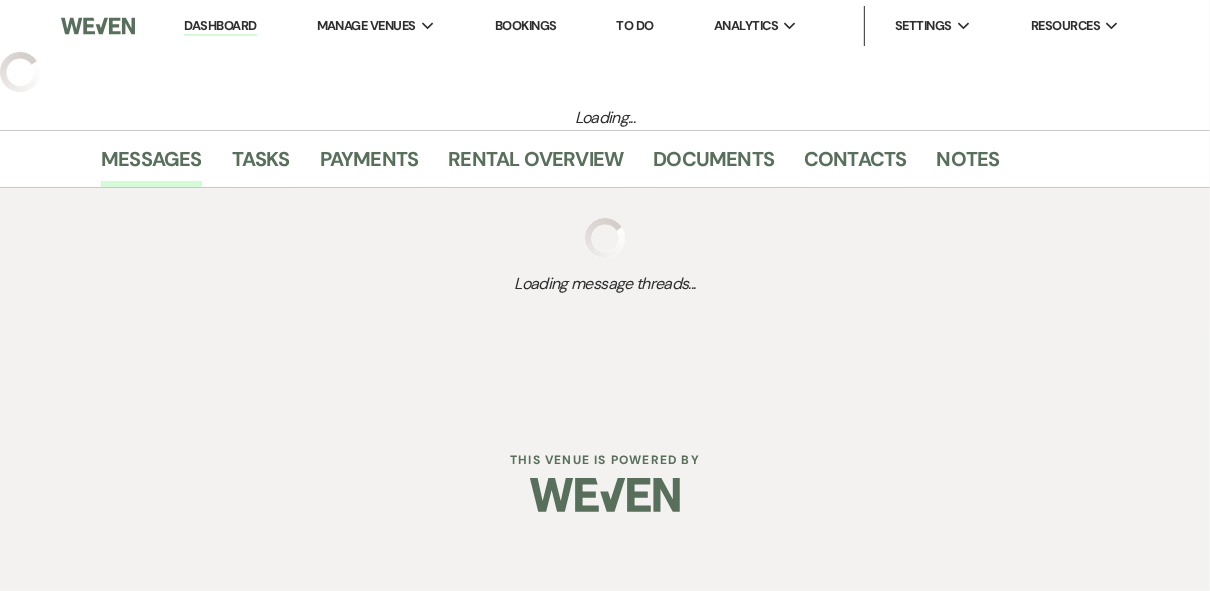 select on "2" 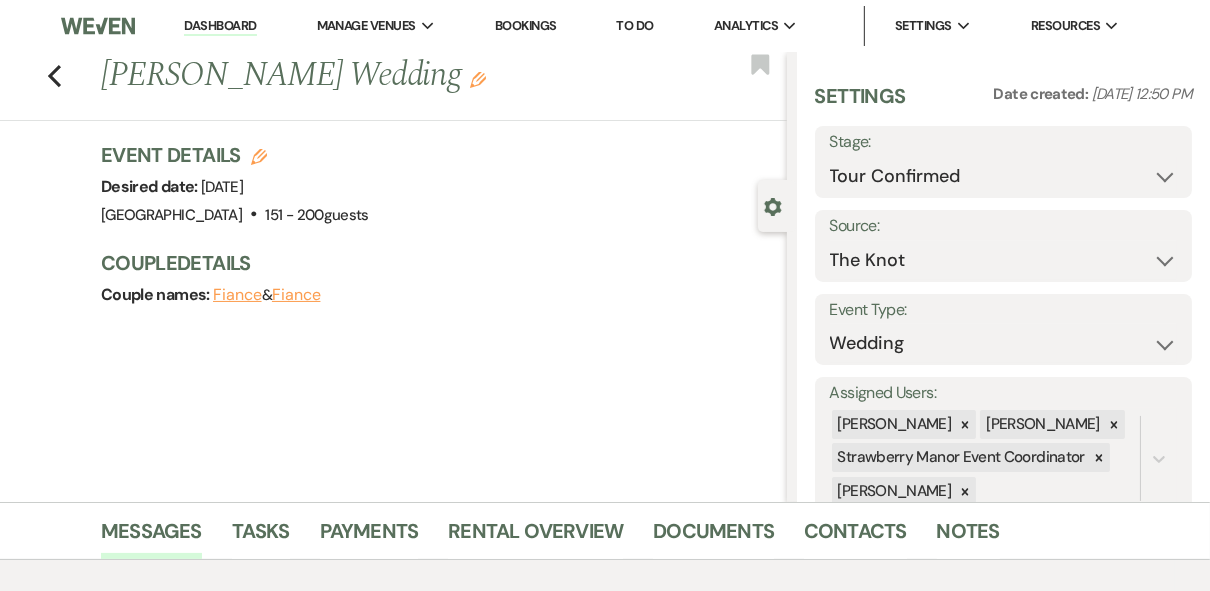 click on "Edit" 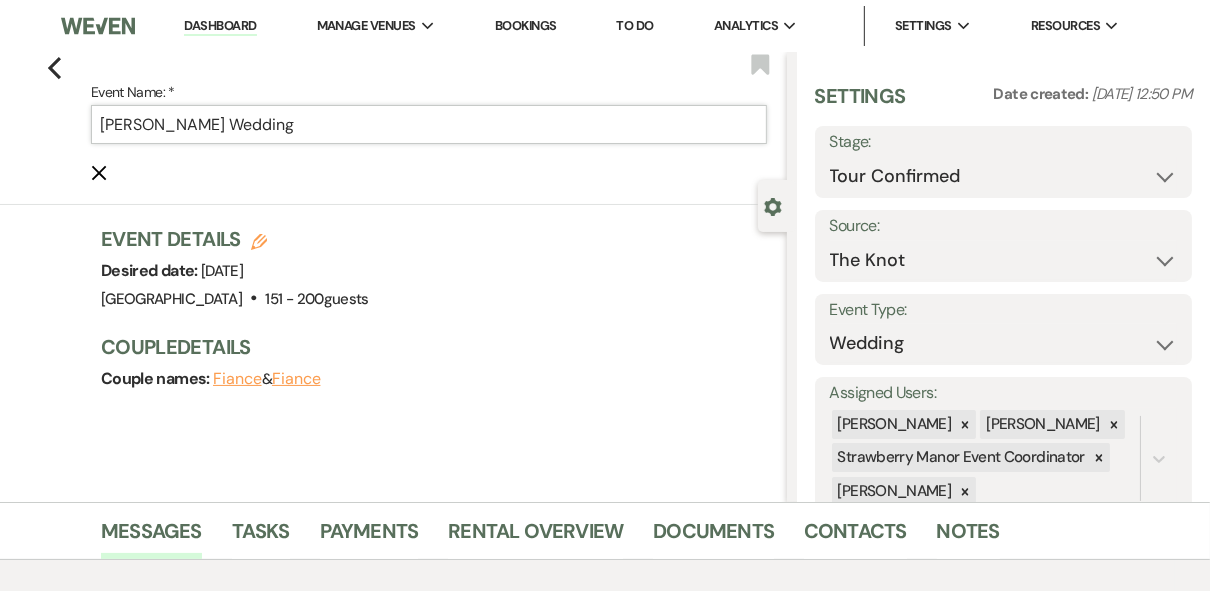 click on "[PERSON_NAME] Wedding" at bounding box center [429, 124] 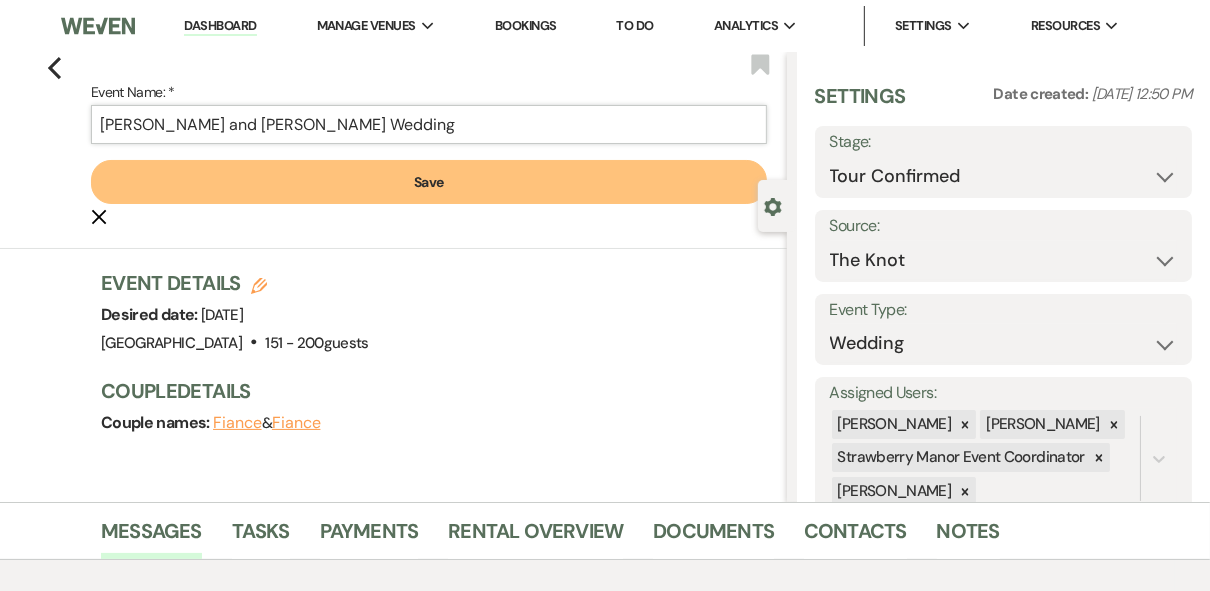 type on "[PERSON_NAME] and [PERSON_NAME] Wedding" 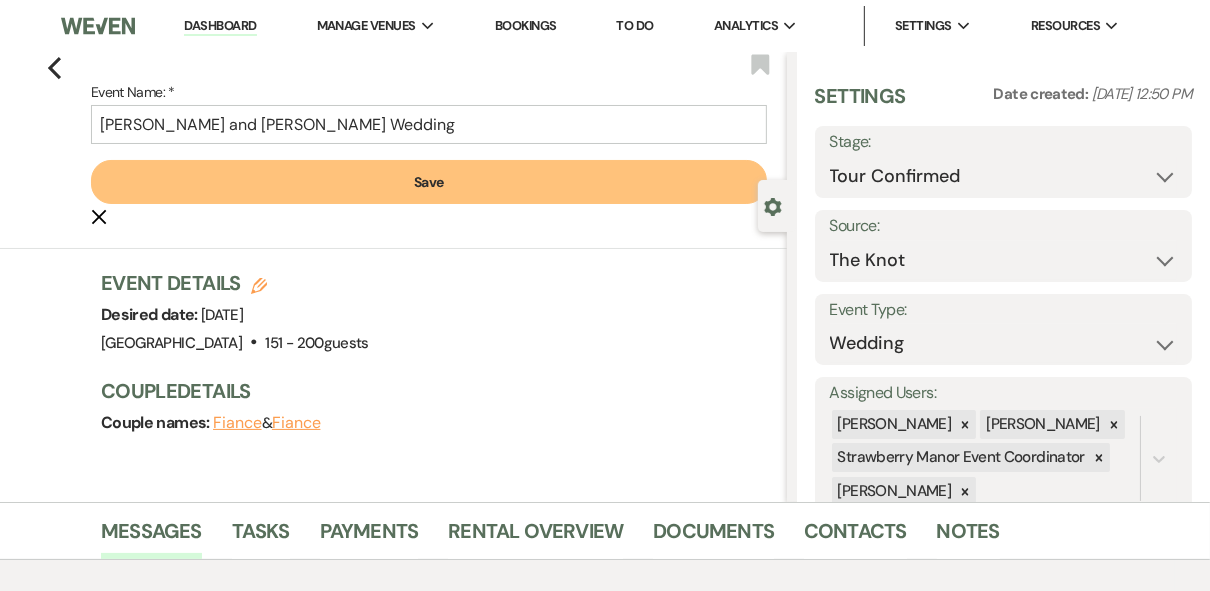 click on "Save" at bounding box center [429, 182] 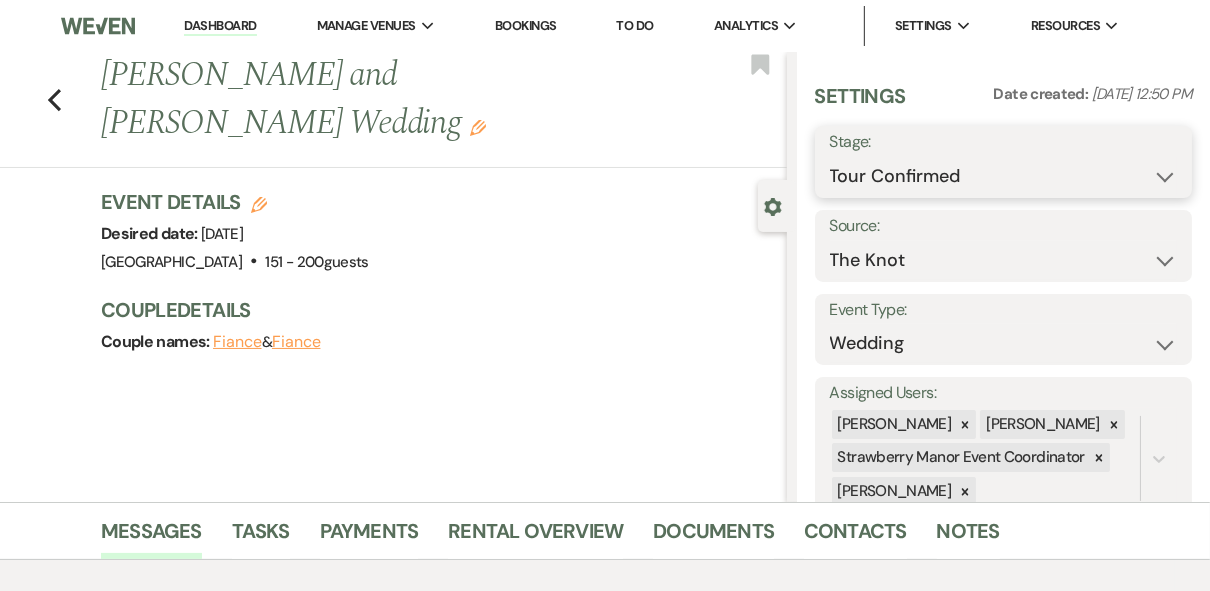 click on "Inquiry Follow Up Tour Requested Tour Confirmed Toured Proposal Sent Booked Lost" at bounding box center [1004, 176] 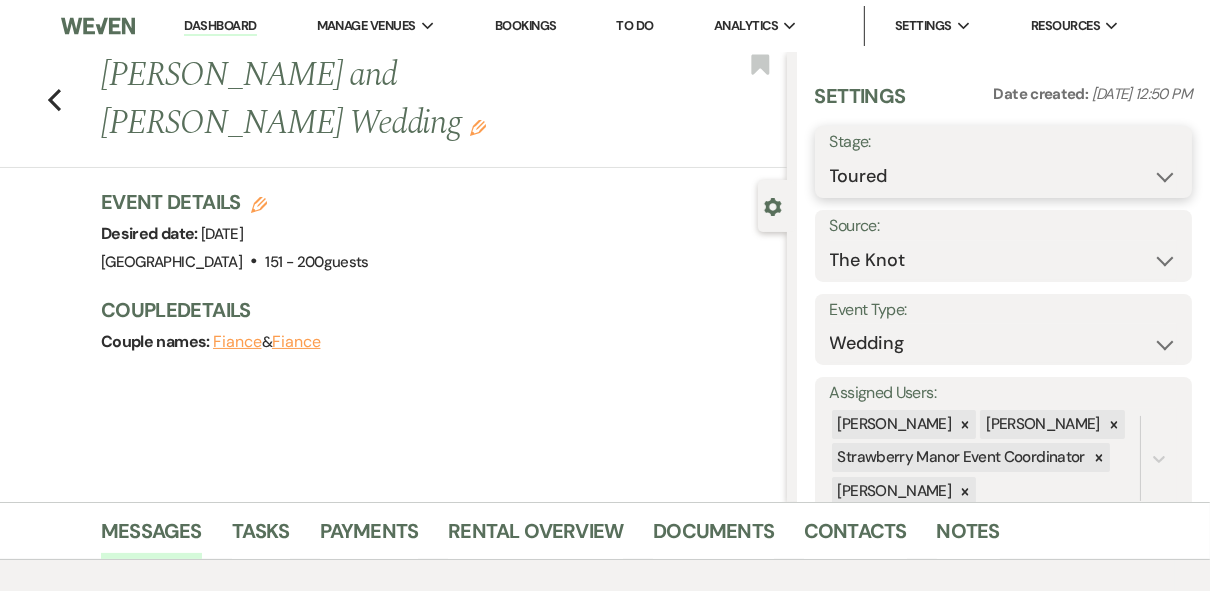 click on "Inquiry Follow Up Tour Requested Tour Confirmed Toured Proposal Sent Booked Lost" at bounding box center [1004, 176] 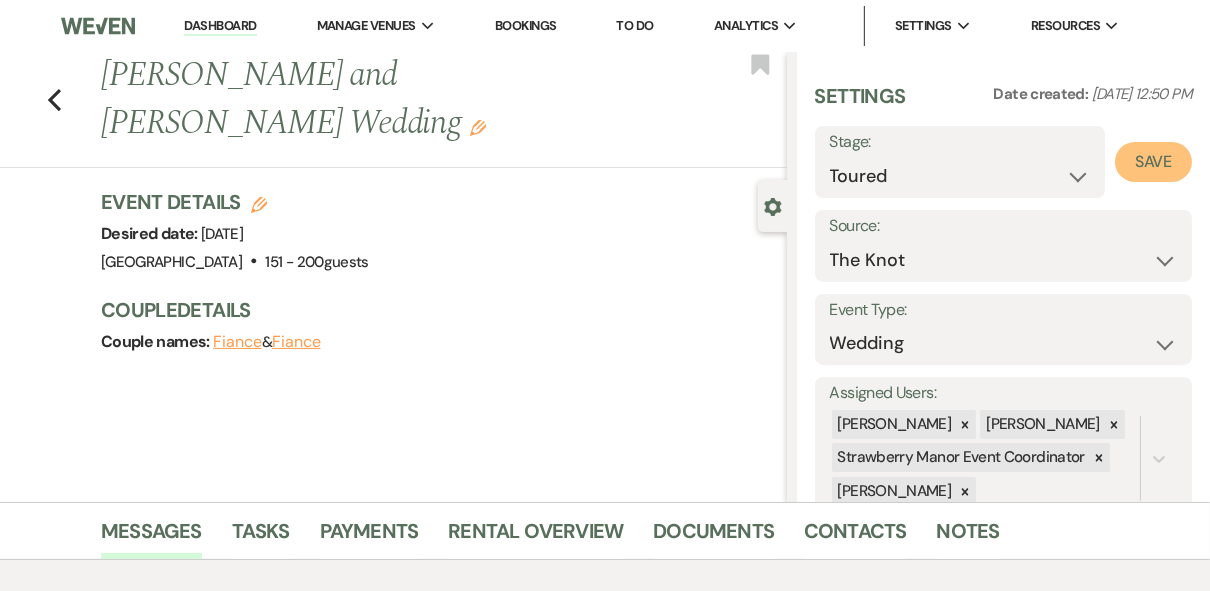 click on "Save" at bounding box center [1153, 162] 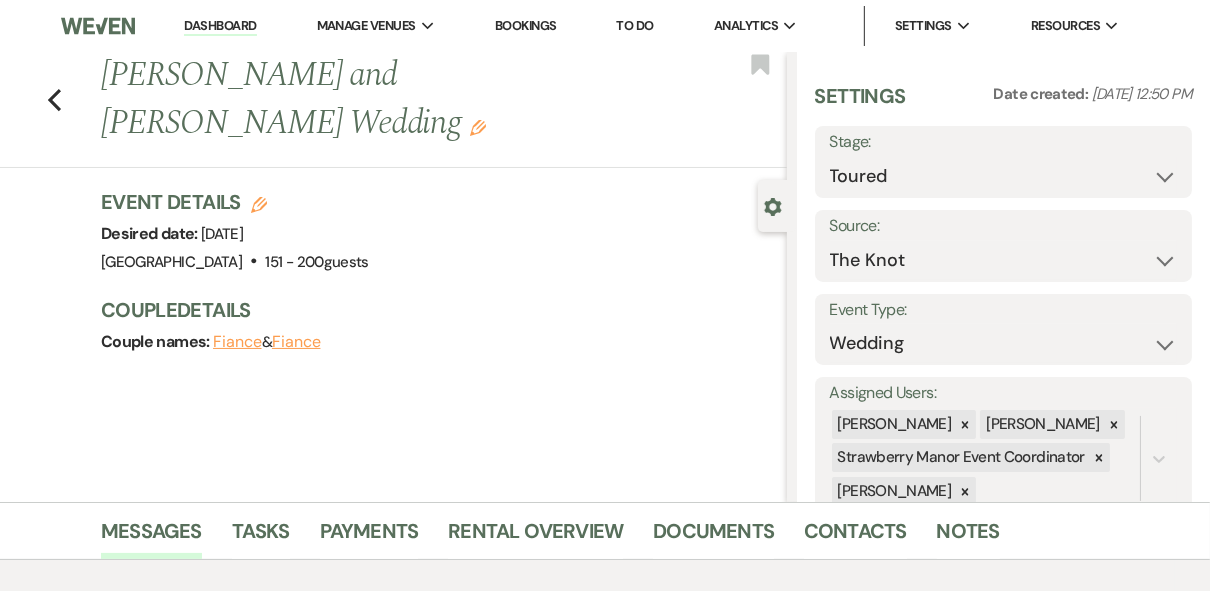 scroll, scrollTop: 382, scrollLeft: 0, axis: vertical 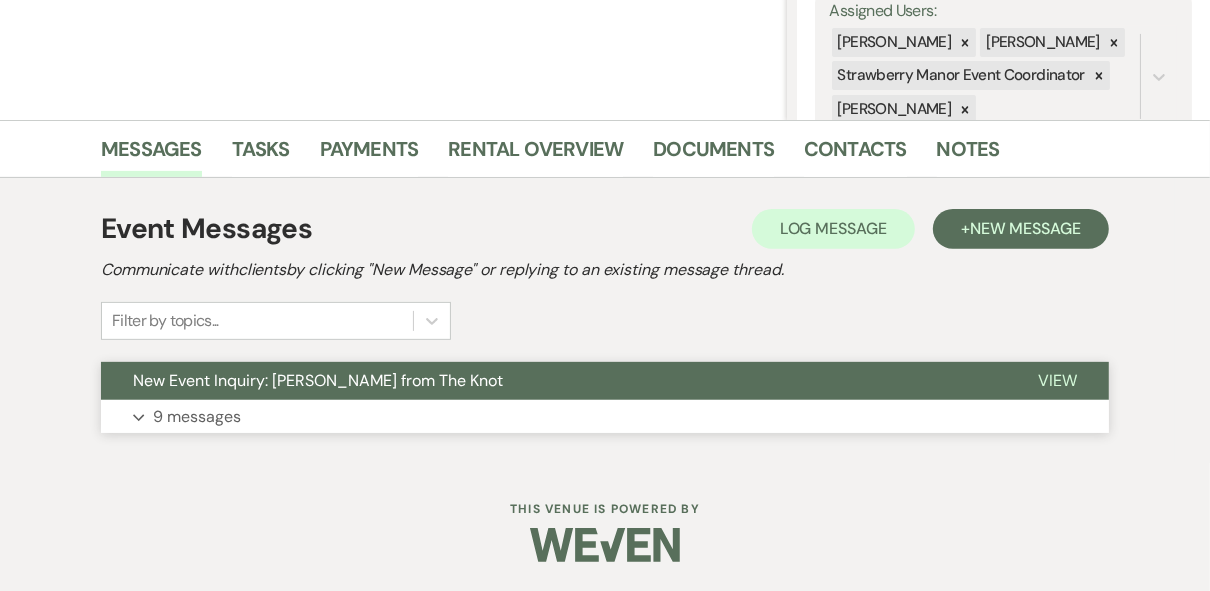 click on "View" at bounding box center (1057, 380) 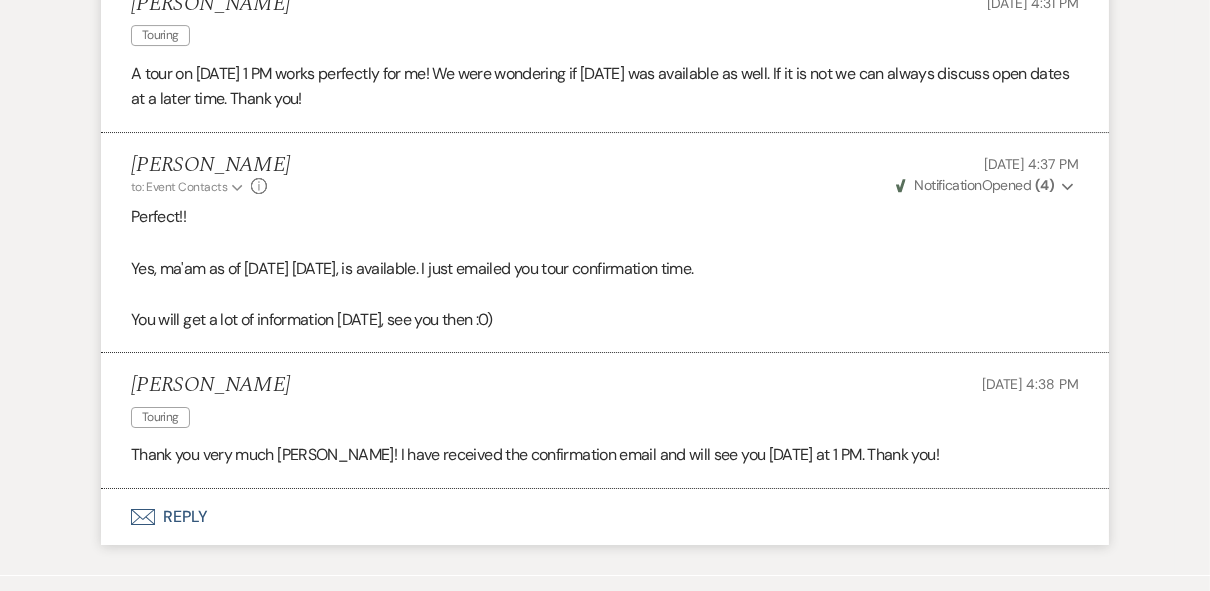 scroll, scrollTop: 4792, scrollLeft: 0, axis: vertical 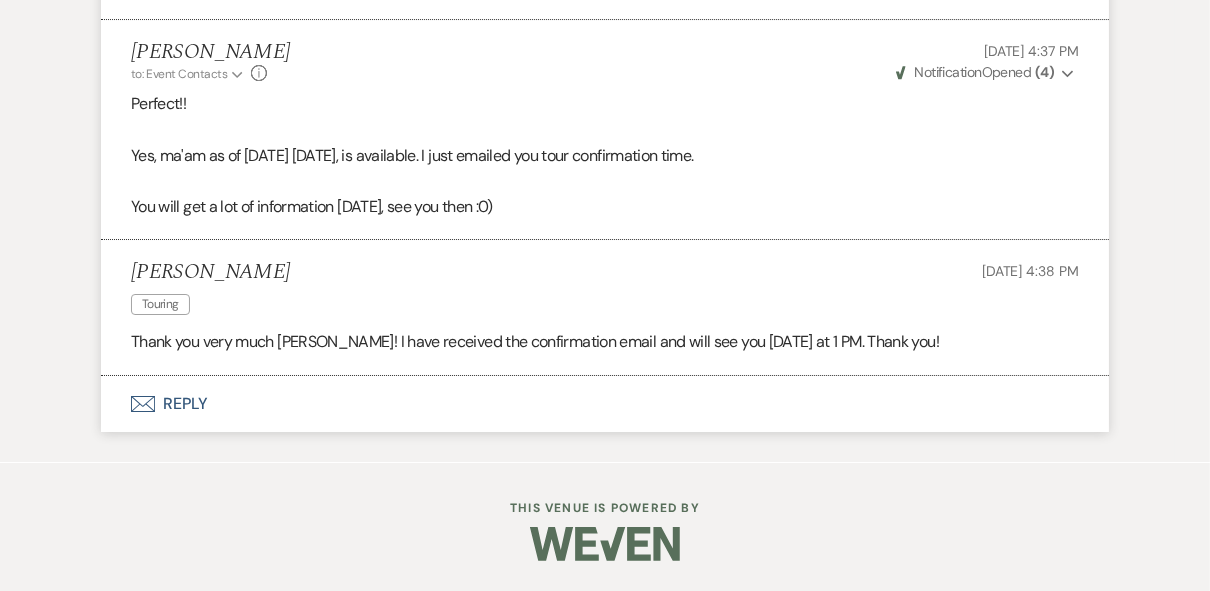 click on "Envelope Reply" at bounding box center (605, 404) 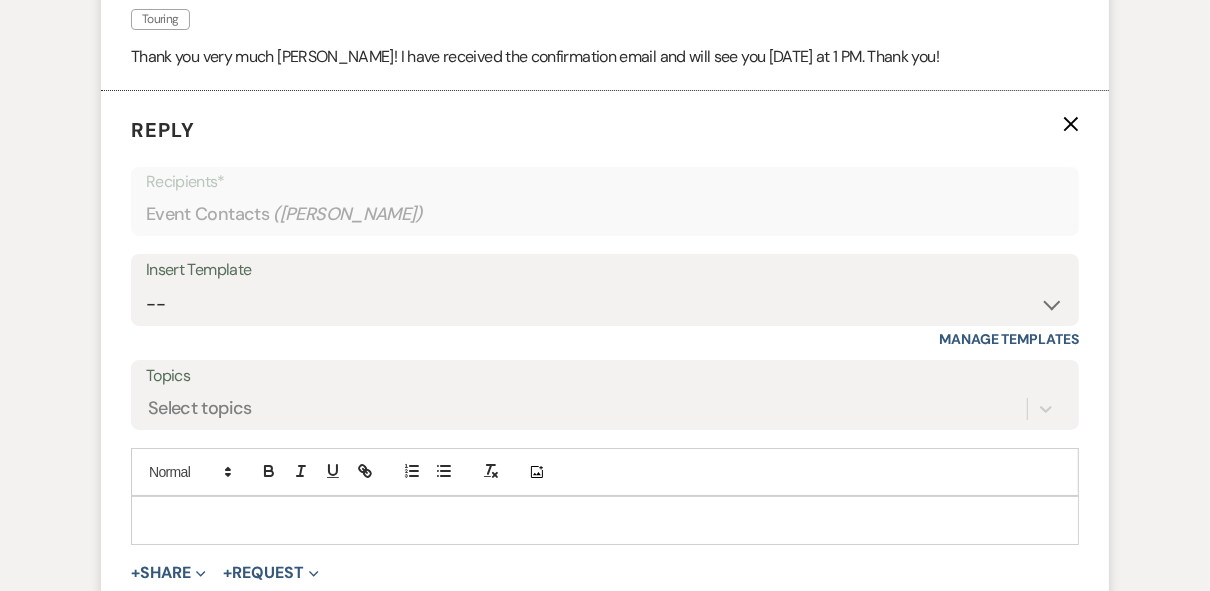 scroll, scrollTop: 5169, scrollLeft: 0, axis: vertical 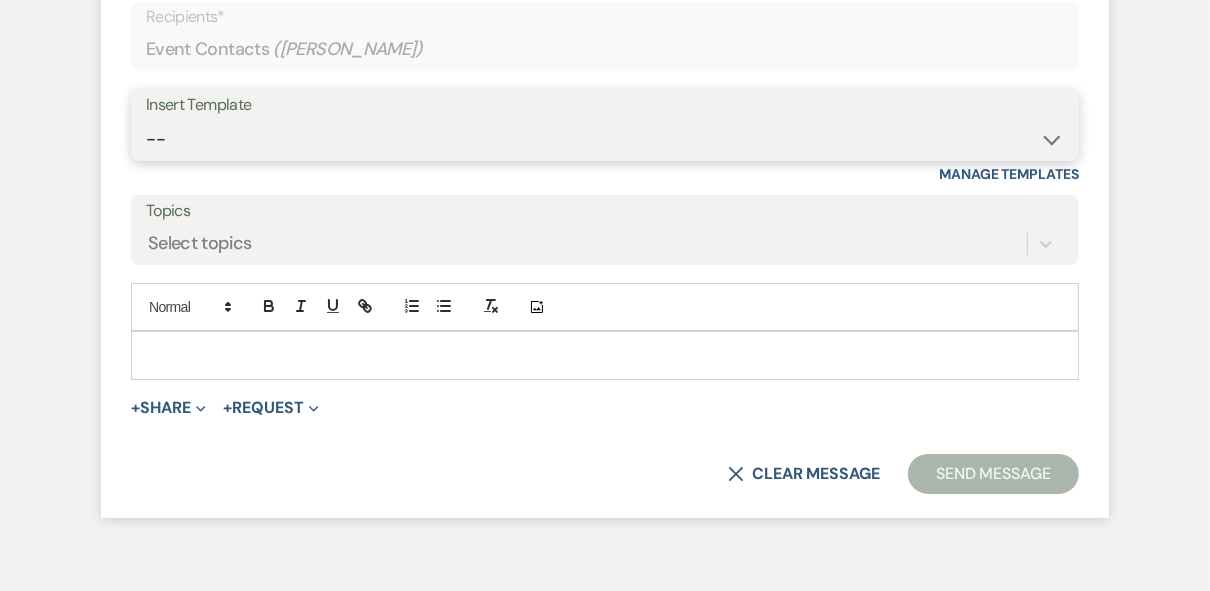 drag, startPoint x: 244, startPoint y: 219, endPoint x: 260, endPoint y: 223, distance: 16.492422 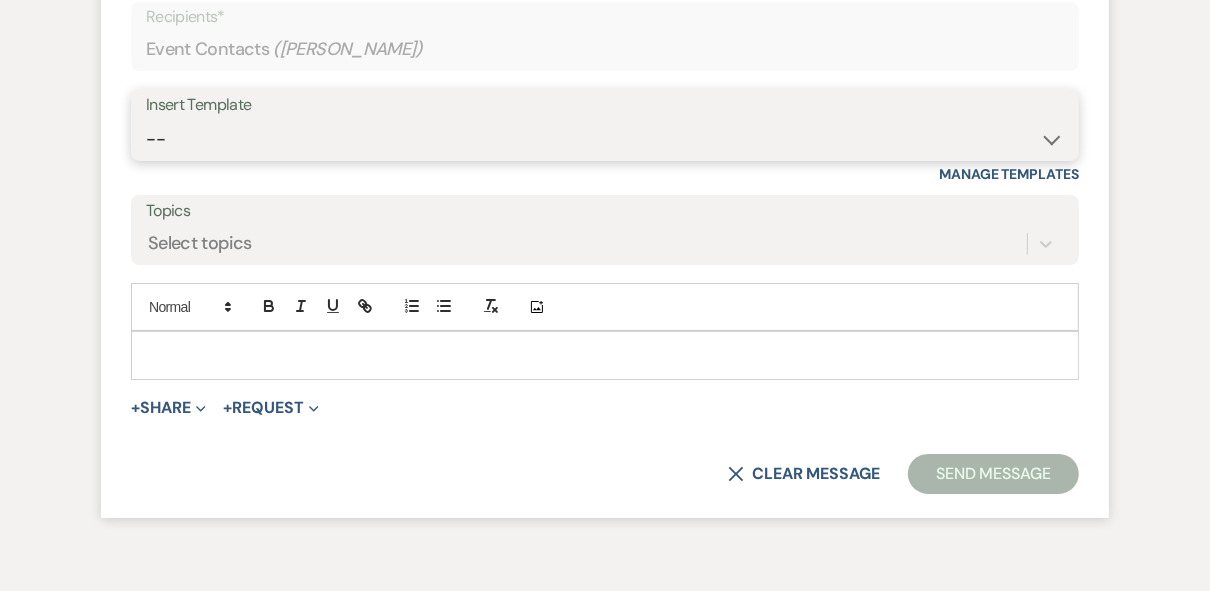 select on "4782" 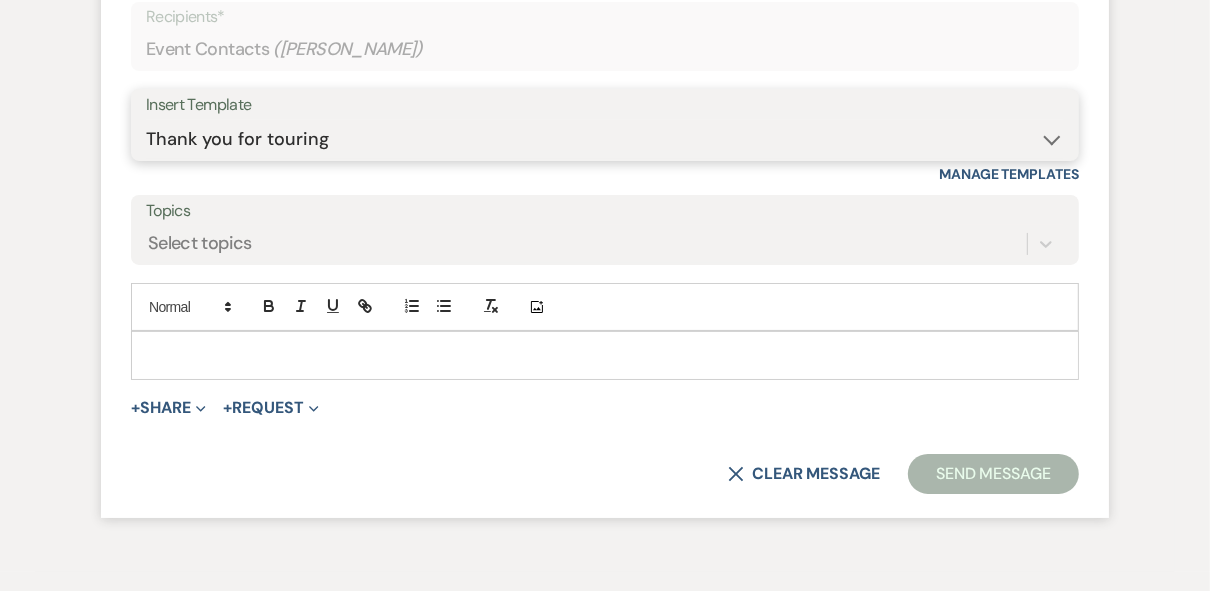 click on "-- Weven Planning Portal Introduction (Booked Events) Private Party Inquiry Response > 90 Private Party < 90 Contract (Pre-Booked Leads) Elopement Package iDo to Your Venue Wedding Inquiry Response 2024 Tent Contract Rehearsal Dinner 30-Day Wedding Meeting Detailed pricing request ( Pre tour) Website RSVP Tutorial Reunion Proposal Follow-Up Day of Wedding Reminder Pinterest Link Elopement Pkg > 60 Days Micro Wedding Wedding Payment Reminder Private Party Payment reminder Self Vendor Followup Booking Vendors  Tour Follow Up SM Photography Contract A&B Video contract Floral Questionnaire Final Meeting 2 Week Booking Followup Thank you for touring [DATE] Minium Venue pricing Getting started Coordinator Introduction - Haileigh Event Coordinator Introduction- [PERSON_NAME] - Intro Cake - Intro Events Intro - Haileigh Wedding Inquiry 2025 Honeymoon Suite Reminders Invoice payment 2025/2026 availabilities  Decor Package" at bounding box center [605, 139] 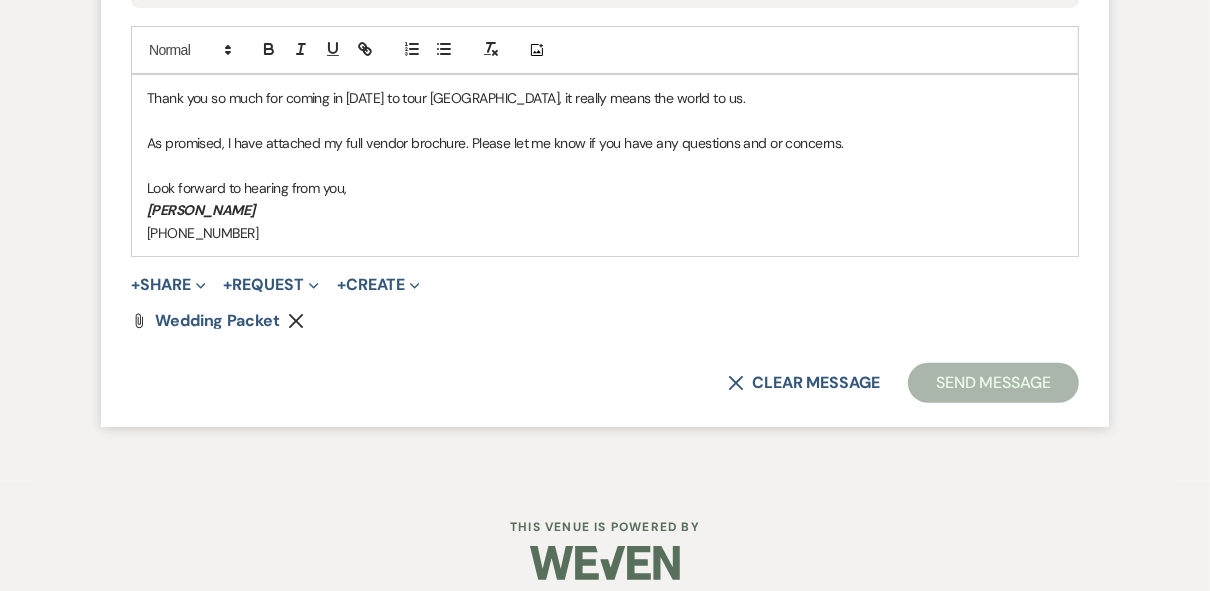 scroll, scrollTop: 5489, scrollLeft: 0, axis: vertical 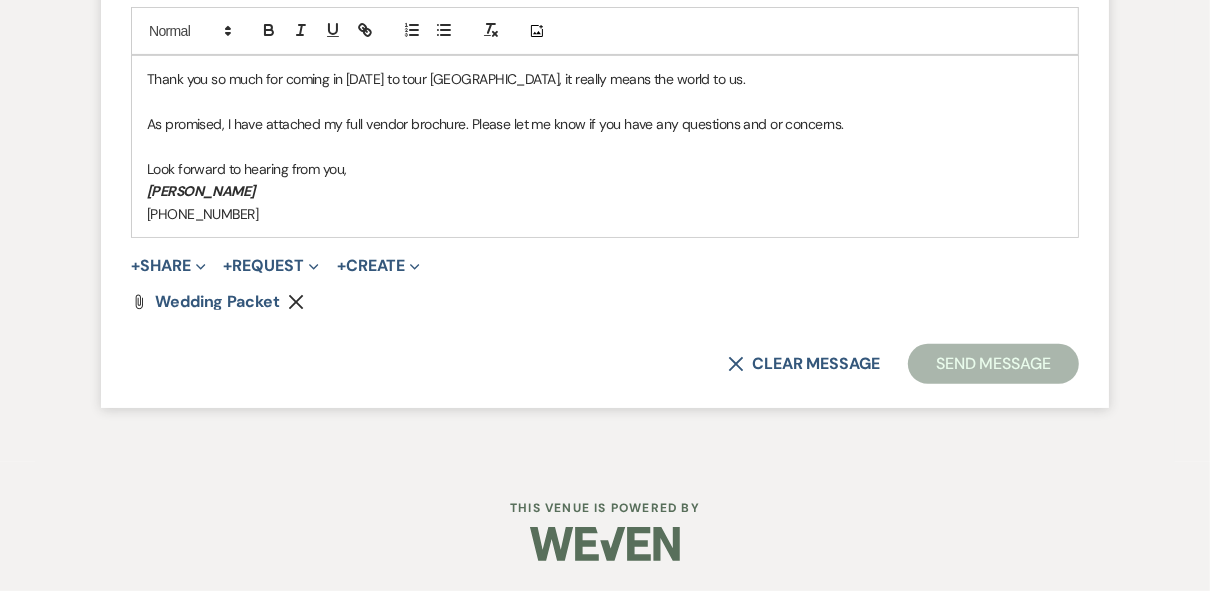 click on "[PHONE_NUMBER]" at bounding box center (605, 214) 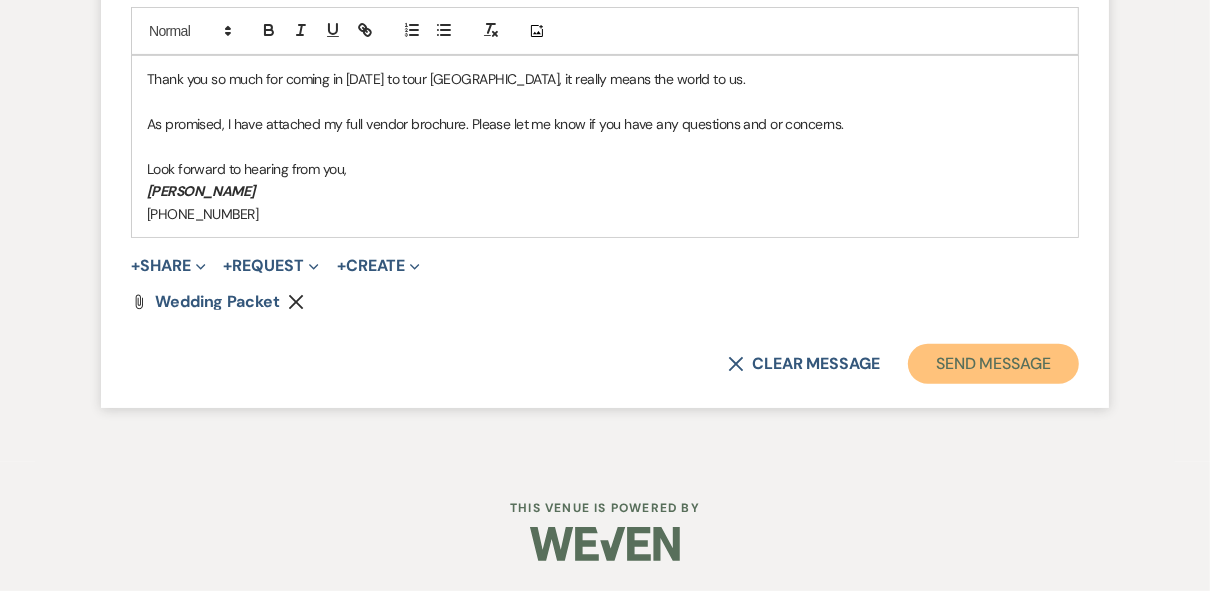 click on "Send Message" at bounding box center [993, 364] 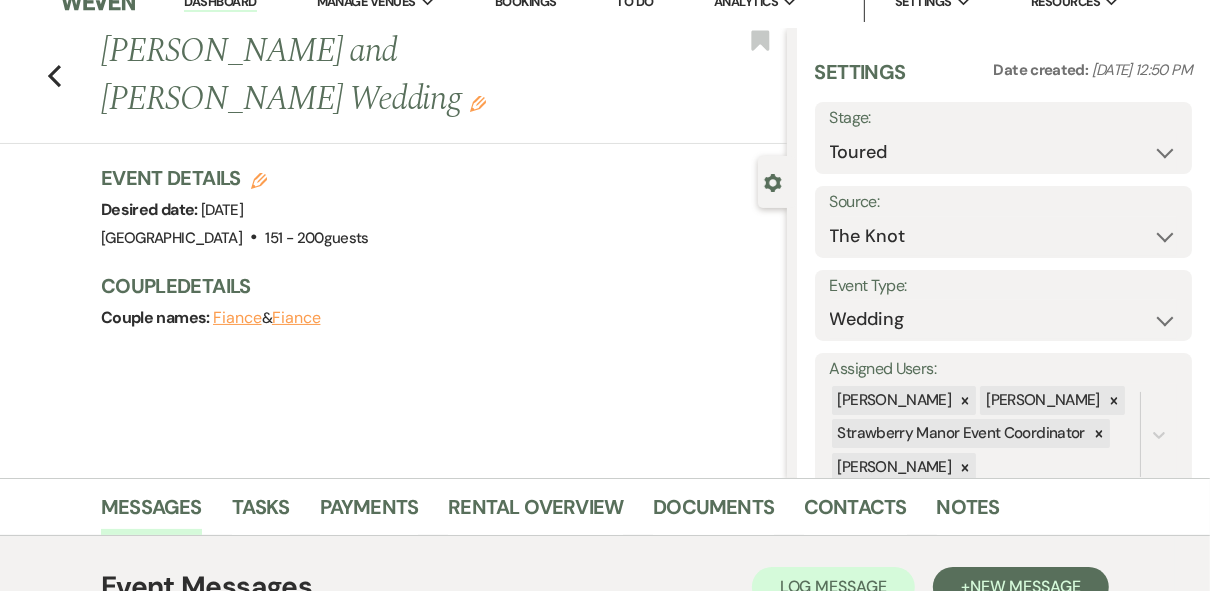 scroll, scrollTop: 0, scrollLeft: 0, axis: both 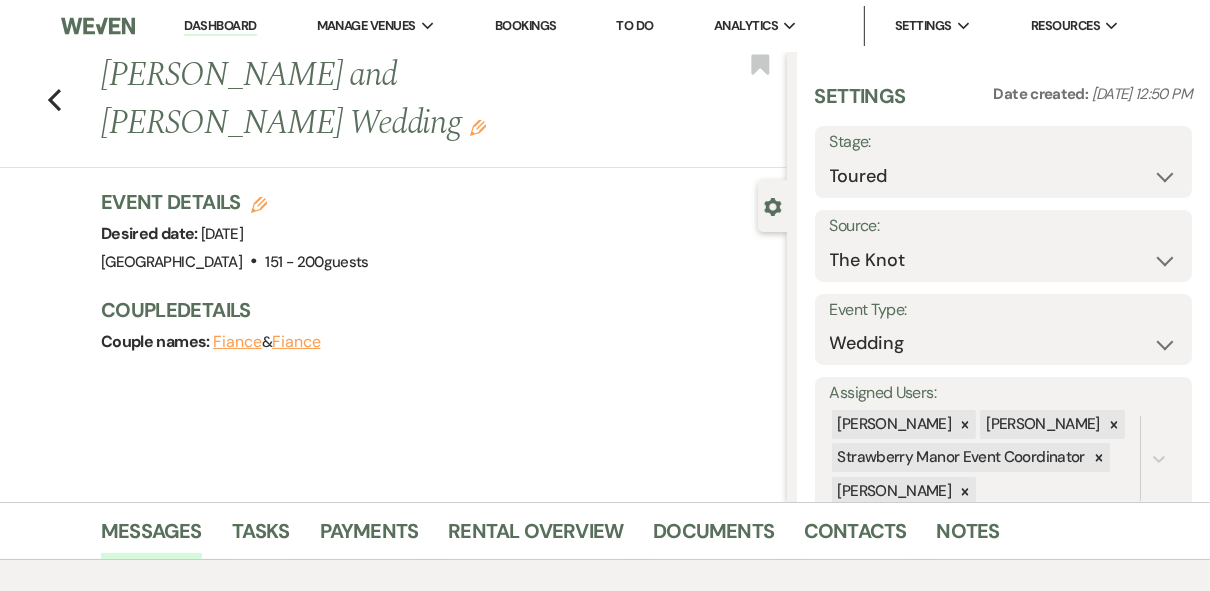 click on "Dashboard" at bounding box center (220, 26) 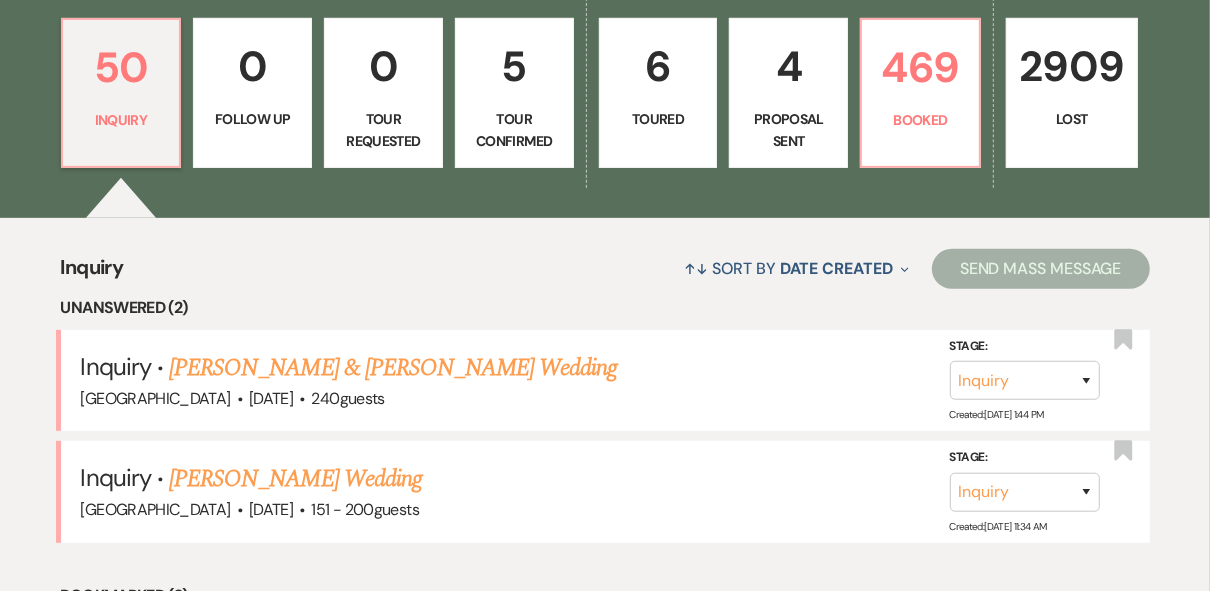 scroll, scrollTop: 720, scrollLeft: 0, axis: vertical 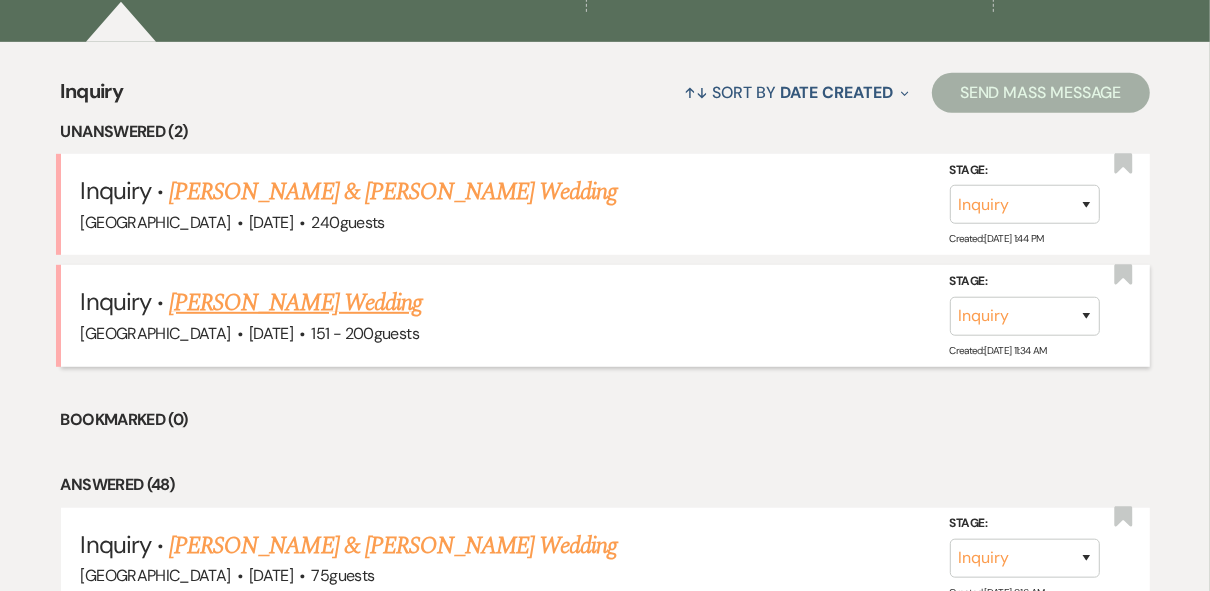 click on "[PERSON_NAME] Wedding" at bounding box center (295, 303) 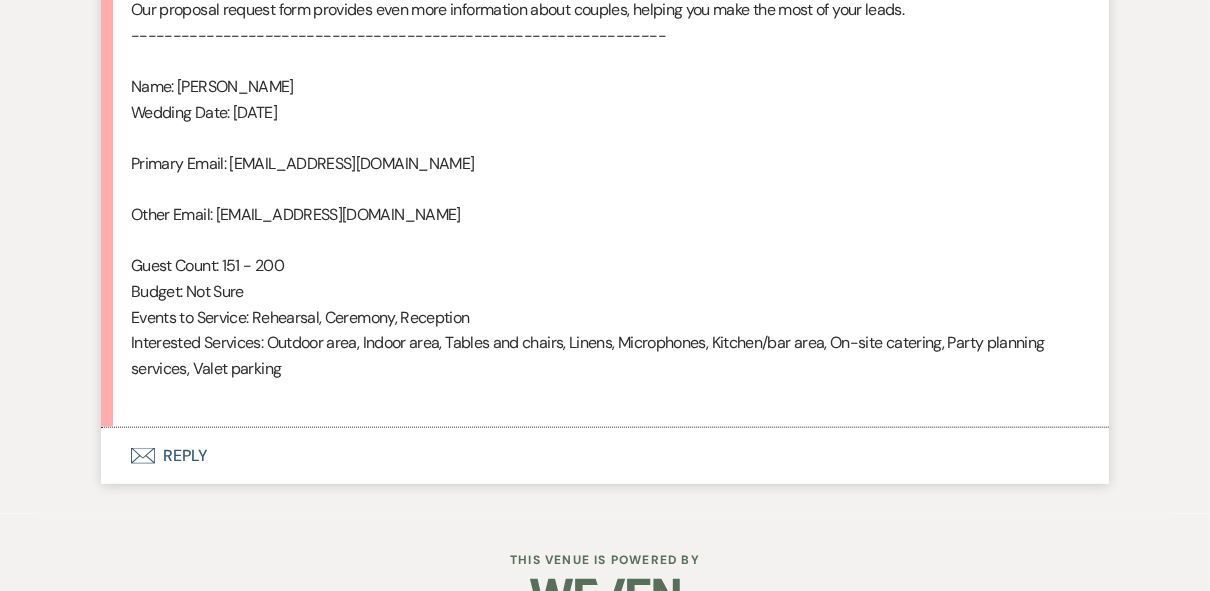 scroll, scrollTop: 1450, scrollLeft: 0, axis: vertical 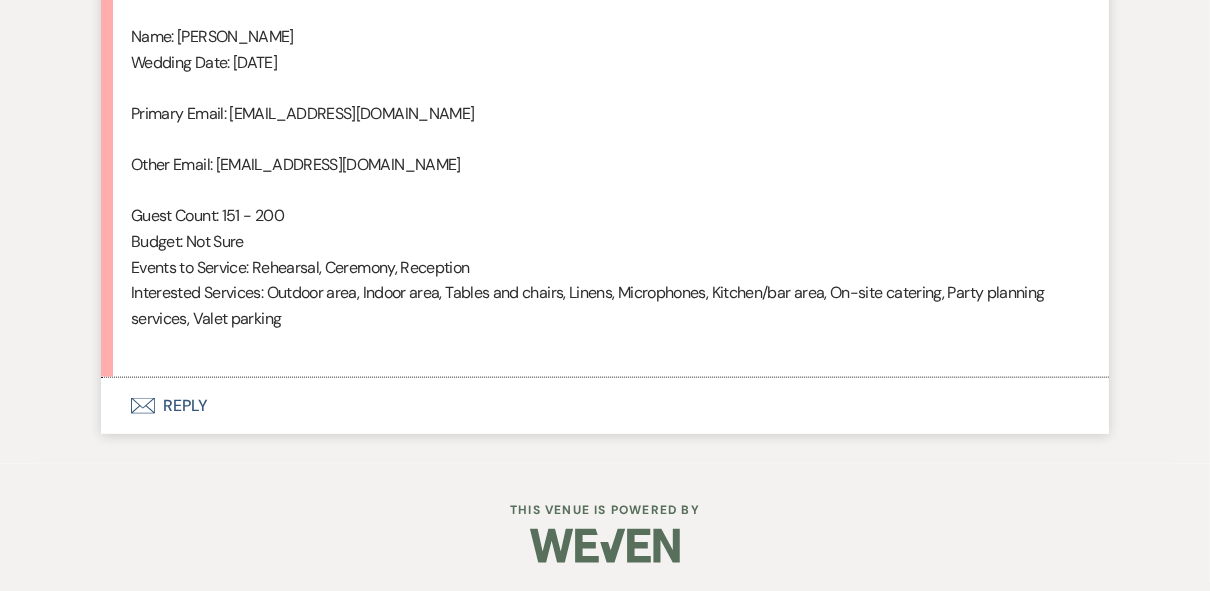 click on "Envelope Reply" at bounding box center [605, 406] 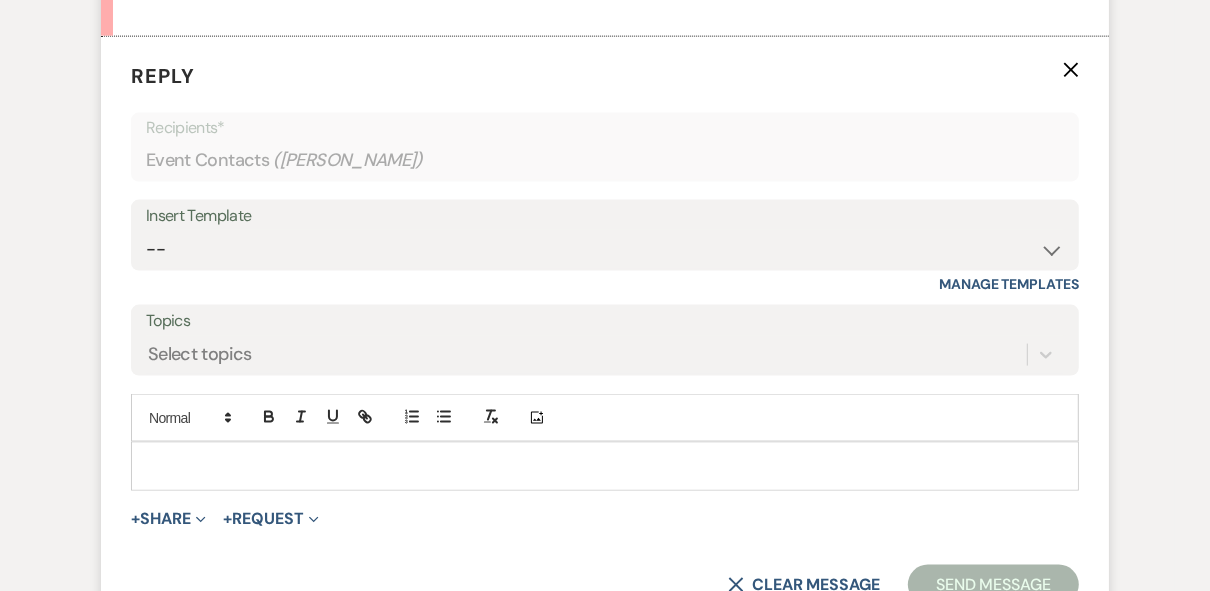 scroll, scrollTop: 1827, scrollLeft: 0, axis: vertical 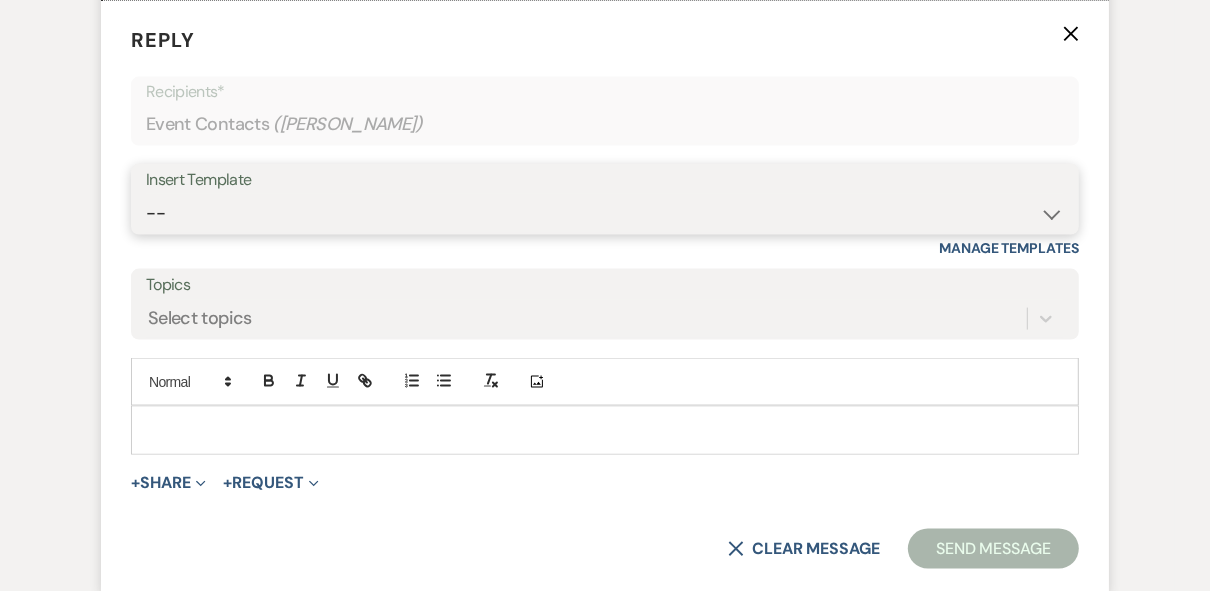 click on "-- Weven Planning Portal Introduction (Booked Events) Private Party Inquiry Response > 90 Private Party < 90 Contract (Pre-Booked Leads) Elopement Package iDo to Your Venue Wedding Inquiry Response 2024 Tent Contract Rehearsal Dinner 30-Day Wedding Meeting Detailed pricing request ( Pre tour) Website RSVP Tutorial Reunion Proposal Follow-Up Day of Wedding Reminder Pinterest Link Elopement Pkg > 60 Days Micro Wedding Wedding Payment Reminder Private Party Payment reminder Self Vendor Followup Booking Vendors  Tour Follow Up SM Photography Contract A&B Video contract Floral Questionnaire Final Meeting 2 Week Booking Followup Thank you for touring [DATE] Minium Venue pricing Getting started Coordinator Introduction - Haileigh Event Coordinator Introduction- [PERSON_NAME] - Intro Cake - Intro Events Intro - Haileigh Wedding Inquiry 2025 Honeymoon Suite Reminders Invoice payment 2025/2026 availabilities  Decor Package" at bounding box center [605, 213] 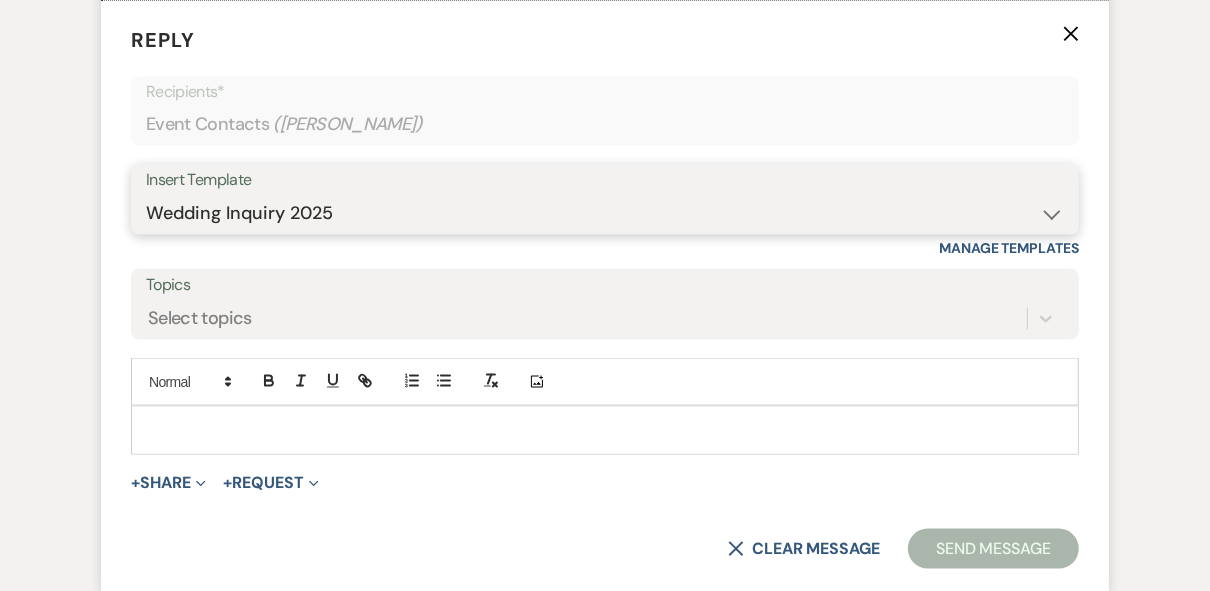 click on "-- Weven Planning Portal Introduction (Booked Events) Private Party Inquiry Response > 90 Private Party < 90 Contract (Pre-Booked Leads) Elopement Package iDo to Your Venue Wedding Inquiry Response 2024 Tent Contract Rehearsal Dinner 30-Day Wedding Meeting Detailed pricing request ( Pre tour) Website RSVP Tutorial Reunion Proposal Follow-Up Day of Wedding Reminder Pinterest Link Elopement Pkg > 60 Days Micro Wedding Wedding Payment Reminder Private Party Payment reminder Self Vendor Followup Booking Vendors  Tour Follow Up SM Photography Contract A&B Video contract Floral Questionnaire Final Meeting 2 Week Booking Followup Thank you for touring [DATE] Minium Venue pricing Getting started Coordinator Introduction - Haileigh Event Coordinator Introduction- [PERSON_NAME] - Intro Cake - Intro Events Intro - Haileigh Wedding Inquiry 2025 Honeymoon Suite Reminders Invoice payment 2025/2026 availabilities  Decor Package" at bounding box center (605, 213) 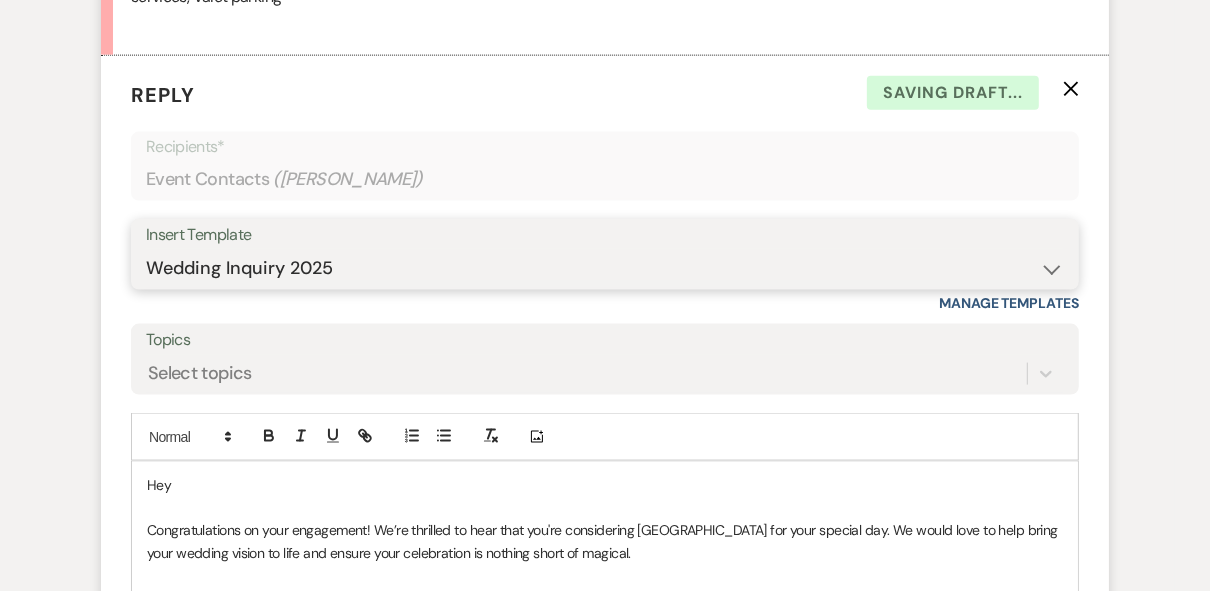 scroll, scrollTop: 1907, scrollLeft: 0, axis: vertical 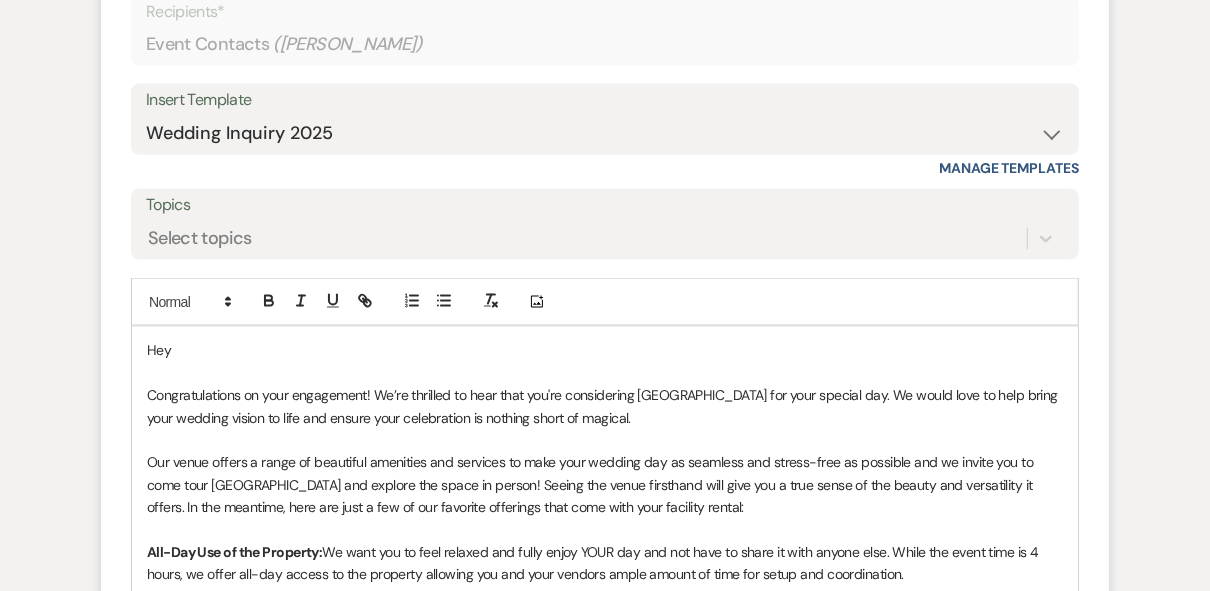 click on "Hey Congratulations on your engagement! We’re thrilled to hear that you're considering [GEOGRAPHIC_DATA] for your special day. We would love to help bring your wedding vision to life and ensure your celebration is nothing short of magical. Our venue offers a range of beautiful amenities and services to make your wedding day as seamless and stress-free as possible and we invite you to come tour [GEOGRAPHIC_DATA] and explore the space in person! Seeing the venue firsthand will give you a true sense of the beauty and versatility it offers. In the meantime, here are just a few of our favorite offerings that come with your facility rental: All-Day Use of the Property:  We want you to feel relaxed and fully enjoy YOUR day and not have to share it with anyone else. While the event time is 4 hours, we offer all-day access to the property allowing you and your vendors ample amount of time for setup and coordination. Wedding Coordinator: All-Inclusive Options: Catering & Beverage Packages: [DATE] $5000 [DATE] $6500" at bounding box center [605, 775] 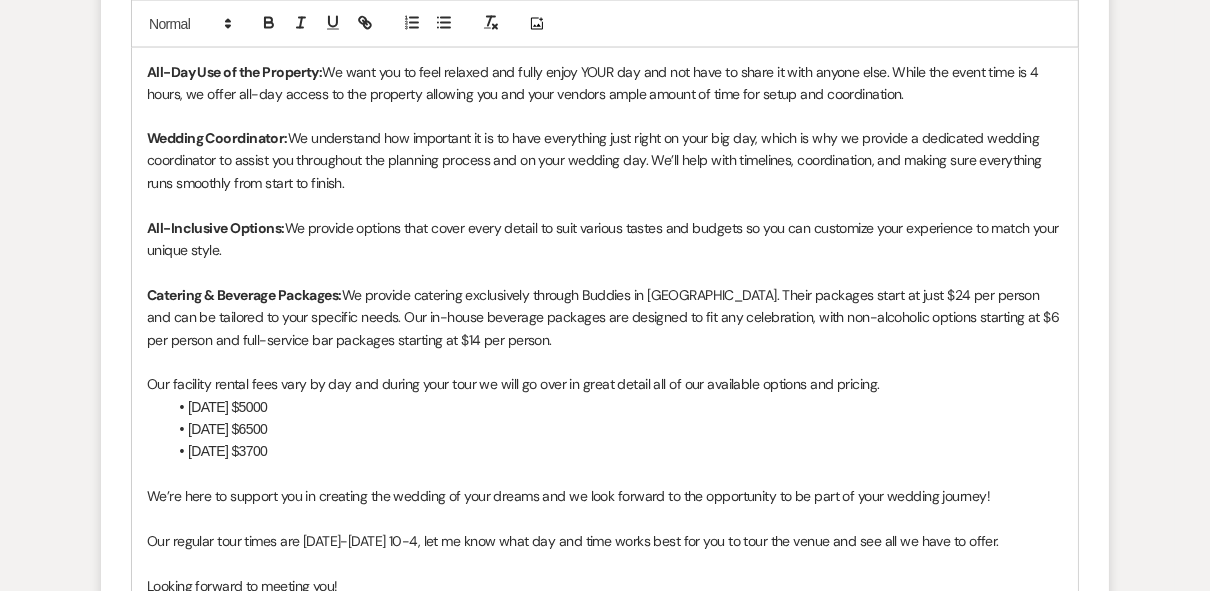 scroll, scrollTop: 2707, scrollLeft: 0, axis: vertical 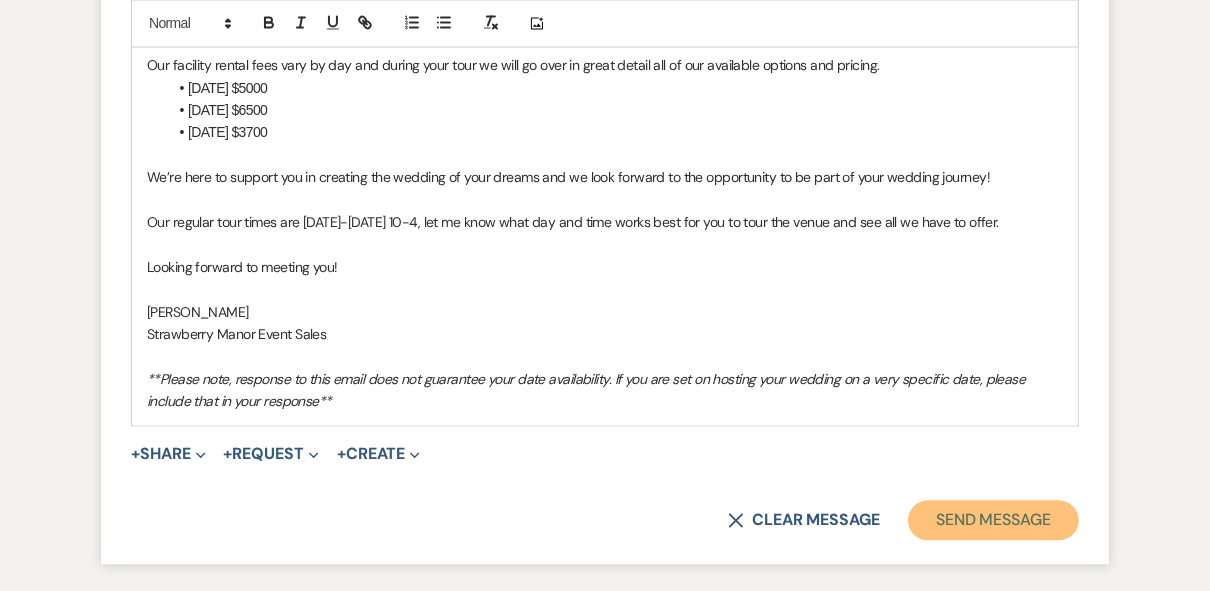 click on "Send Message" at bounding box center (993, 520) 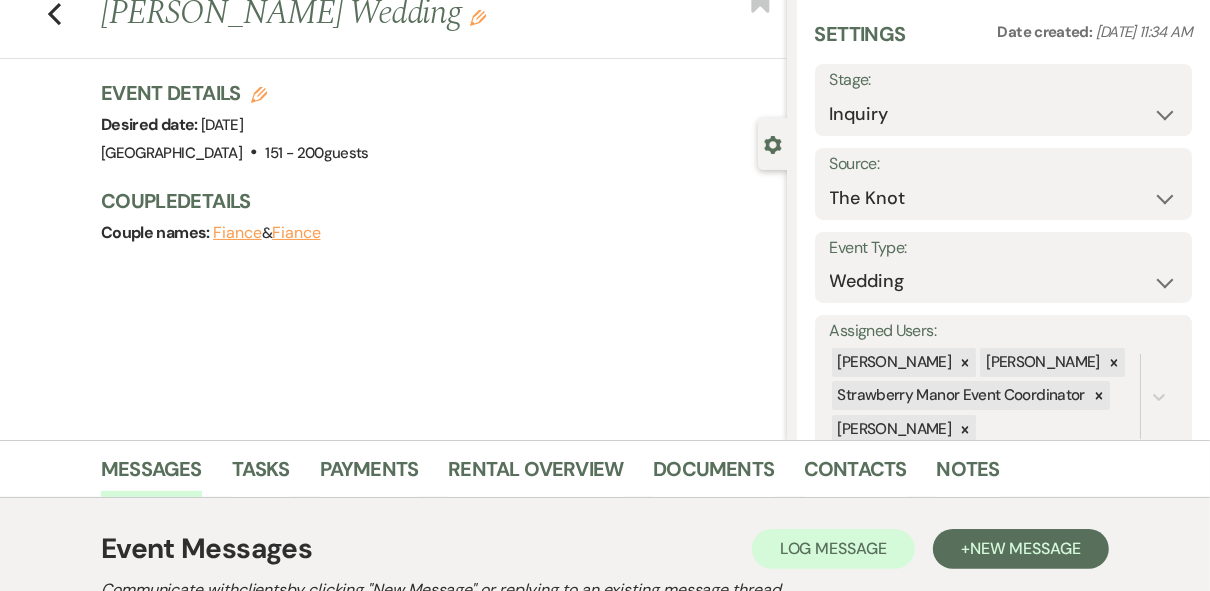 scroll, scrollTop: 0, scrollLeft: 0, axis: both 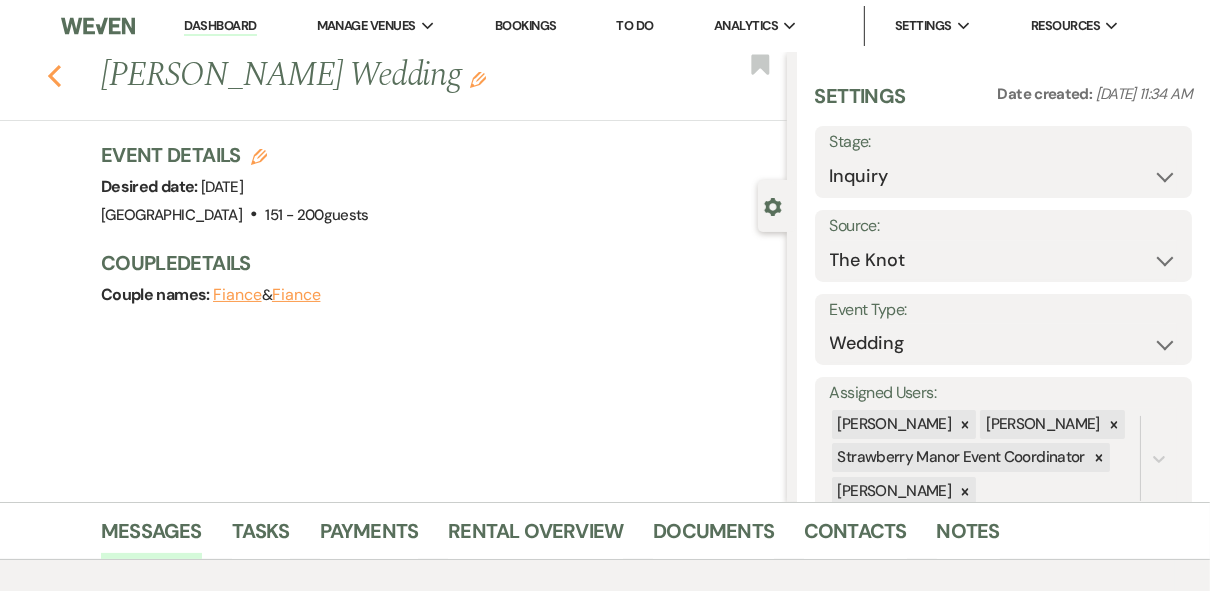 click on "Previous" 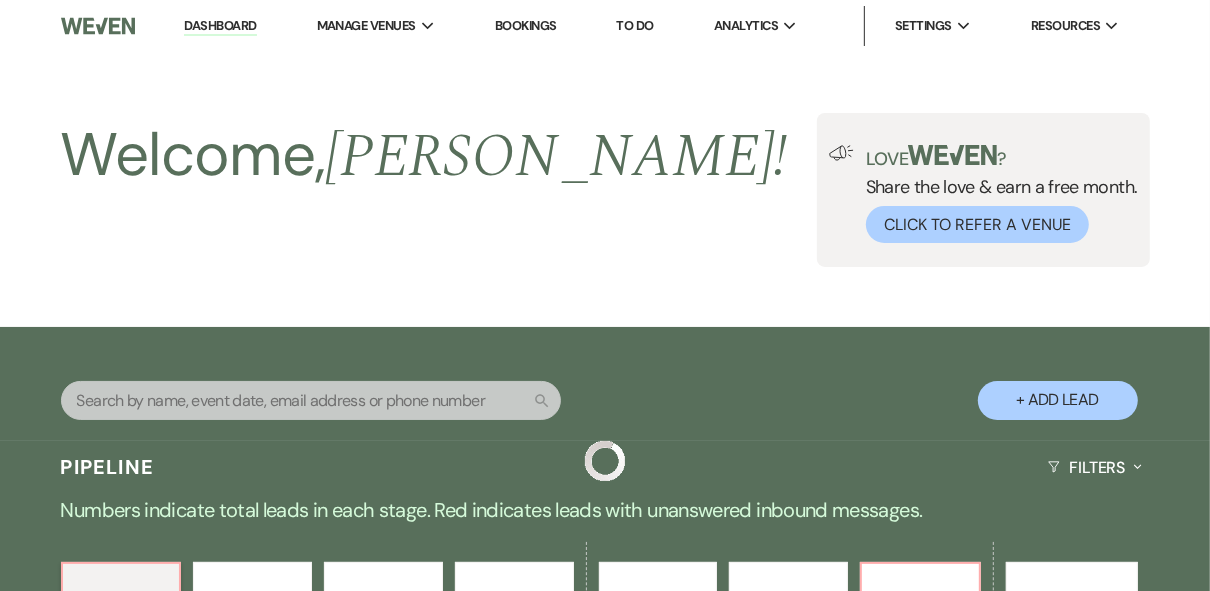 scroll, scrollTop: 720, scrollLeft: 0, axis: vertical 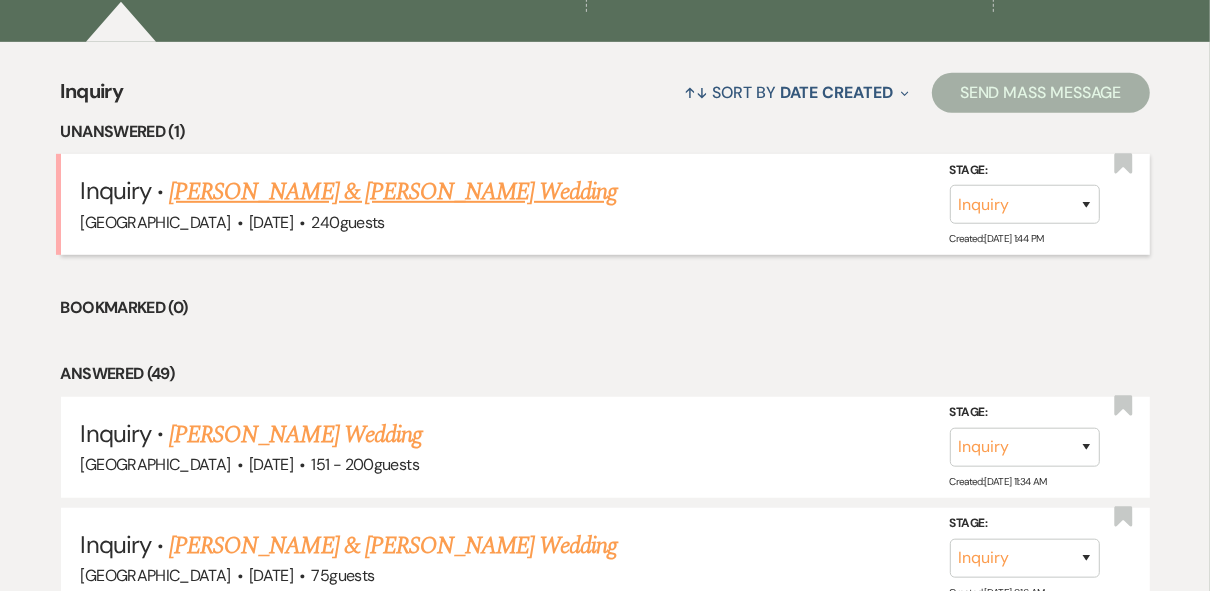 click on "[PERSON_NAME] & [PERSON_NAME] Wedding" at bounding box center [393, 192] 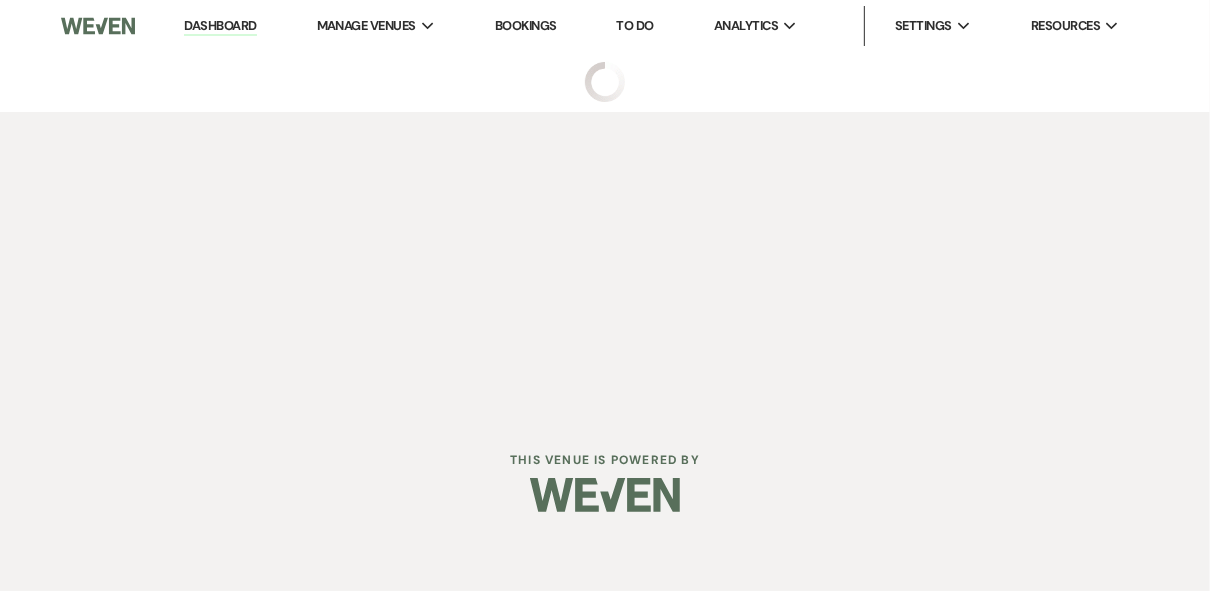 scroll, scrollTop: 0, scrollLeft: 0, axis: both 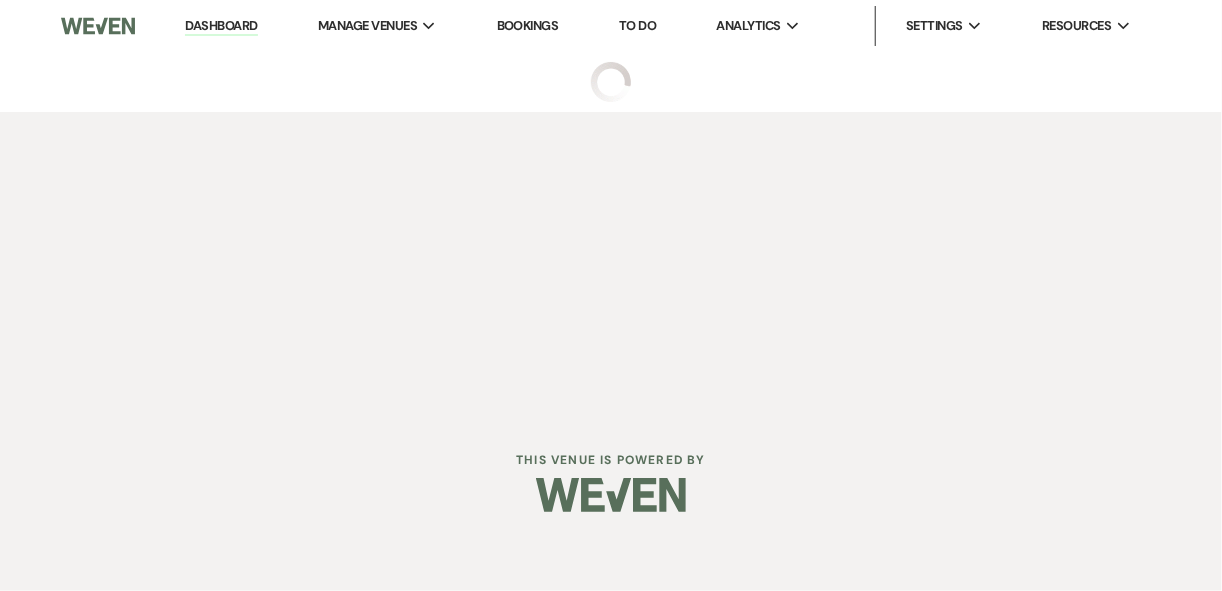 select on "5" 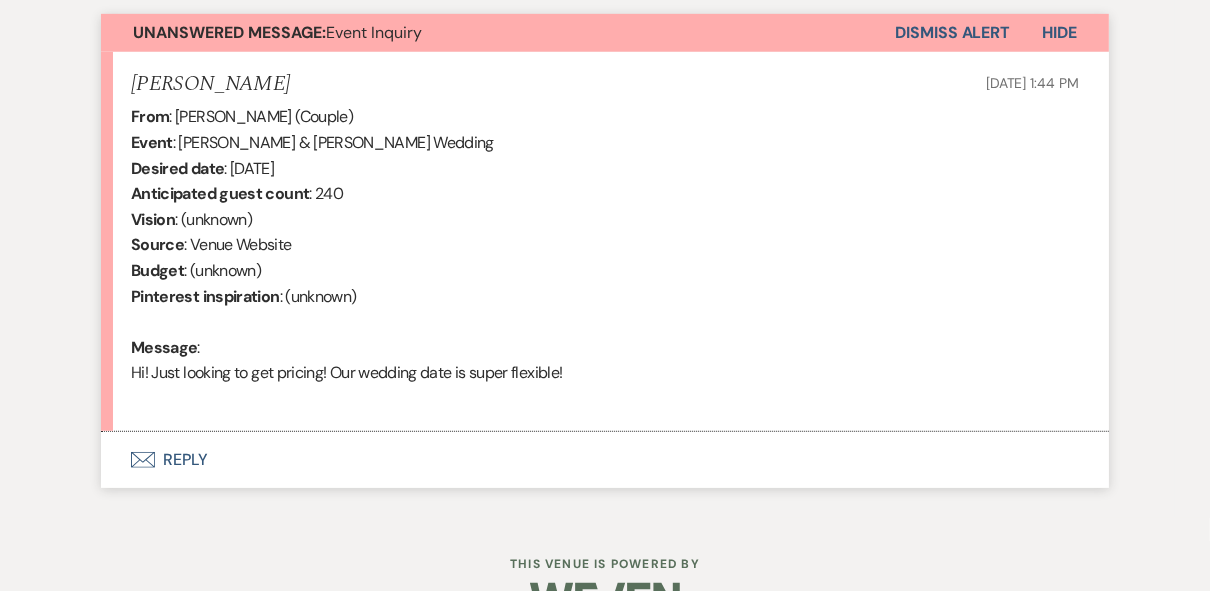 scroll, scrollTop: 785, scrollLeft: 0, axis: vertical 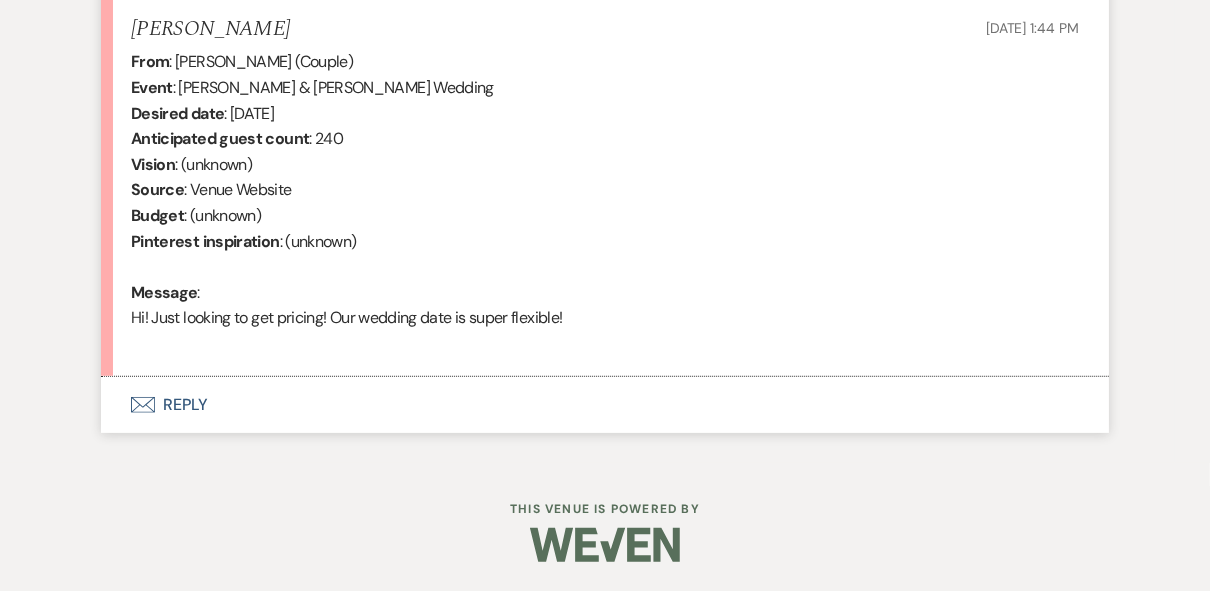 click on "Envelope Reply" at bounding box center [605, 405] 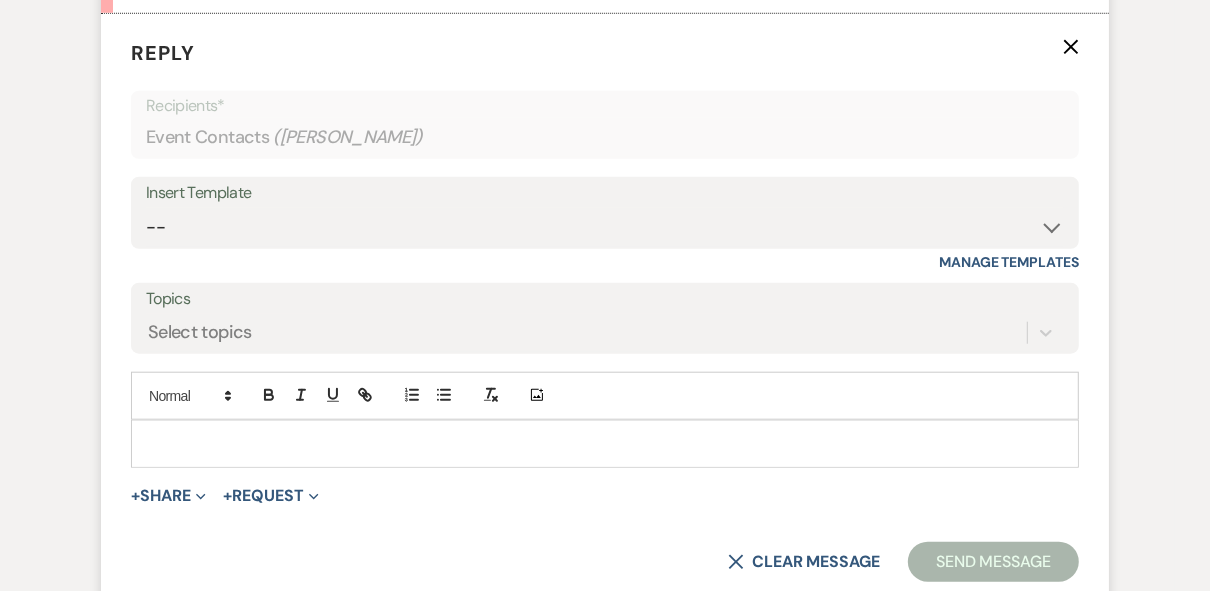 scroll, scrollTop: 1161, scrollLeft: 0, axis: vertical 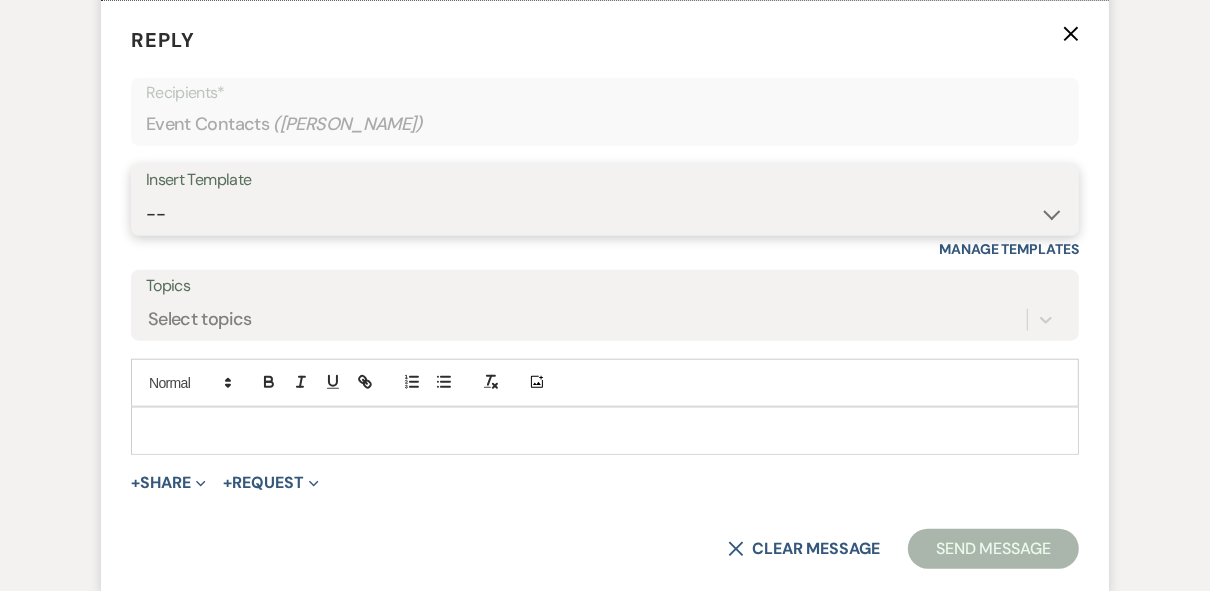 click on "-- Weven Planning Portal Introduction (Booked Events) Private Party Inquiry Response > 90 Private Party < 90 Contract (Pre-Booked Leads) Elopement Package iDo to Your Venue Wedding Inquiry Response 2024 Tent Contract Rehearsal Dinner 30-Day Wedding Meeting Detailed pricing request ( Pre tour) Website RSVP Tutorial Reunion Proposal Follow-Up Day of Wedding Reminder Pinterest Link Elopement Pkg > 60 Days Micro Wedding Wedding Payment Reminder Private Party Payment reminder Self Vendor Followup Booking Vendors  Tour Follow Up SM Photography Contract A&B Video contract Floral Questionnaire Final Meeting 2 Week Booking Followup Thank you for touring [DATE] Minium Venue pricing Getting started Coordinator Introduction - Haileigh Event Coordinator Introduction- [PERSON_NAME] - Intro Cake - Intro Events Intro - Haileigh Wedding Inquiry 2025 Honeymoon Suite Reminders Invoice payment 2025/2026 availabilities  Decor Package" at bounding box center [605, 214] 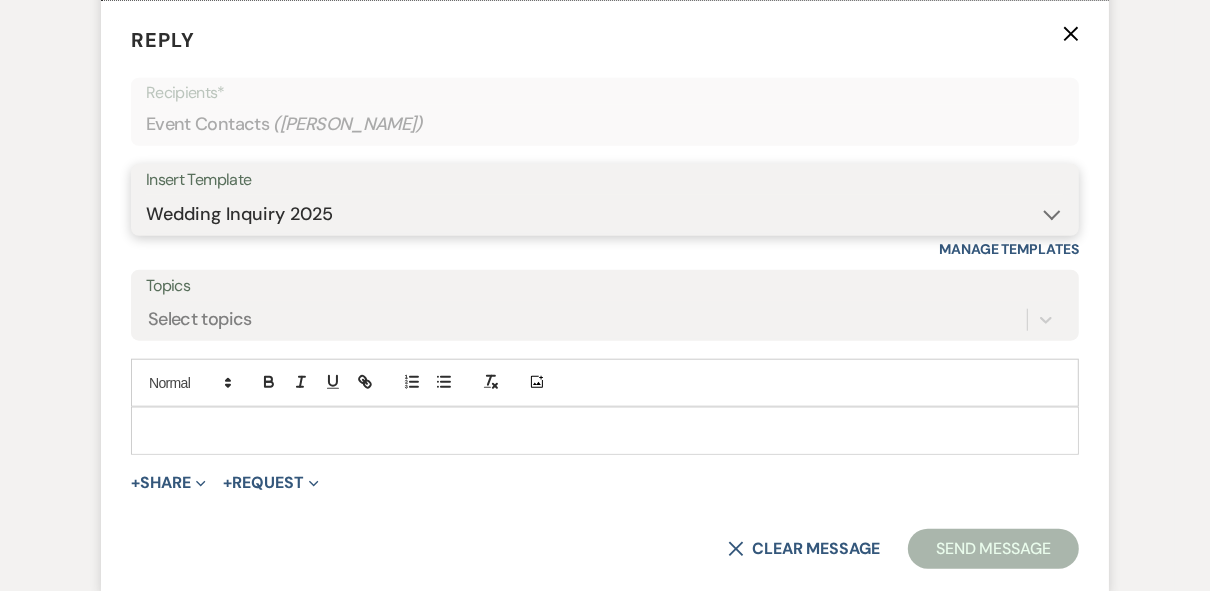 click on "-- Weven Planning Portal Introduction (Booked Events) Private Party Inquiry Response > 90 Private Party < 90 Contract (Pre-Booked Leads) Elopement Package iDo to Your Venue Wedding Inquiry Response 2024 Tent Contract Rehearsal Dinner 30-Day Wedding Meeting Detailed pricing request ( Pre tour) Website RSVP Tutorial Reunion Proposal Follow-Up Day of Wedding Reminder Pinterest Link Elopement Pkg > 60 Days Micro Wedding Wedding Payment Reminder Private Party Payment reminder Self Vendor Followup Booking Vendors  Tour Follow Up SM Photography Contract A&B Video contract Floral Questionnaire Final Meeting 2 Week Booking Followup Thank you for touring [DATE] Minium Venue pricing Getting started Coordinator Introduction - Haileigh Event Coordinator Introduction- [PERSON_NAME] - Intro Cake - Intro Events Intro - Haileigh Wedding Inquiry 2025 Honeymoon Suite Reminders Invoice payment 2025/2026 availabilities  Decor Package" at bounding box center [605, 214] 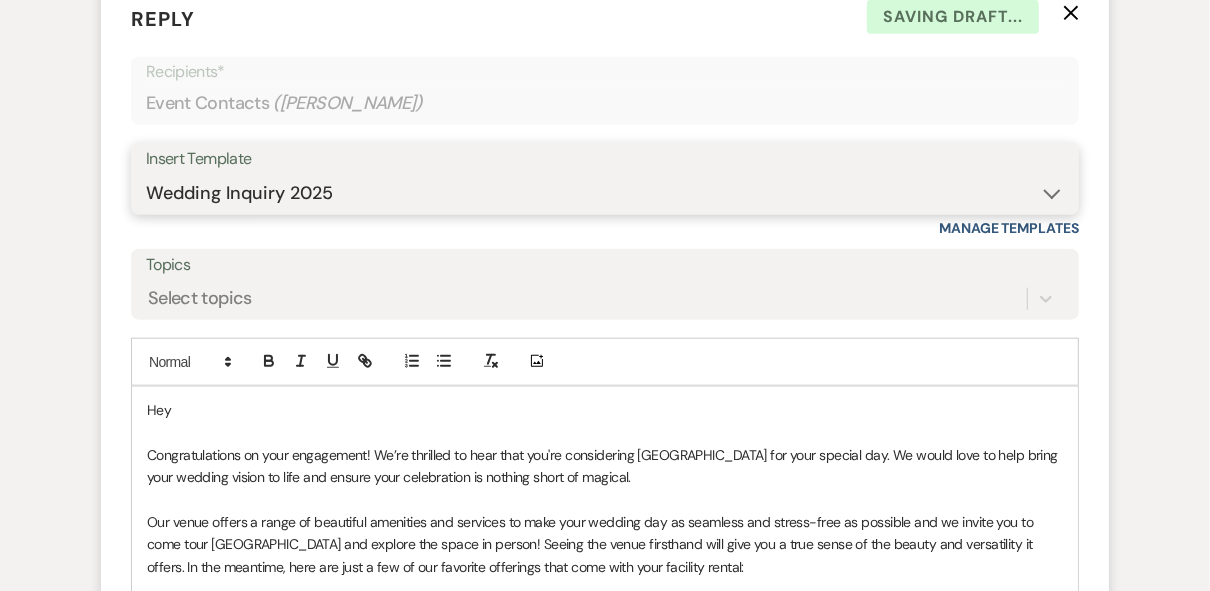 scroll, scrollTop: 1241, scrollLeft: 0, axis: vertical 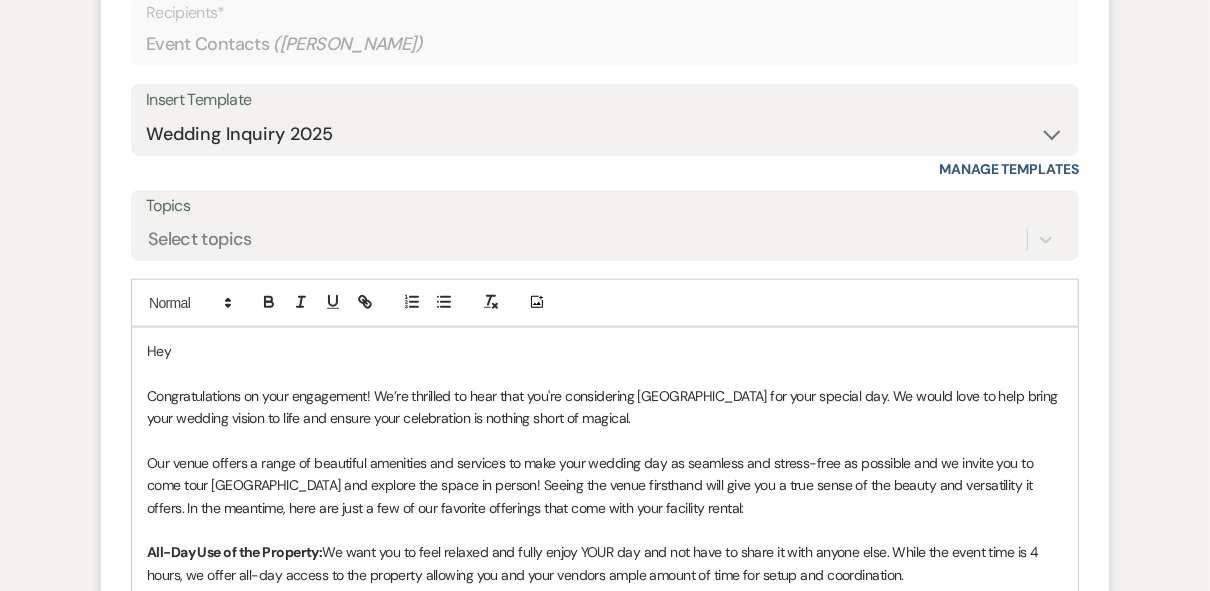 click on "Hey" at bounding box center (605, 351) 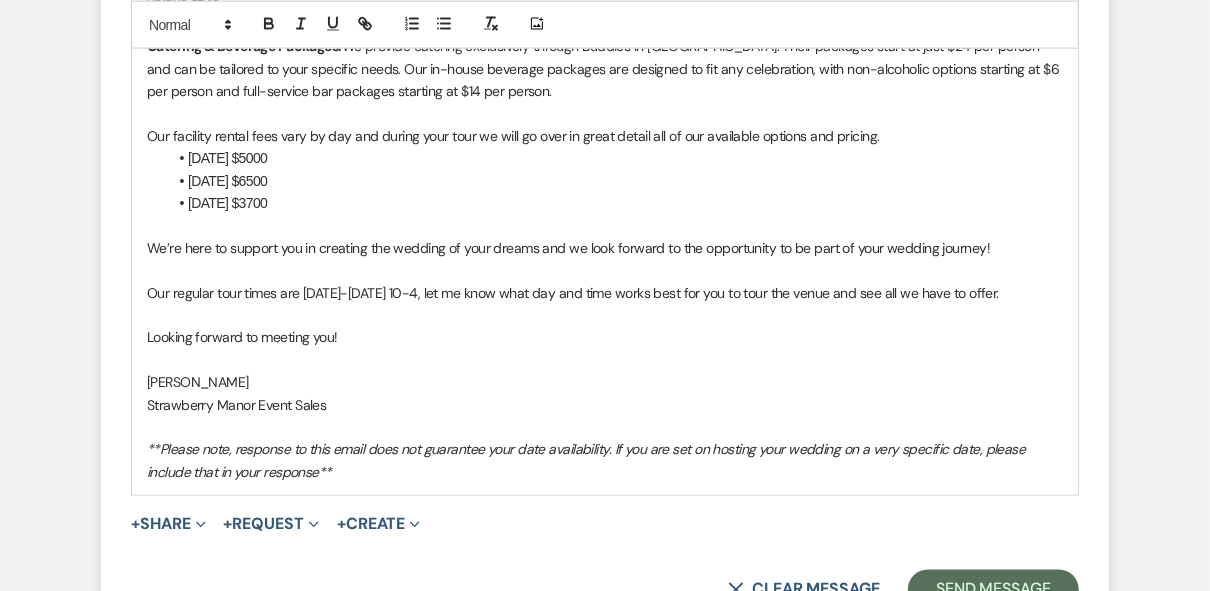 scroll, scrollTop: 2195, scrollLeft: 0, axis: vertical 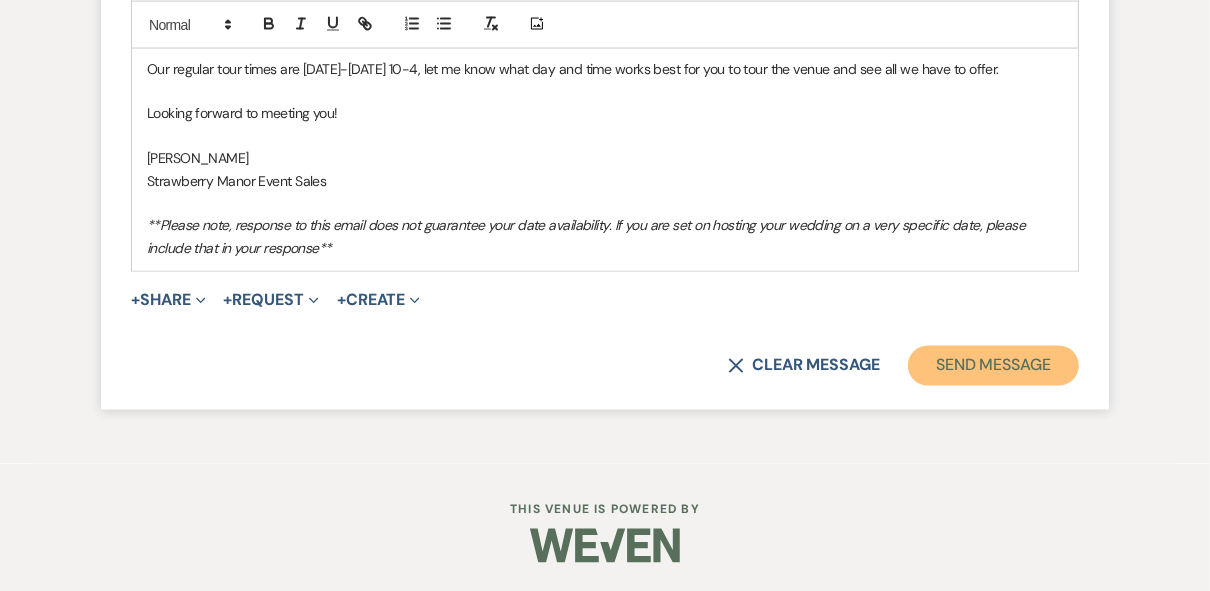 click on "Send Message" at bounding box center [993, 366] 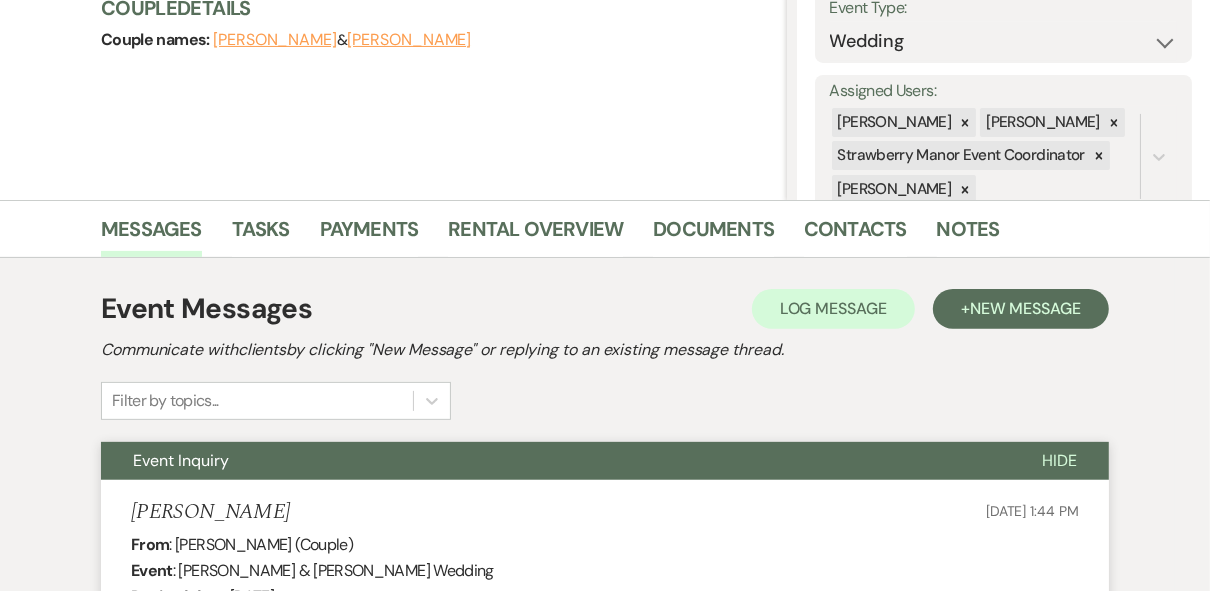 scroll, scrollTop: 0, scrollLeft: 0, axis: both 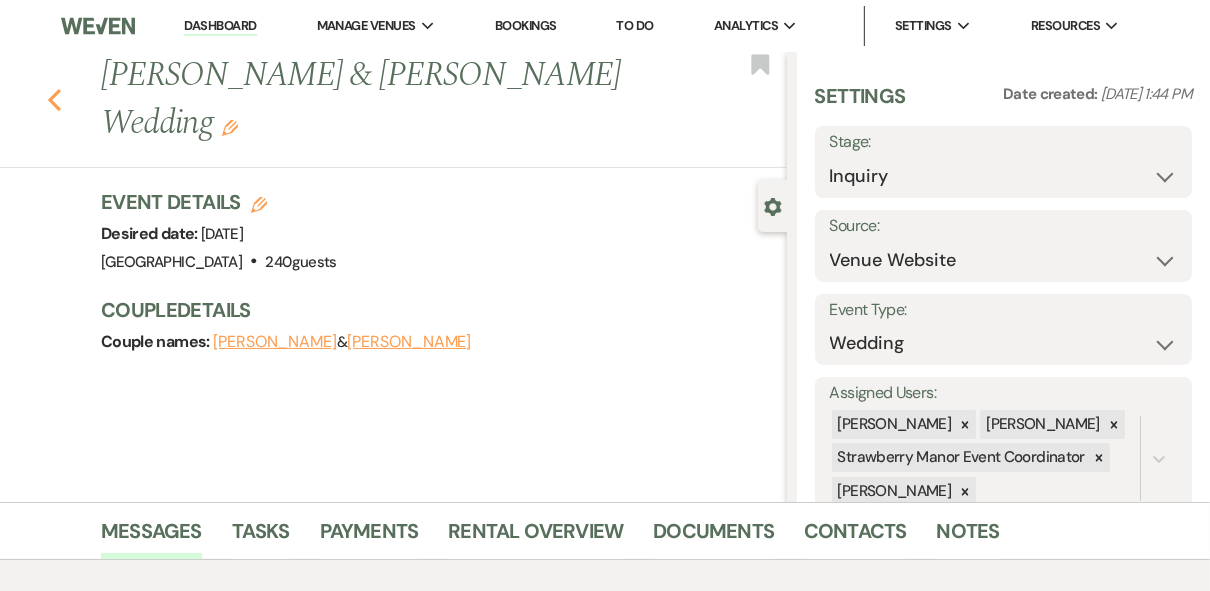 click 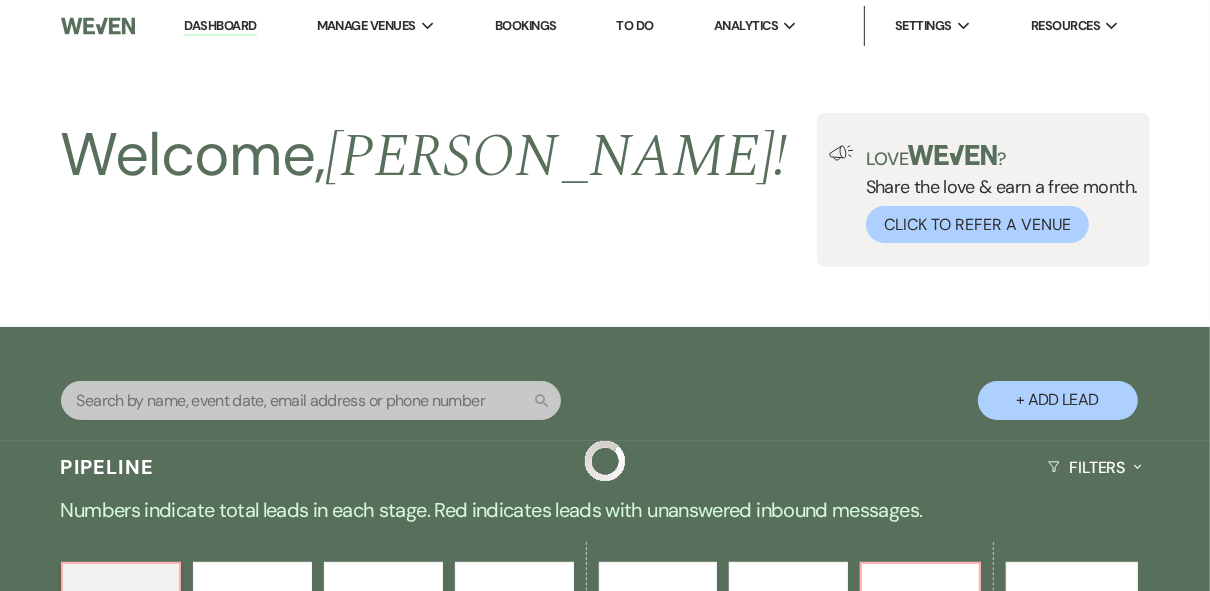 scroll, scrollTop: 720, scrollLeft: 0, axis: vertical 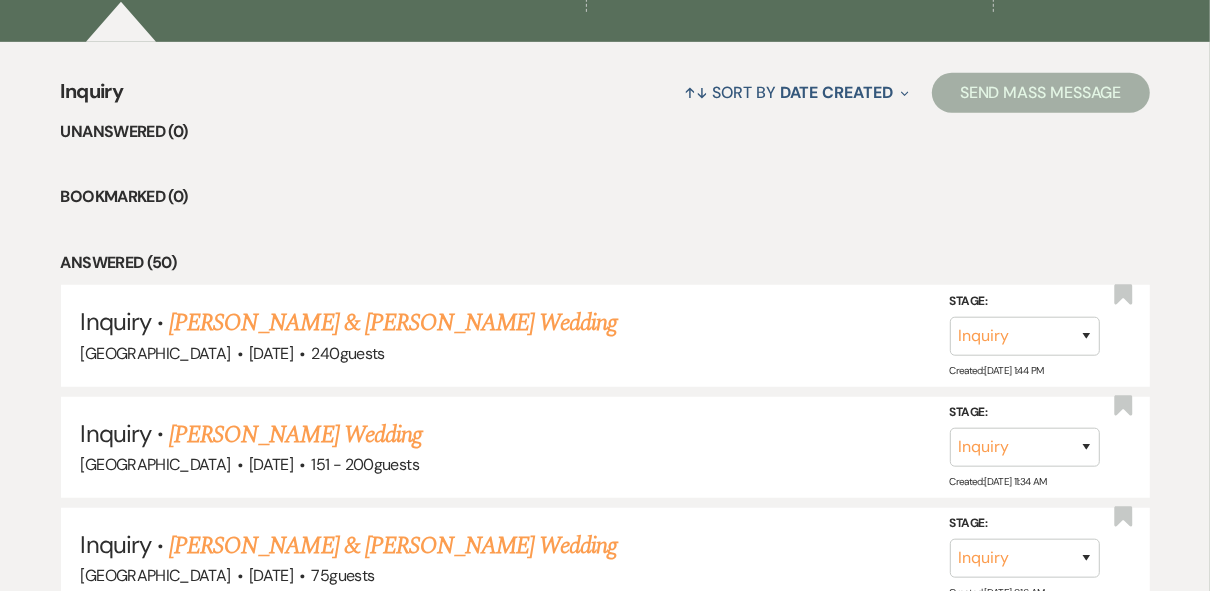 click on "Bookmarked (0)" at bounding box center (605, 197) 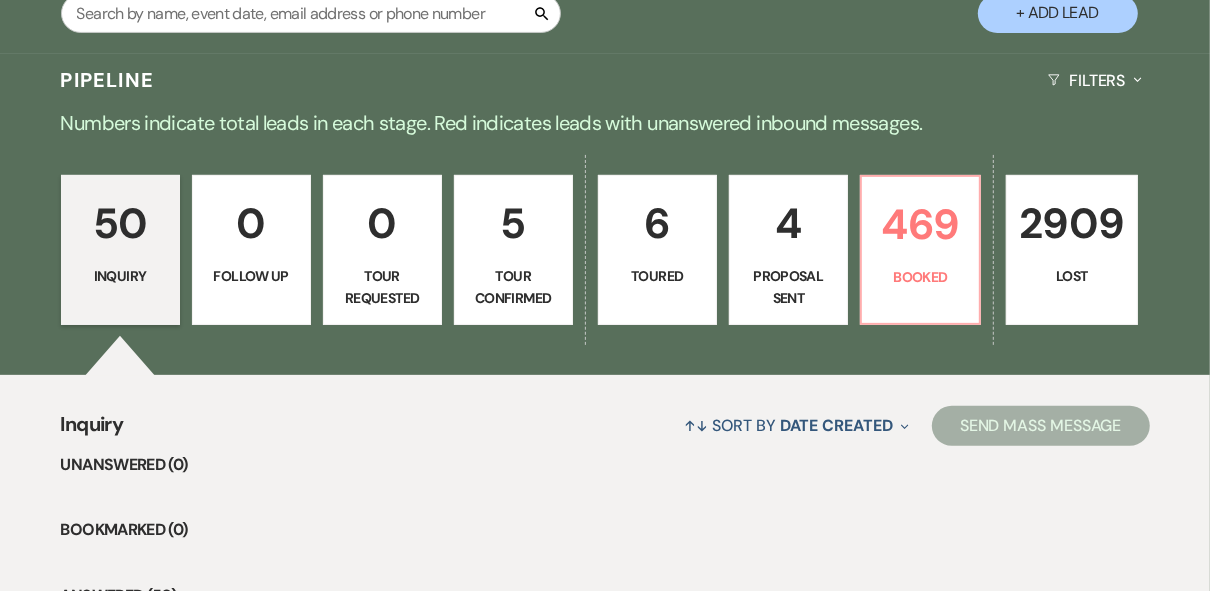 scroll, scrollTop: 321, scrollLeft: 0, axis: vertical 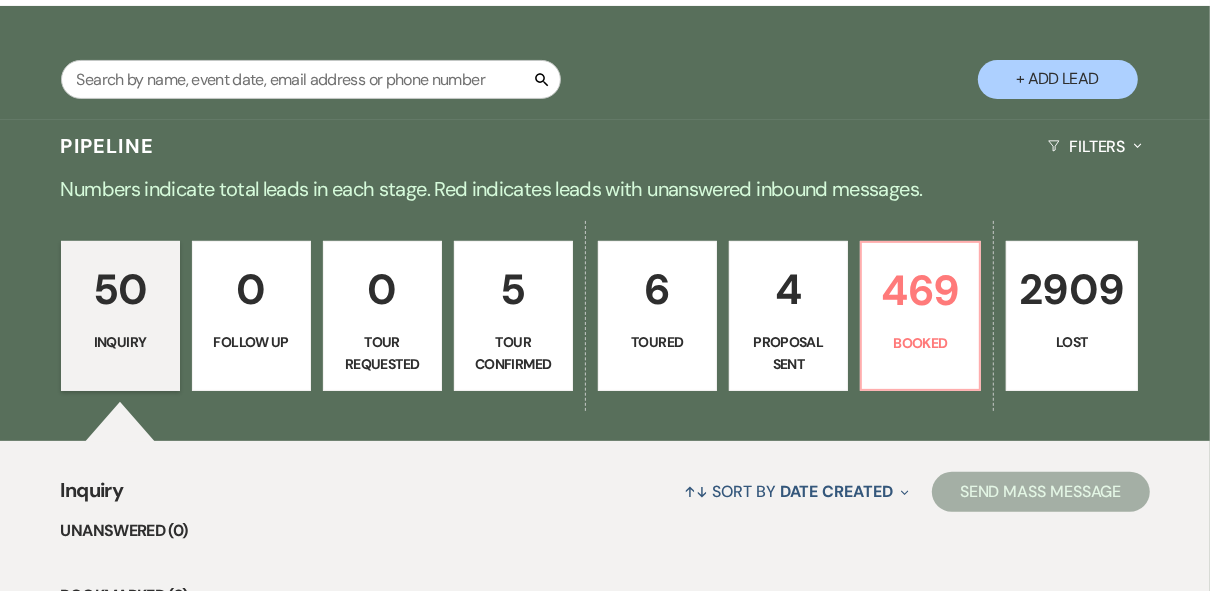 click on "Proposal Sent" at bounding box center (788, 353) 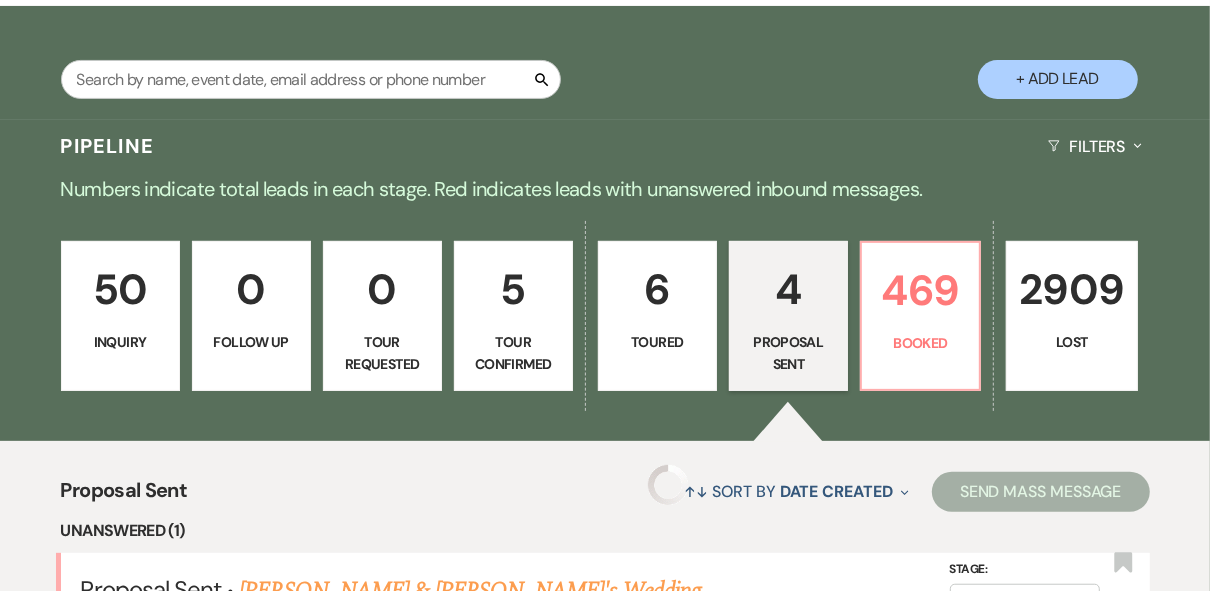 select on "6" 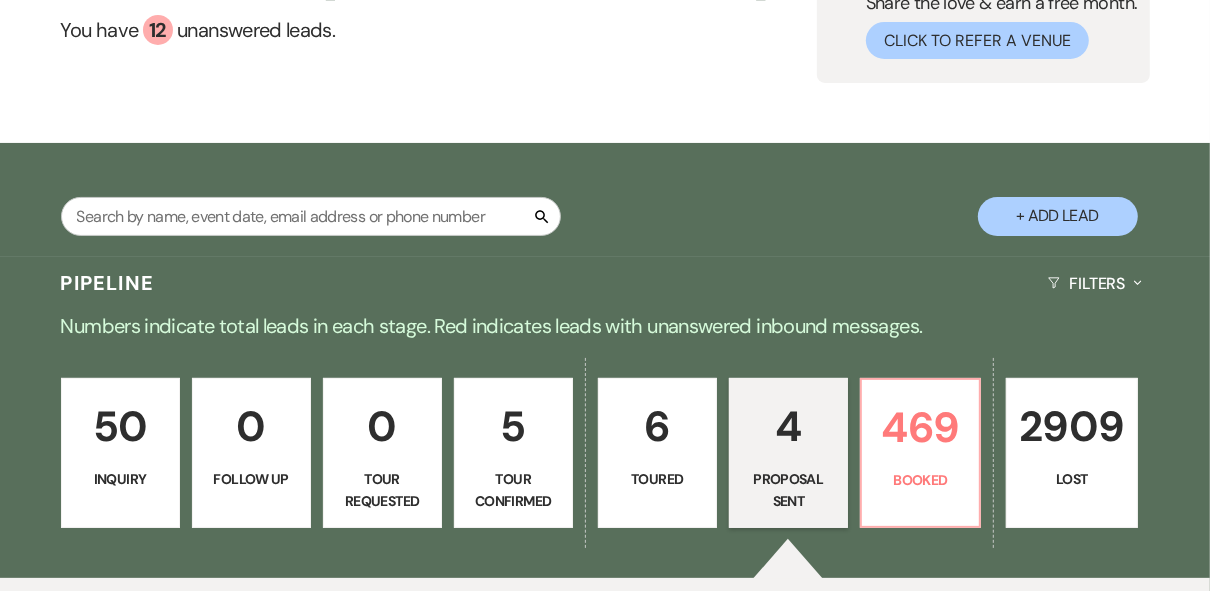 scroll, scrollTop: 1, scrollLeft: 0, axis: vertical 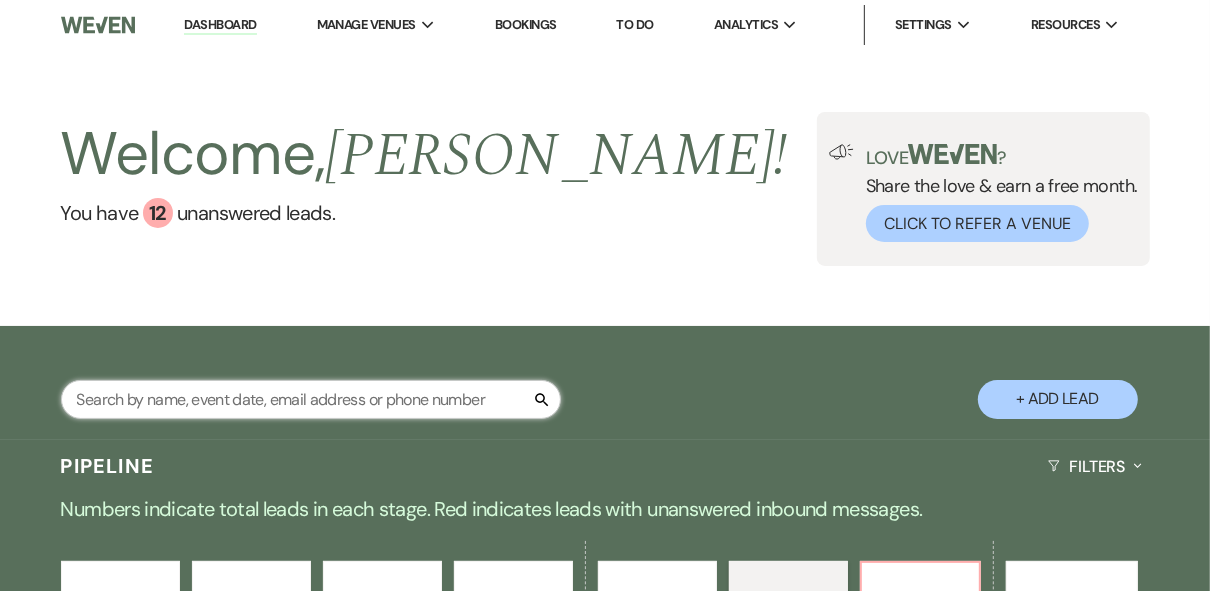 click at bounding box center (311, 399) 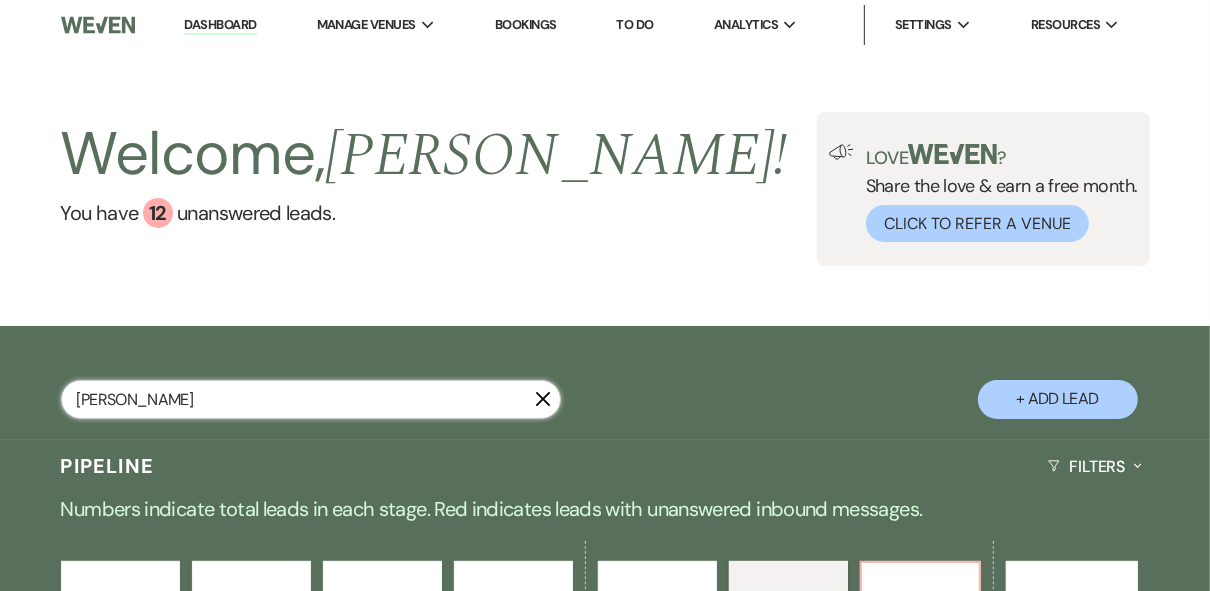 type on "[PERSON_NAME]" 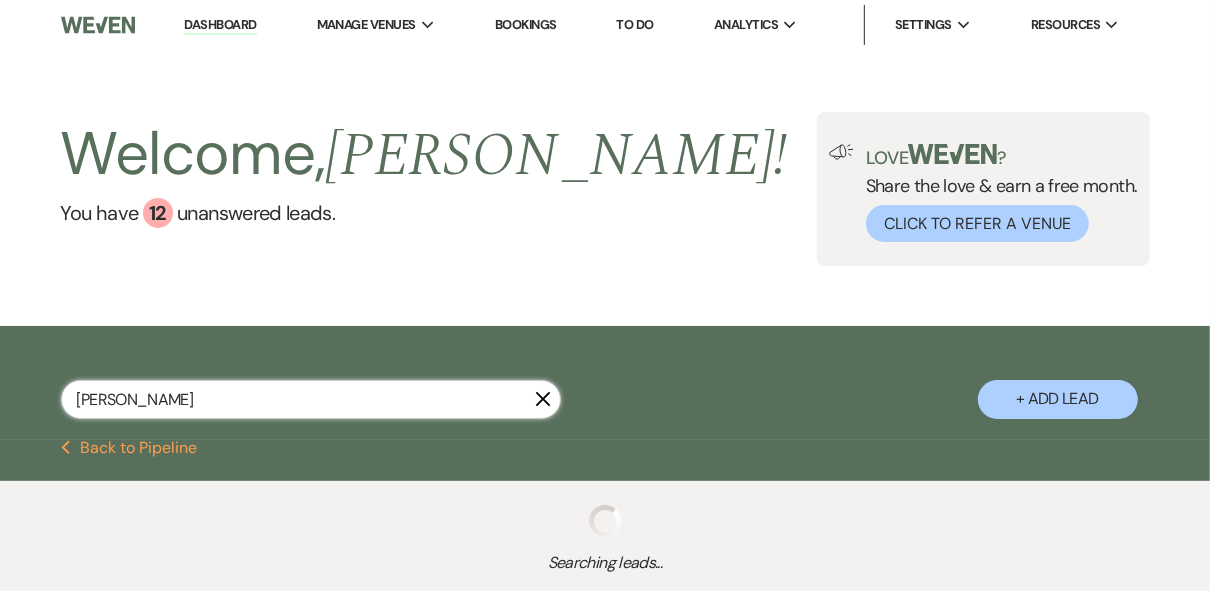 select on "8" 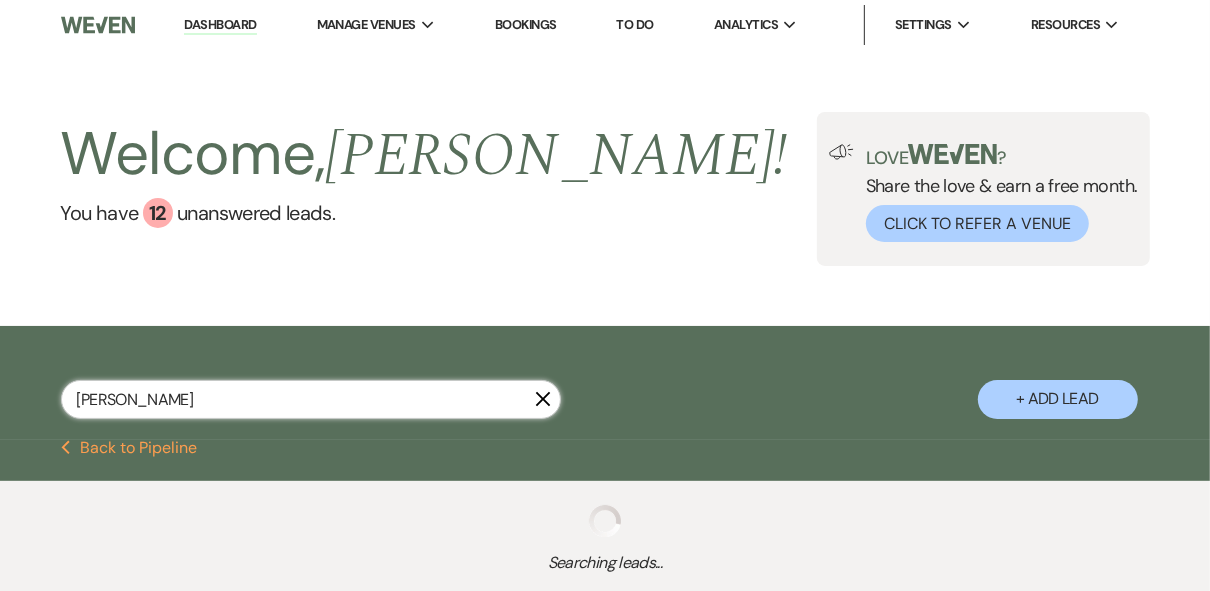 select on "5" 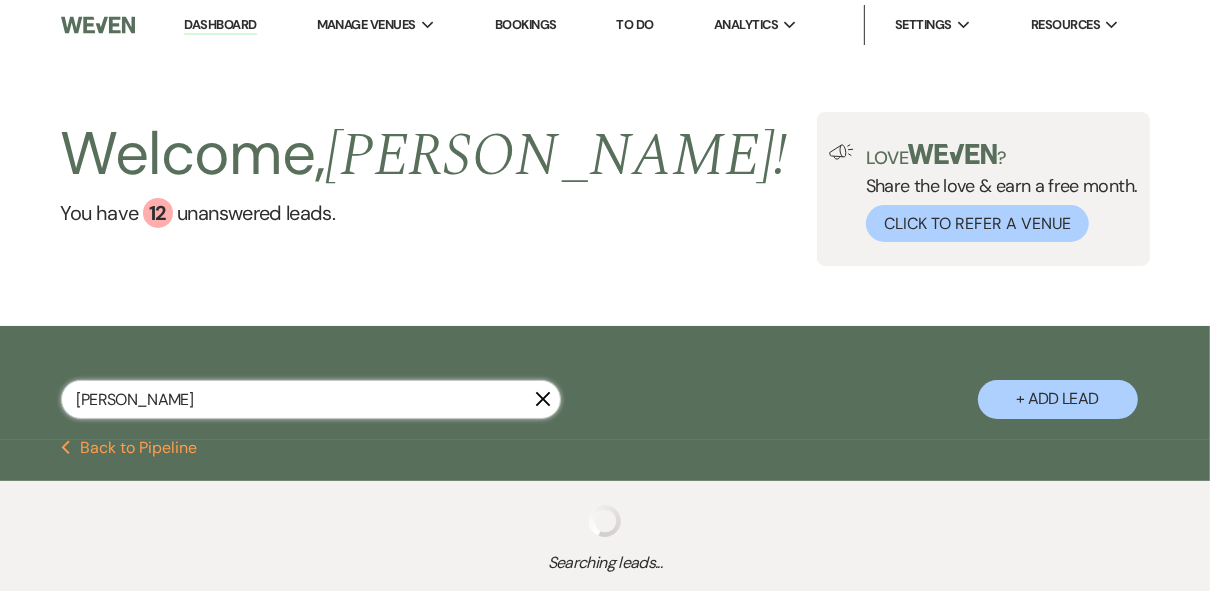 select on "8" 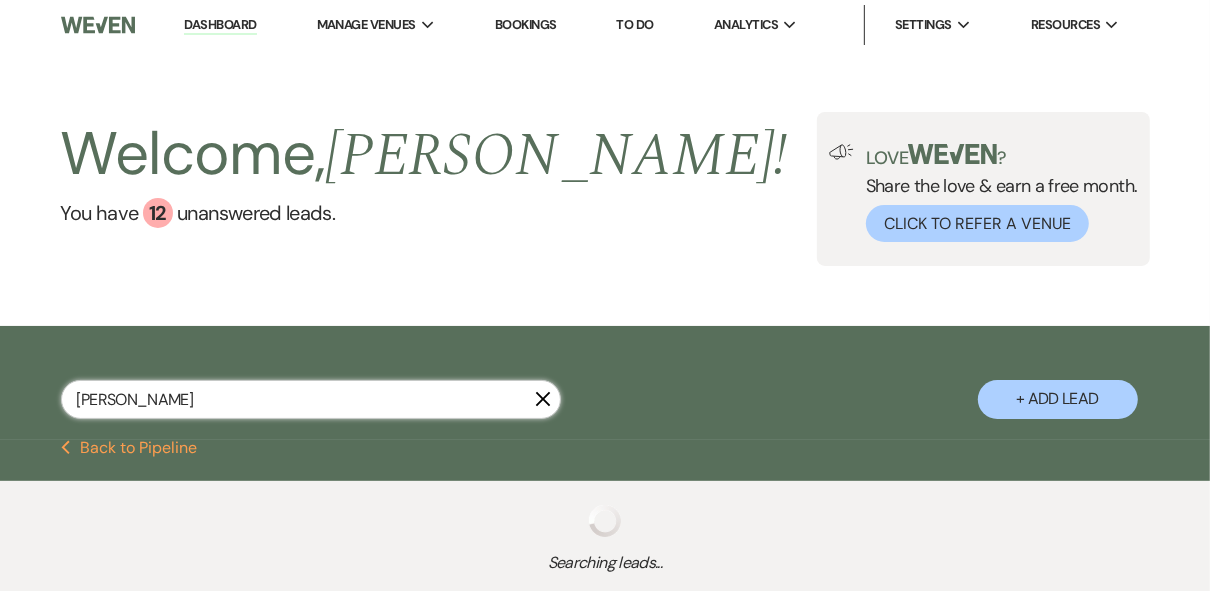 select on "5" 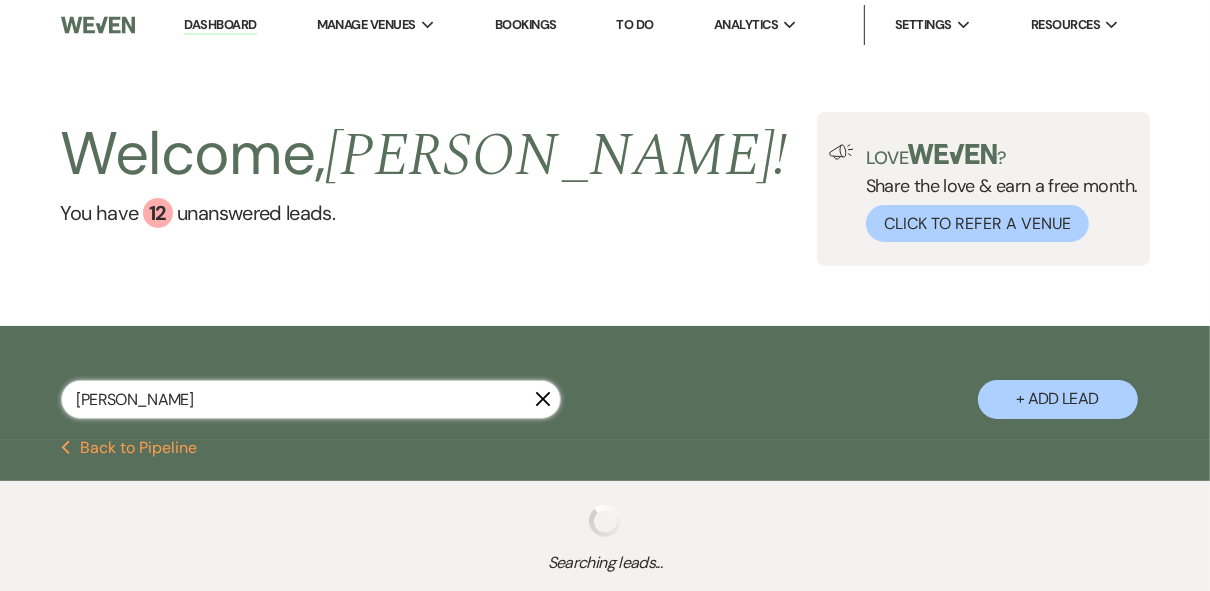 select on "8" 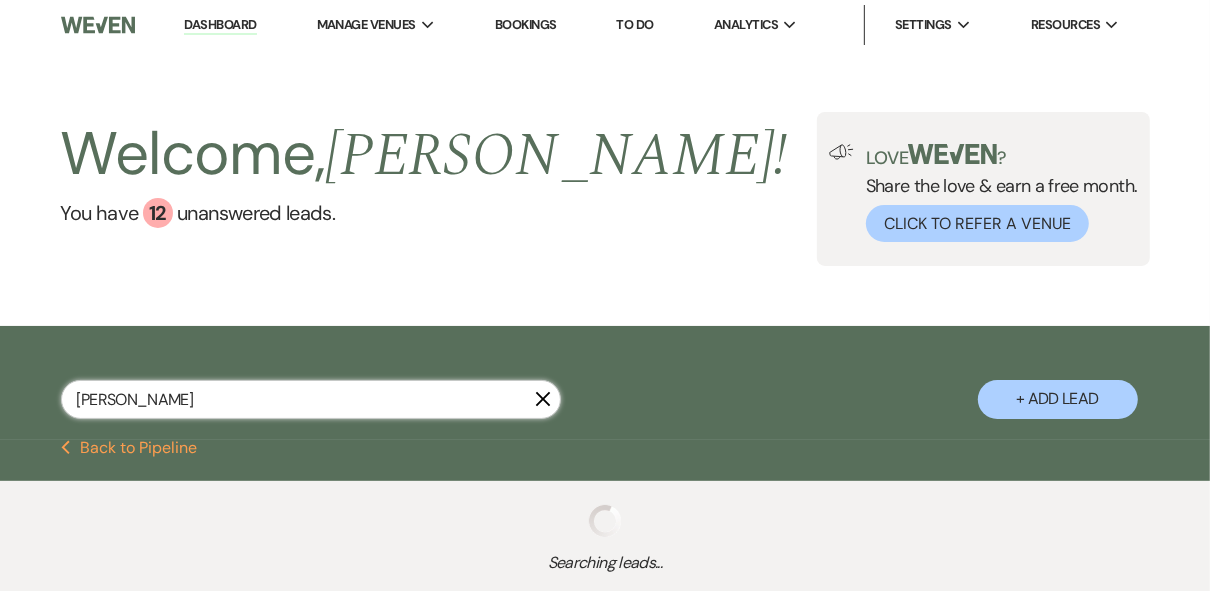 select on "5" 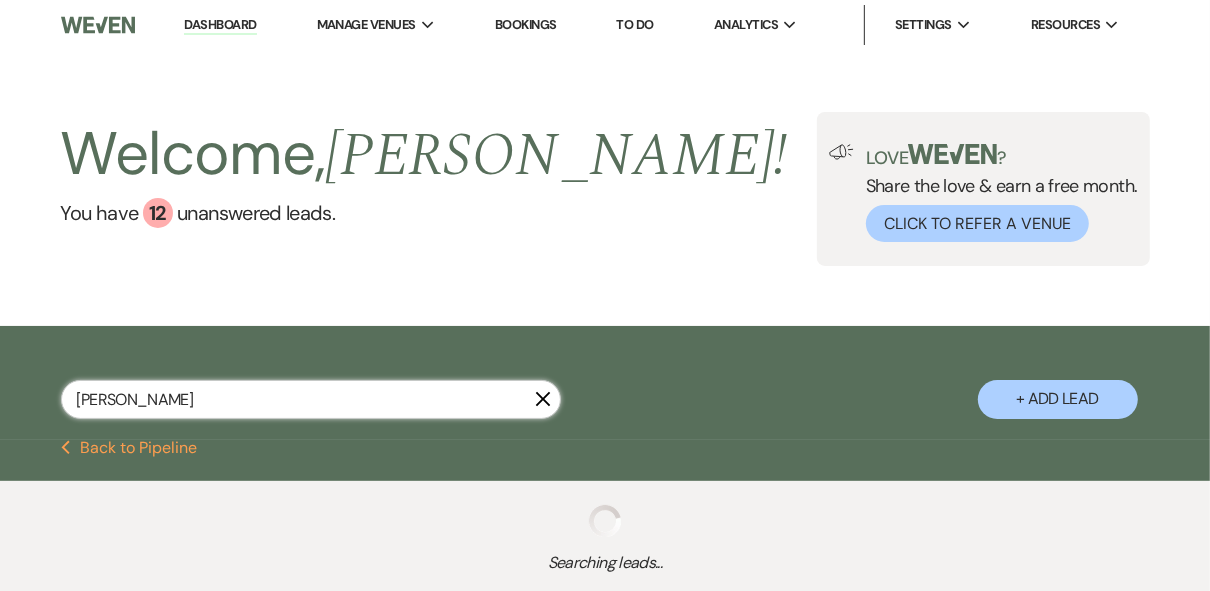 select on "8" 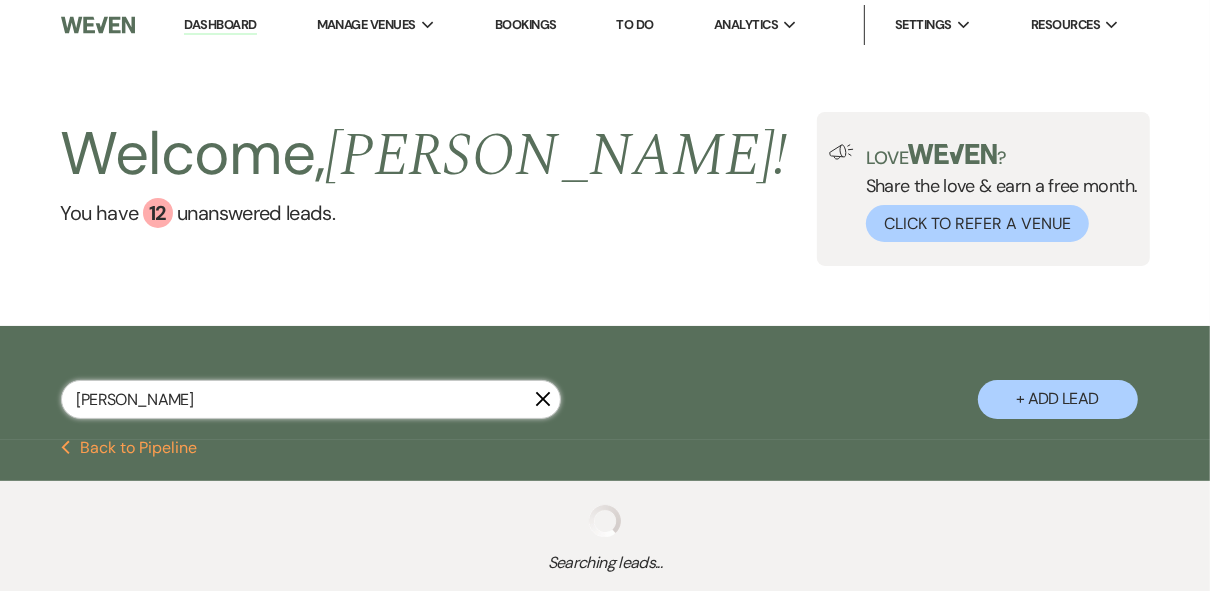 select on "5" 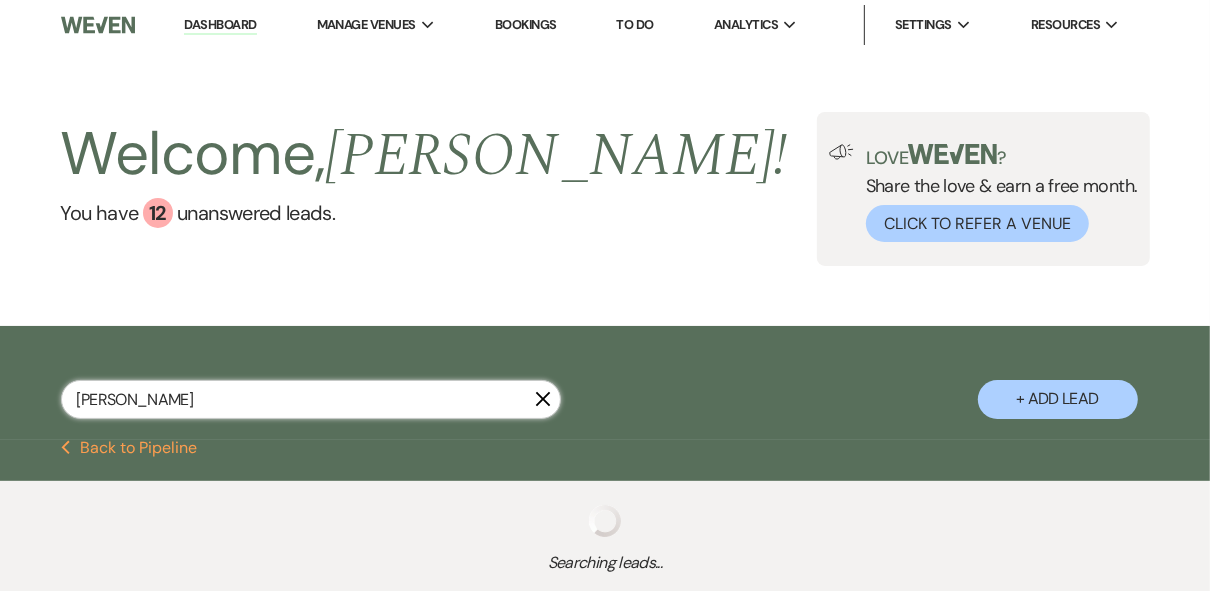 select on "8" 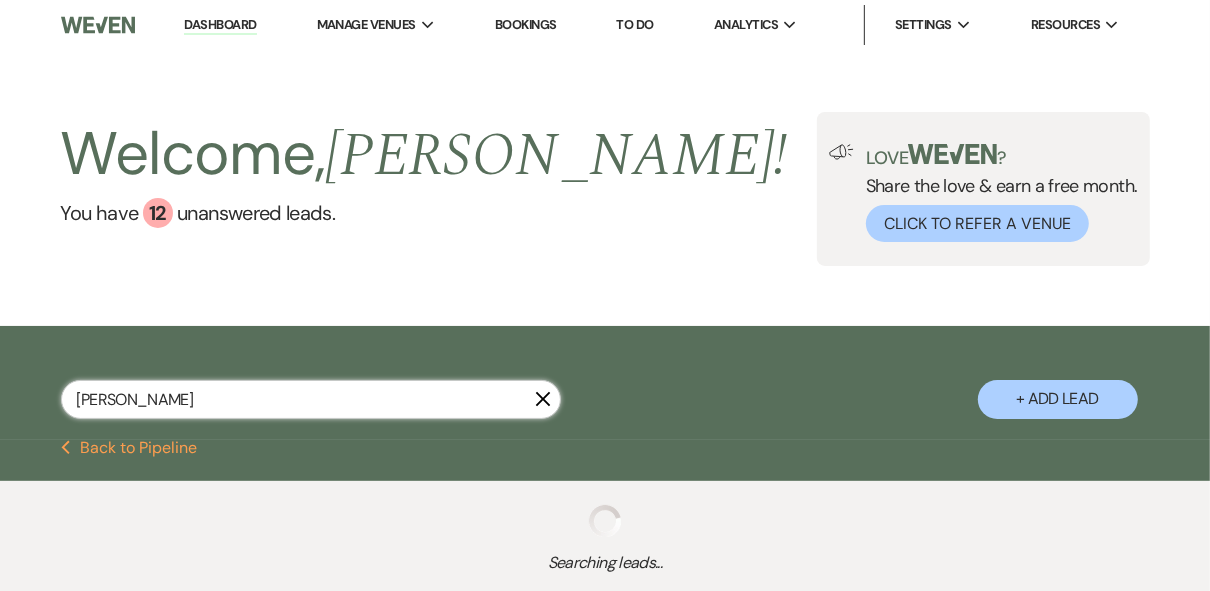 select on "5" 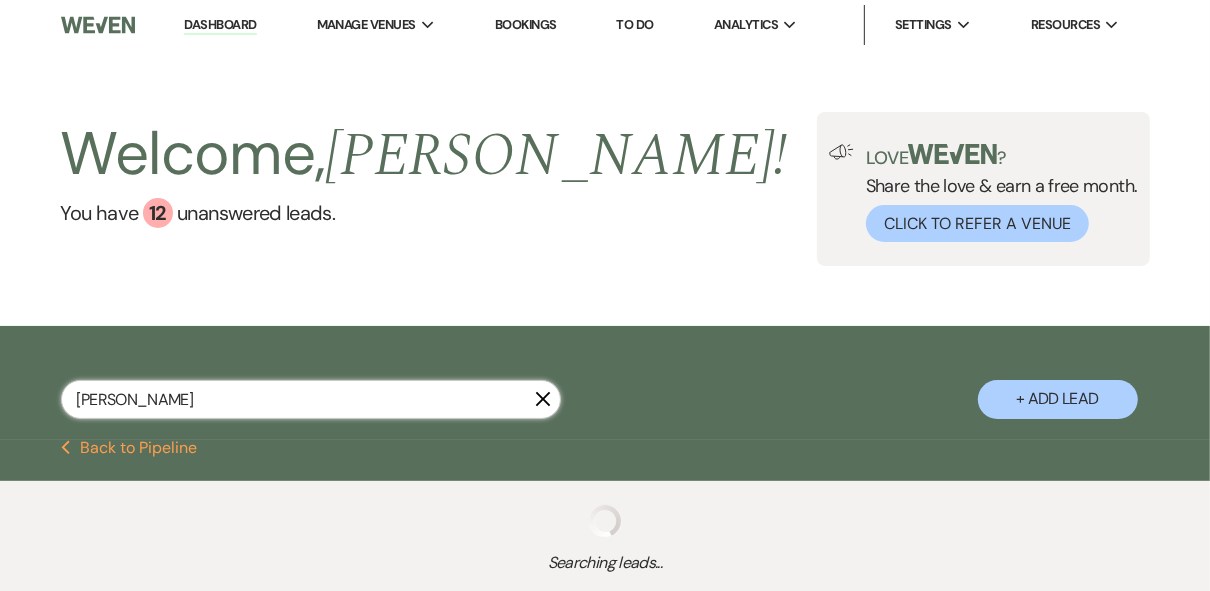 select on "8" 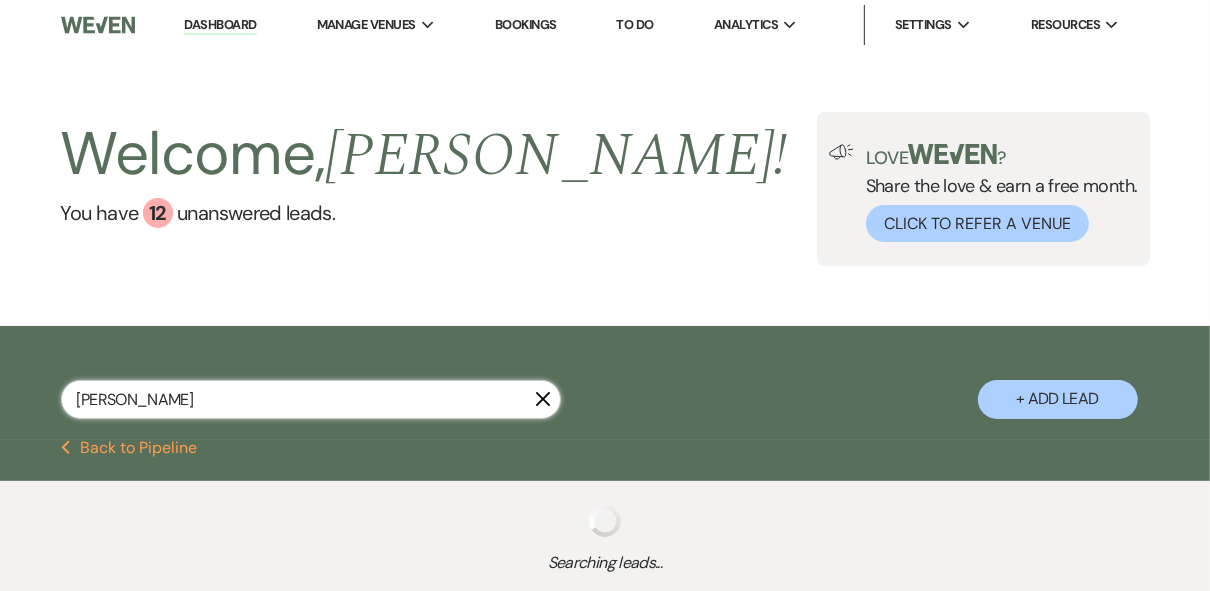 select on "5" 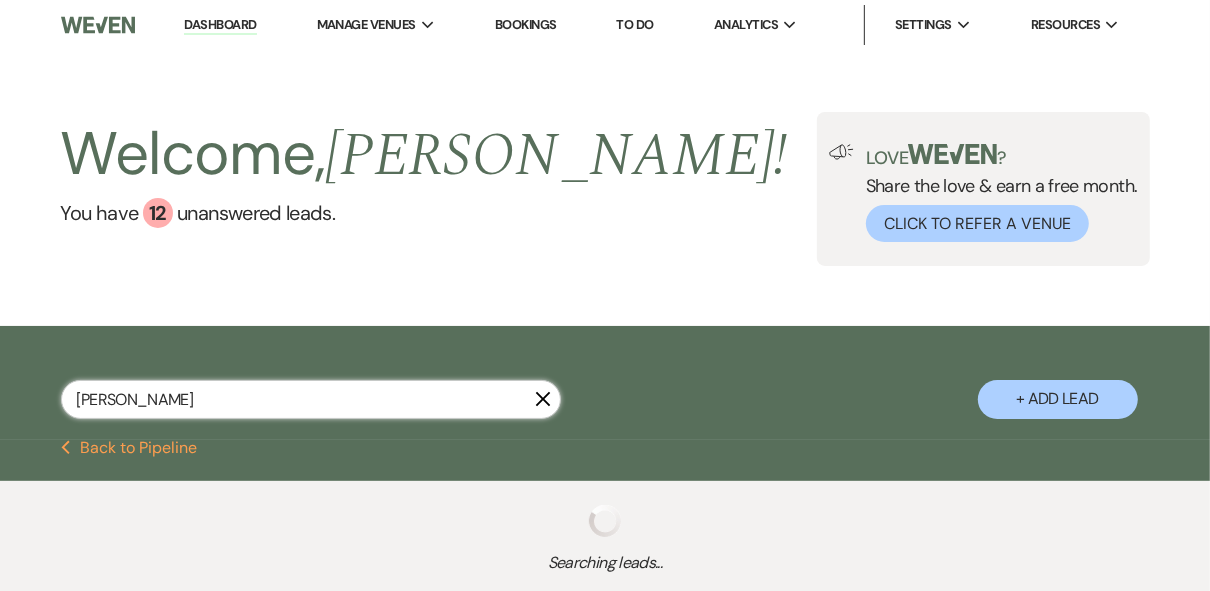select on "8" 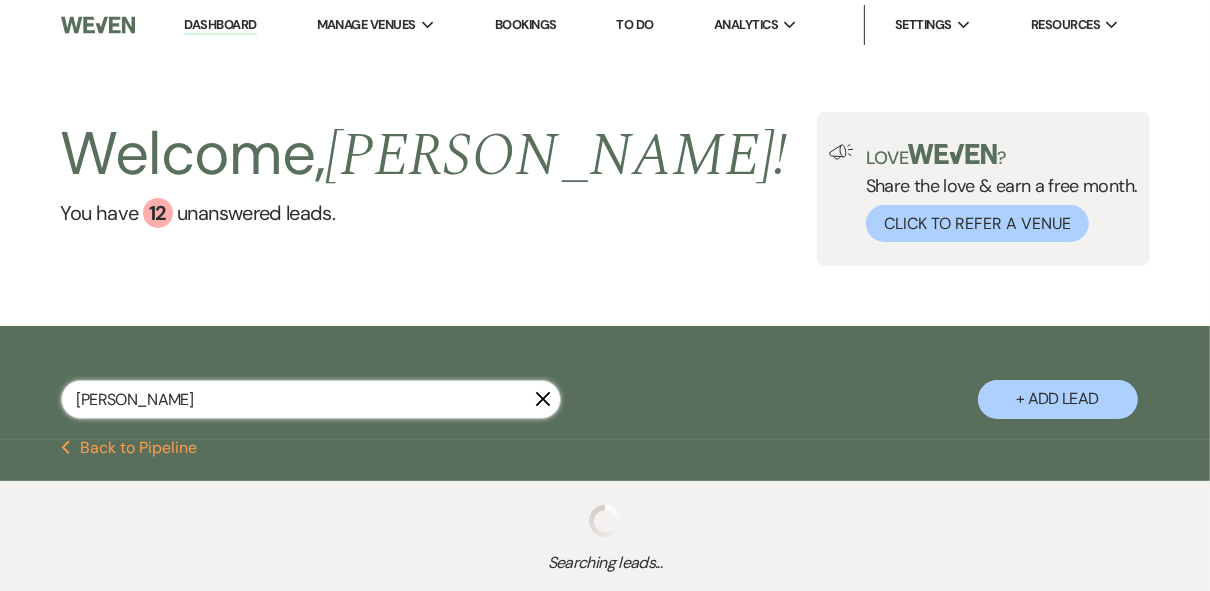 select on "5" 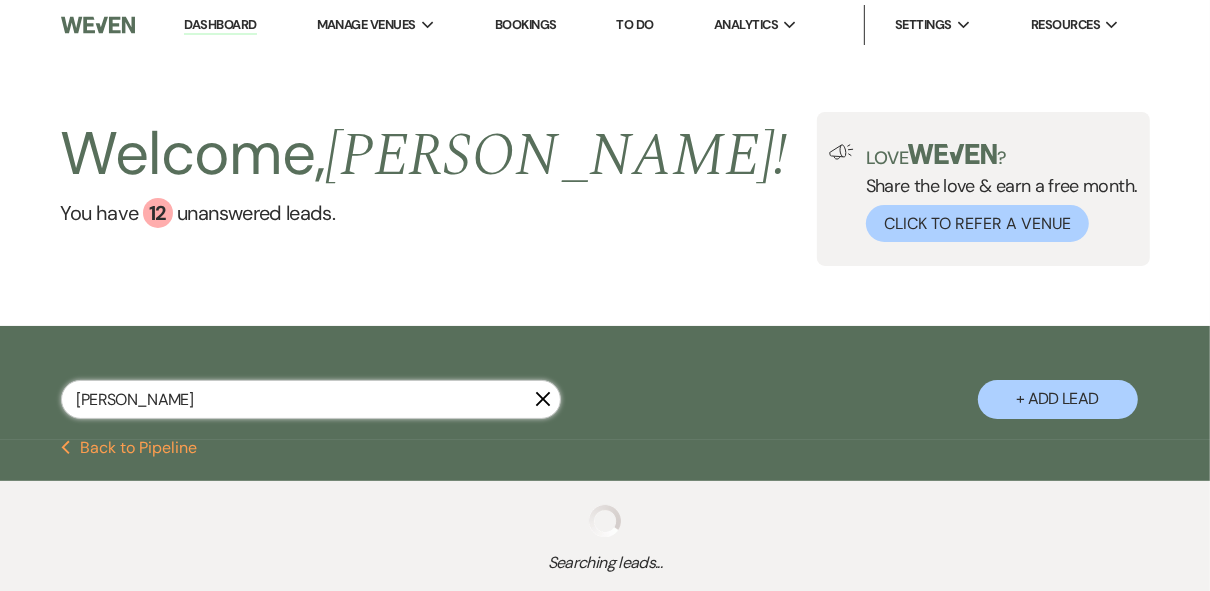select on "8" 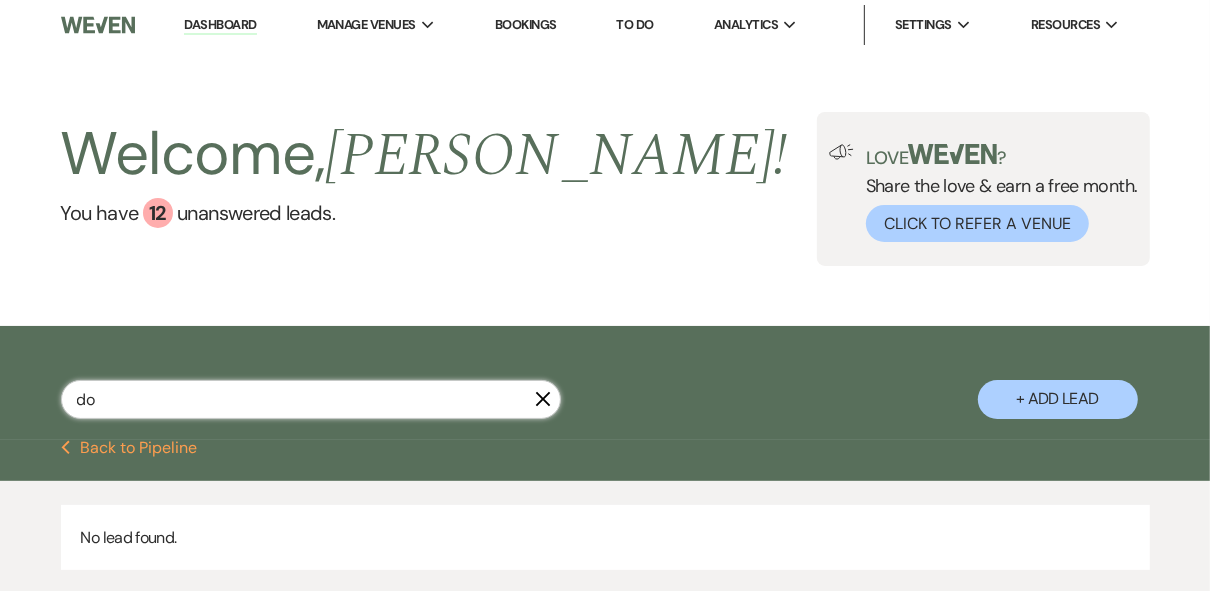 type on "d" 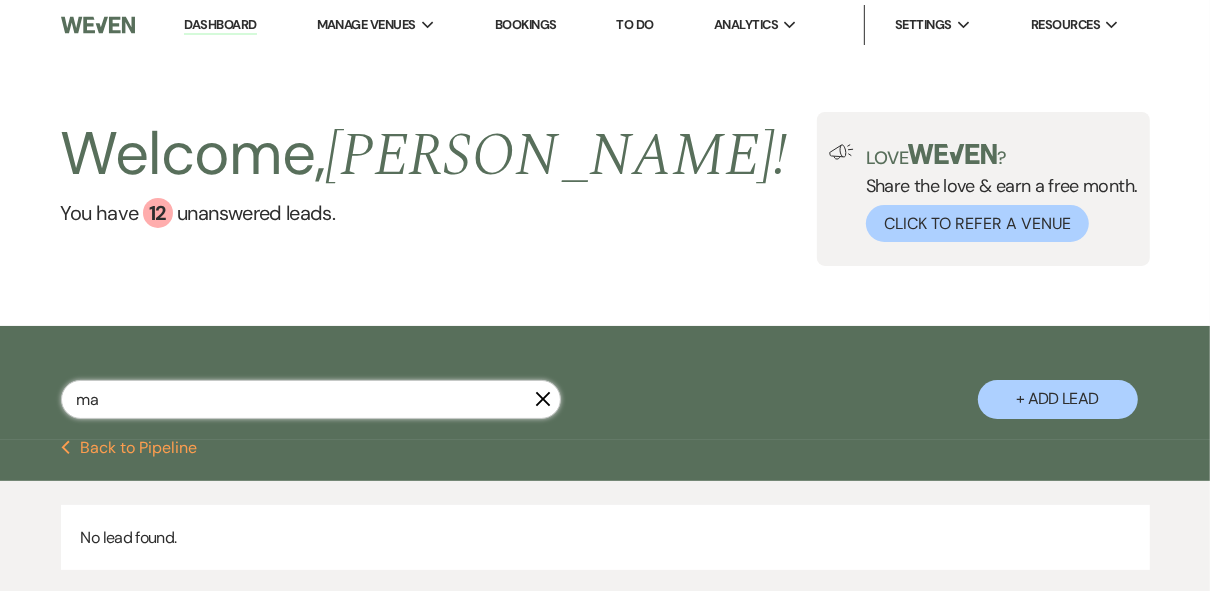 type on "m" 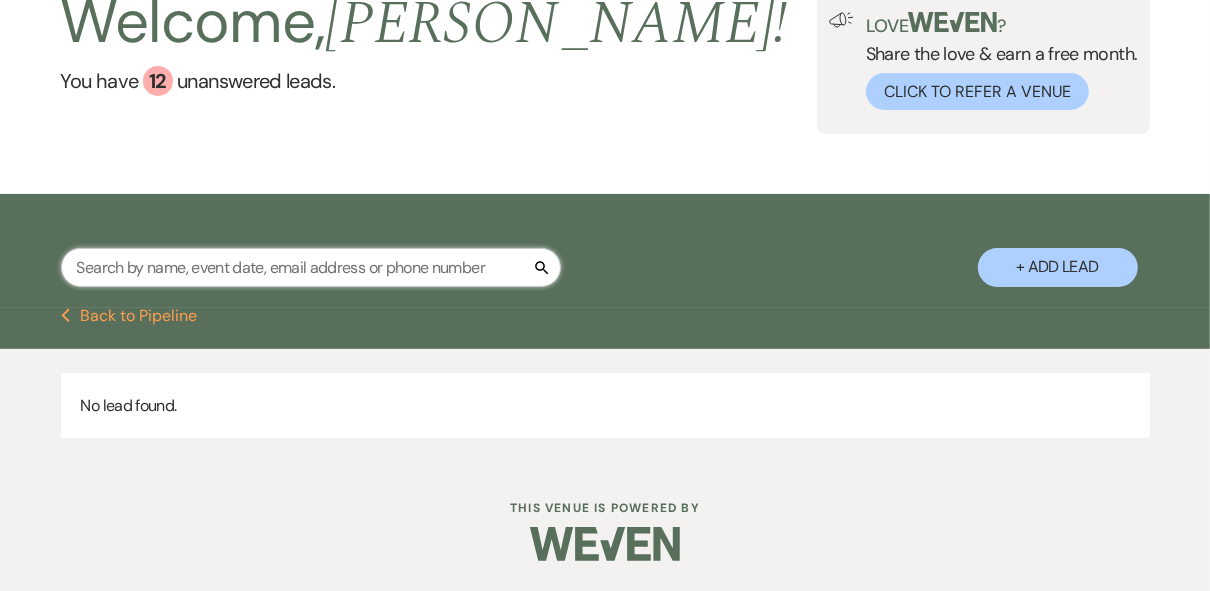 scroll, scrollTop: 0, scrollLeft: 0, axis: both 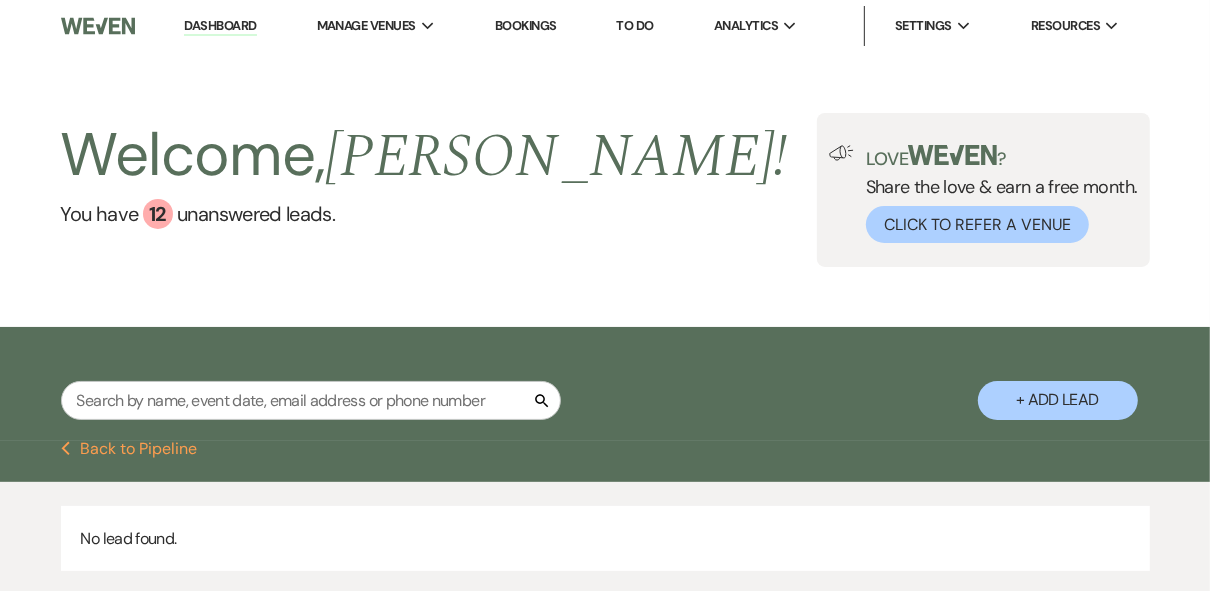 click on "Dashboard" at bounding box center (220, 26) 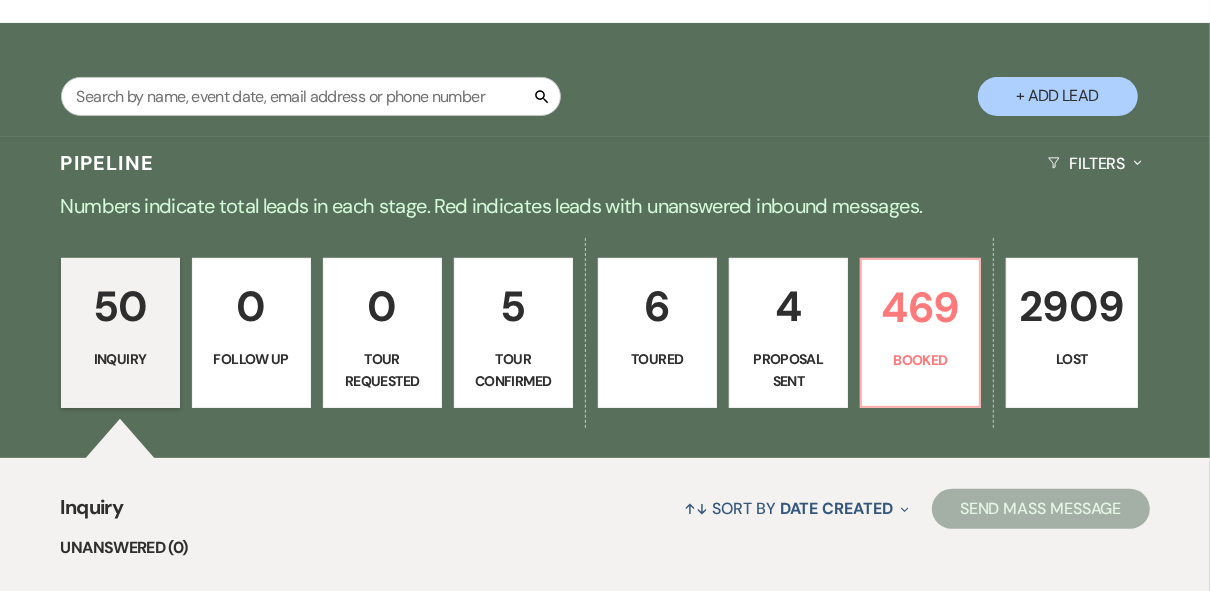 scroll, scrollTop: 160, scrollLeft: 0, axis: vertical 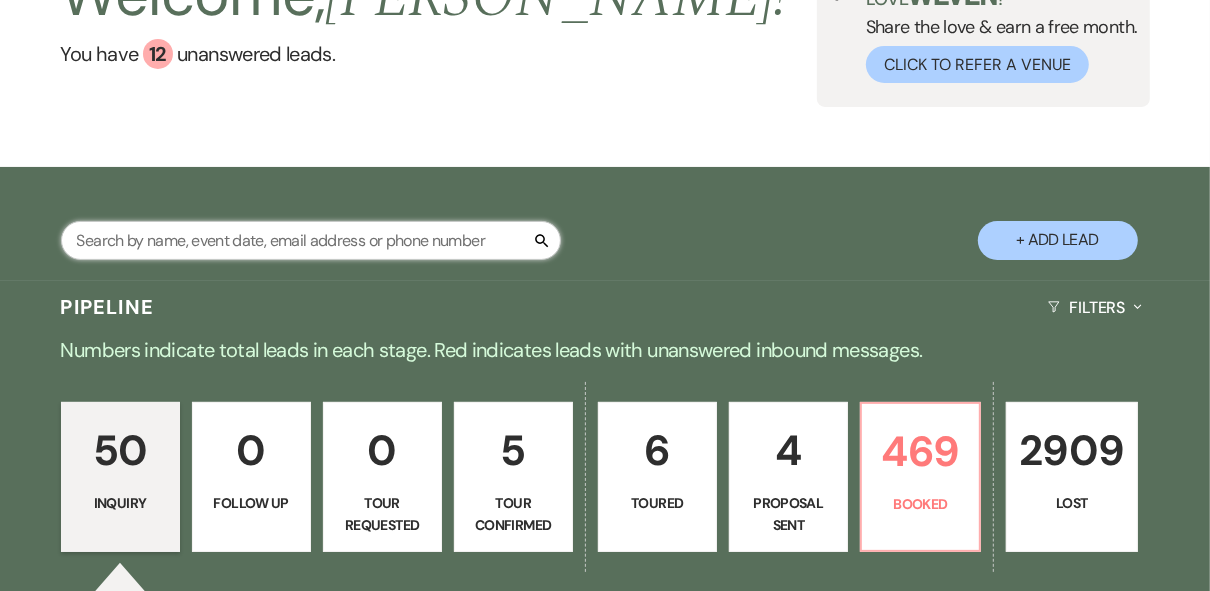 click at bounding box center (311, 240) 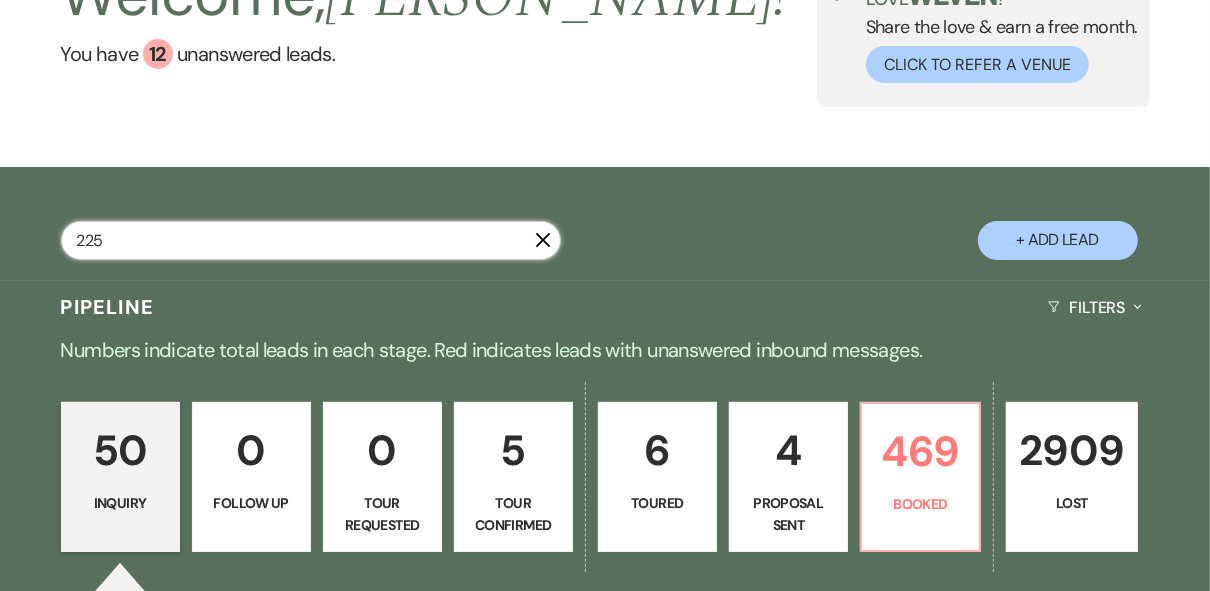 scroll, scrollTop: 138, scrollLeft: 0, axis: vertical 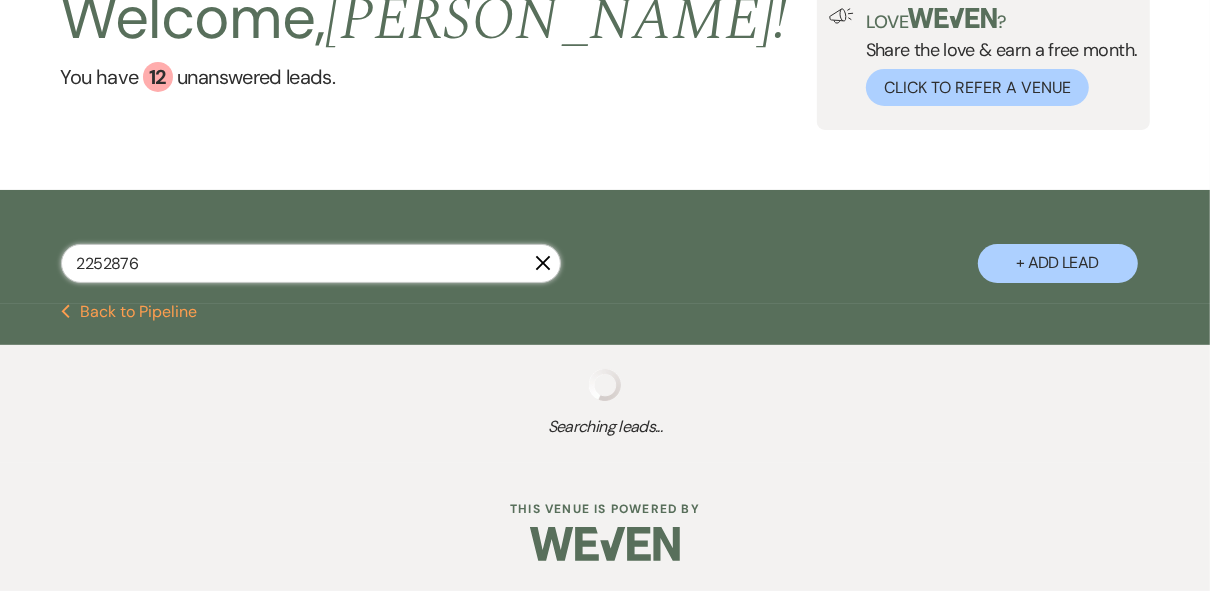 type on "22528768" 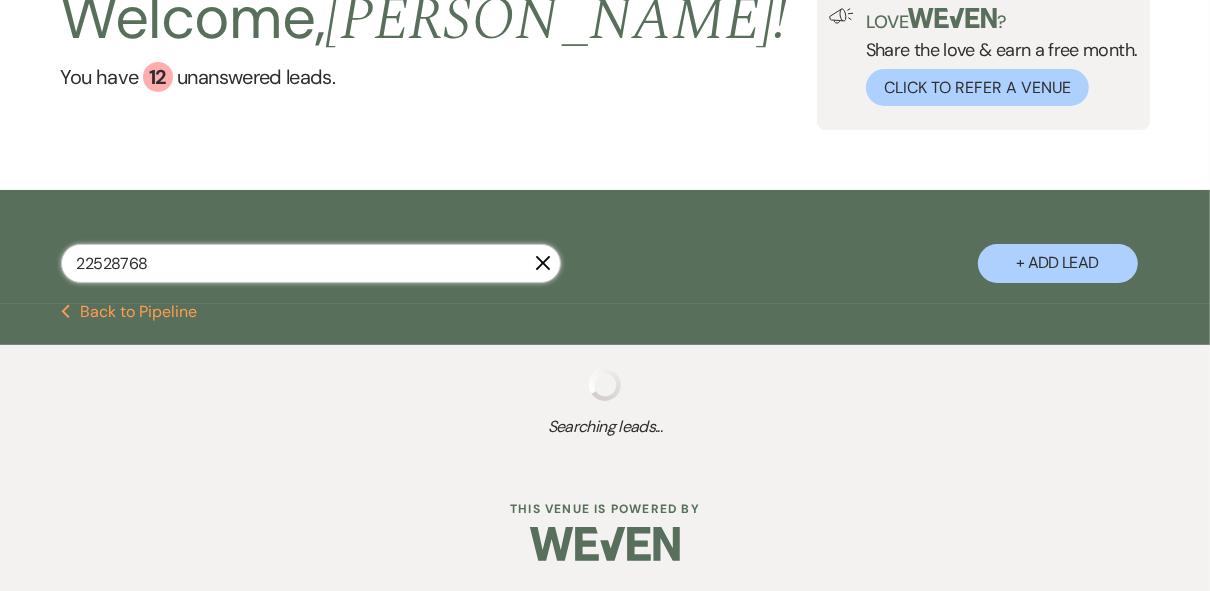 select on "8" 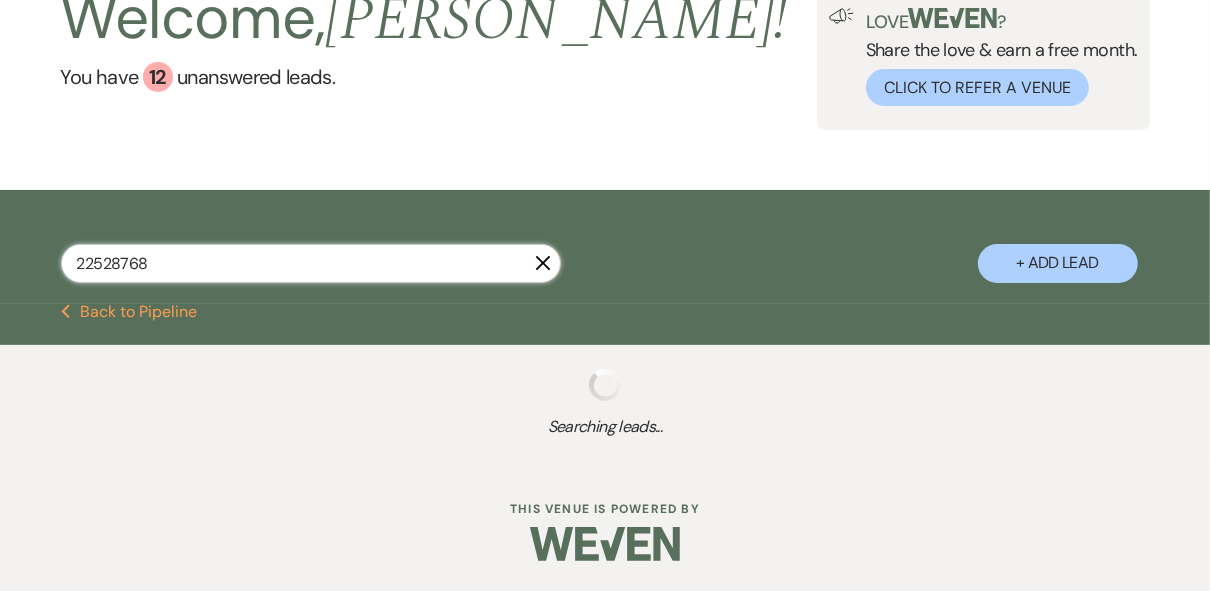 select on "5" 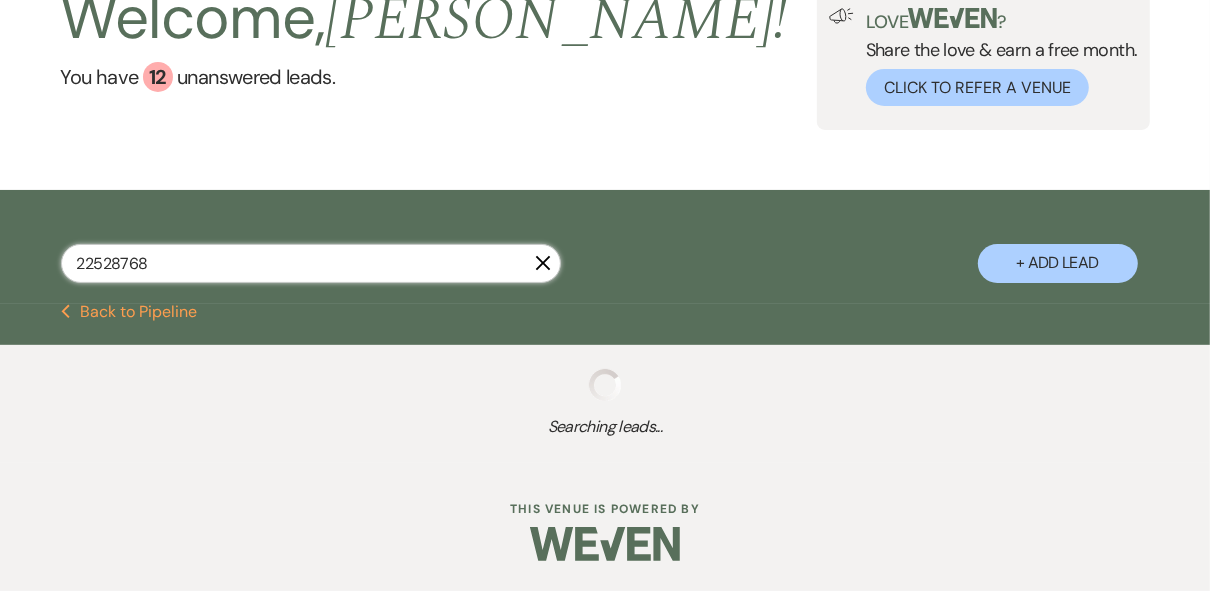 select on "8" 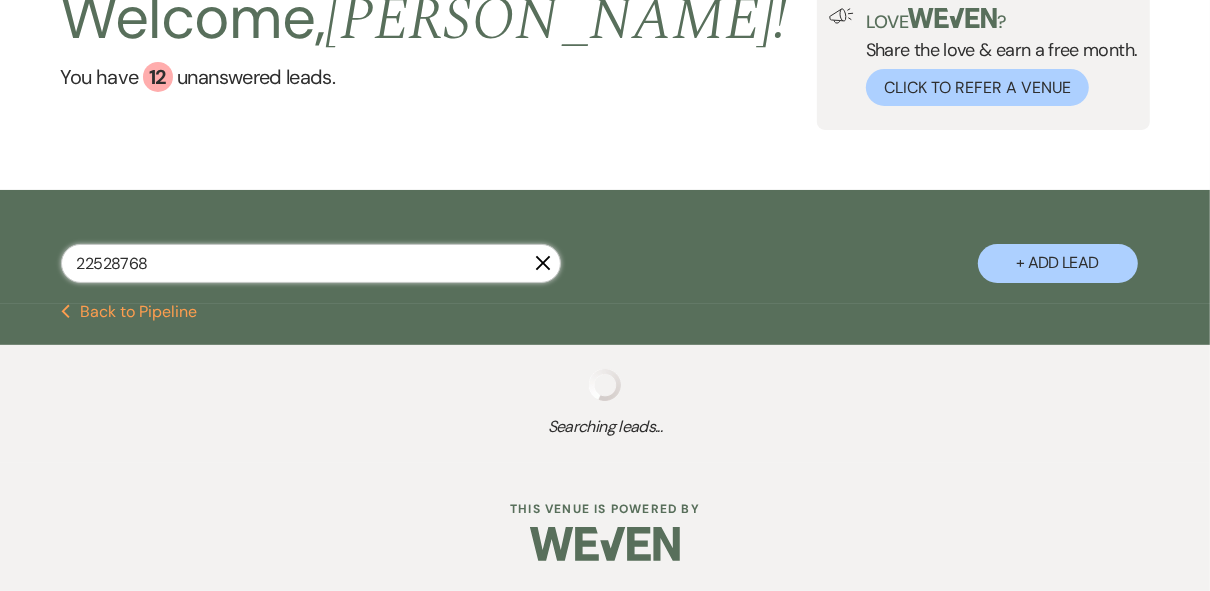 select on "5" 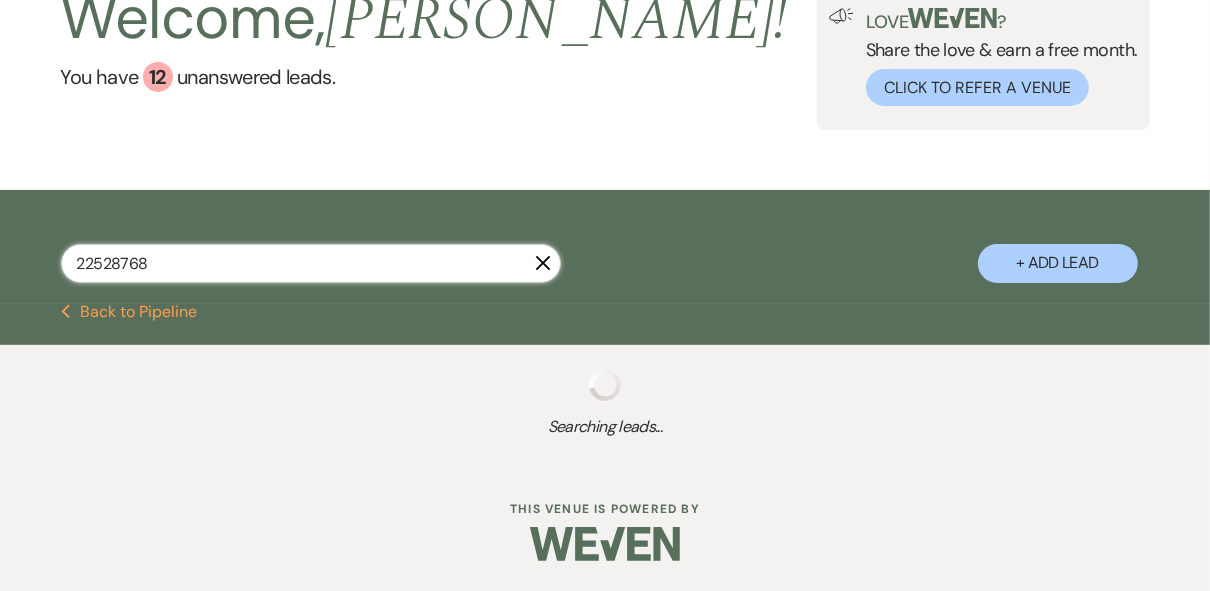 select on "8" 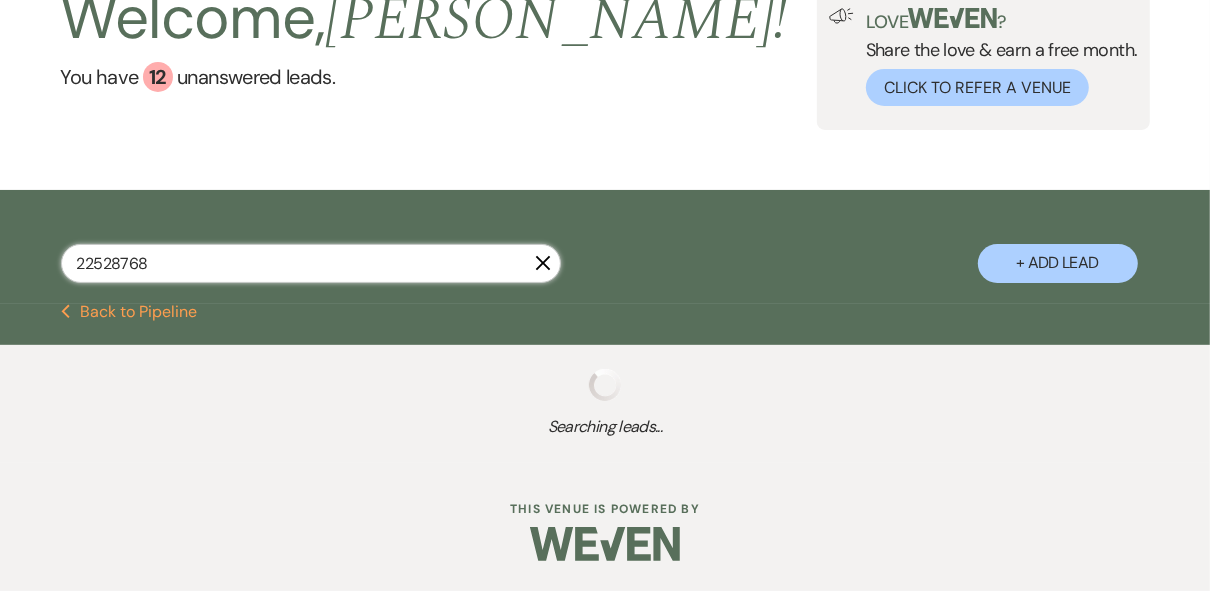 select on "8" 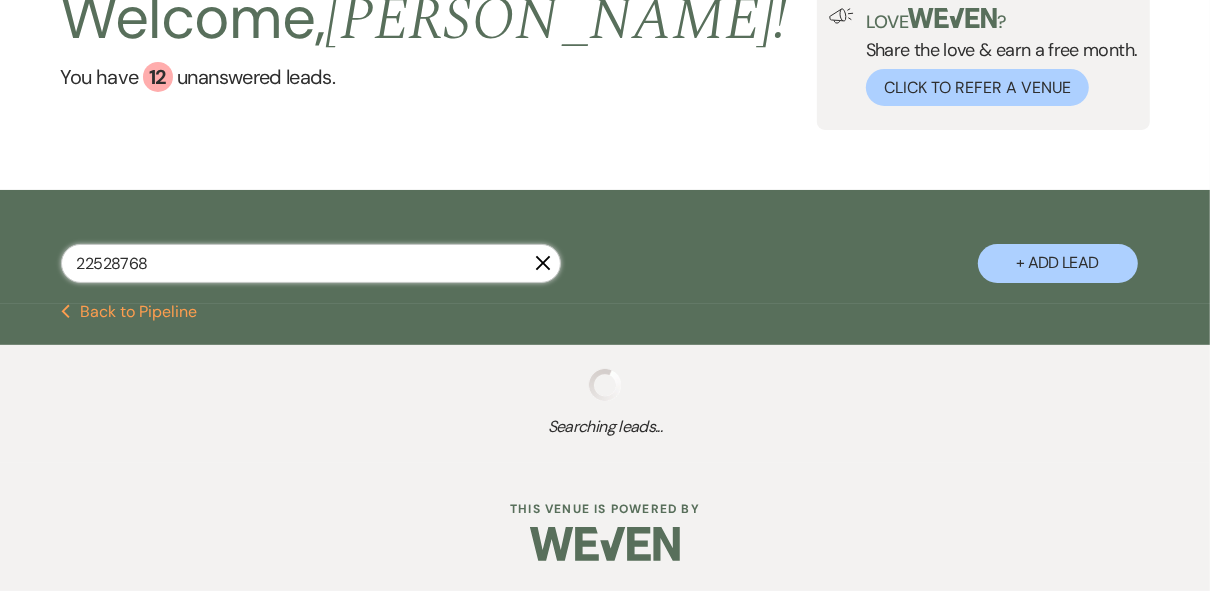select on "5" 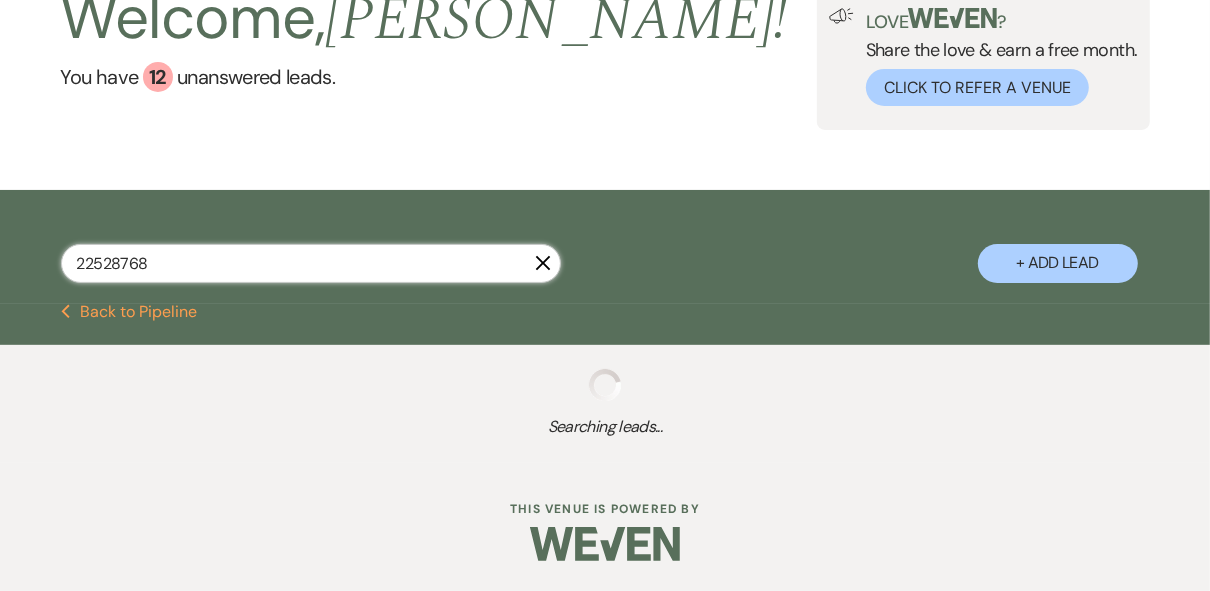 select on "8" 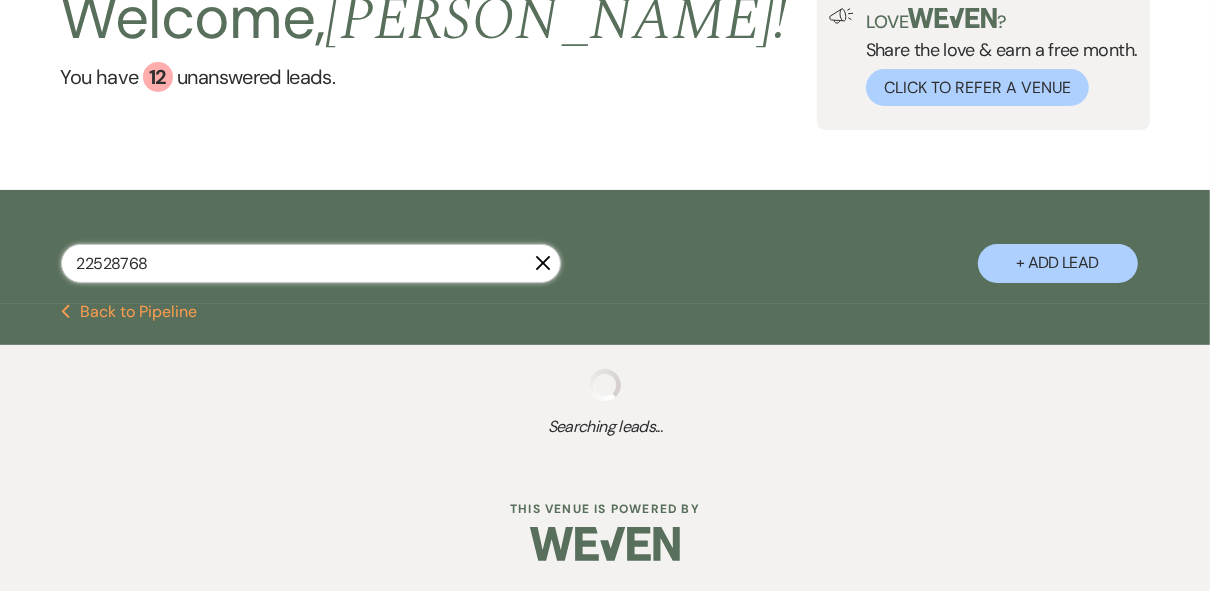 select on "5" 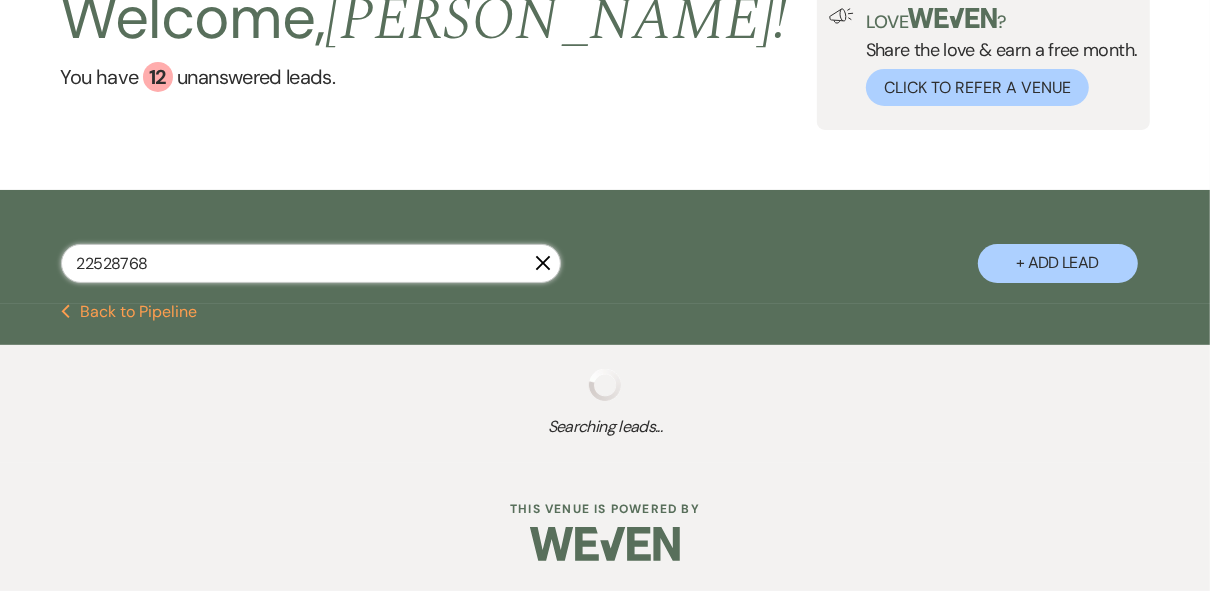 select on "8" 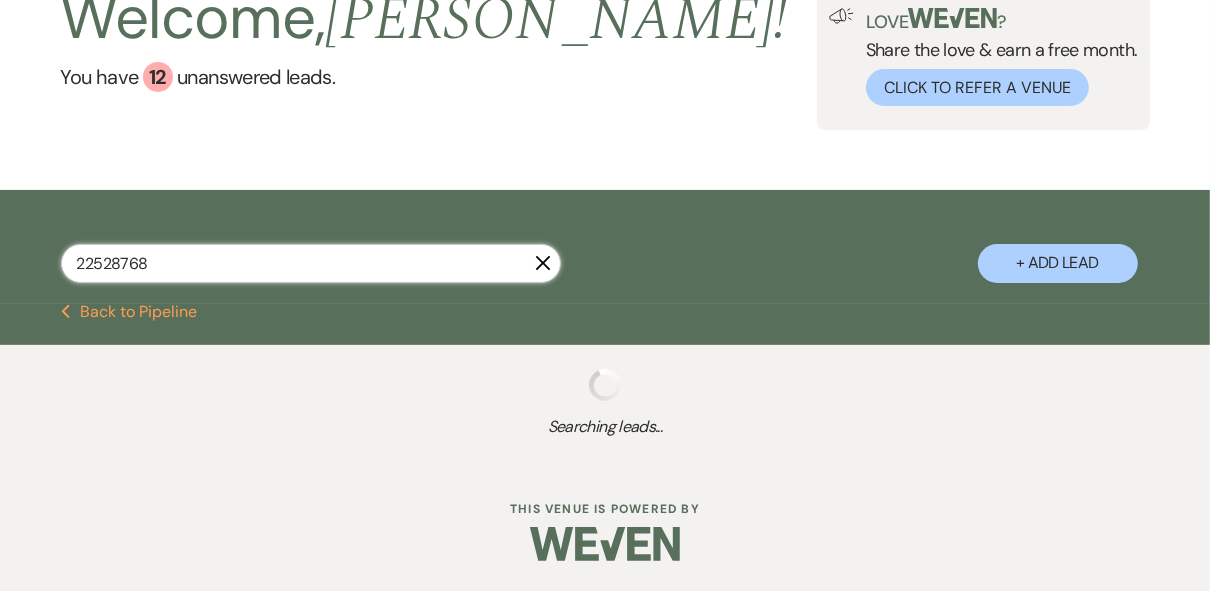 select on "5" 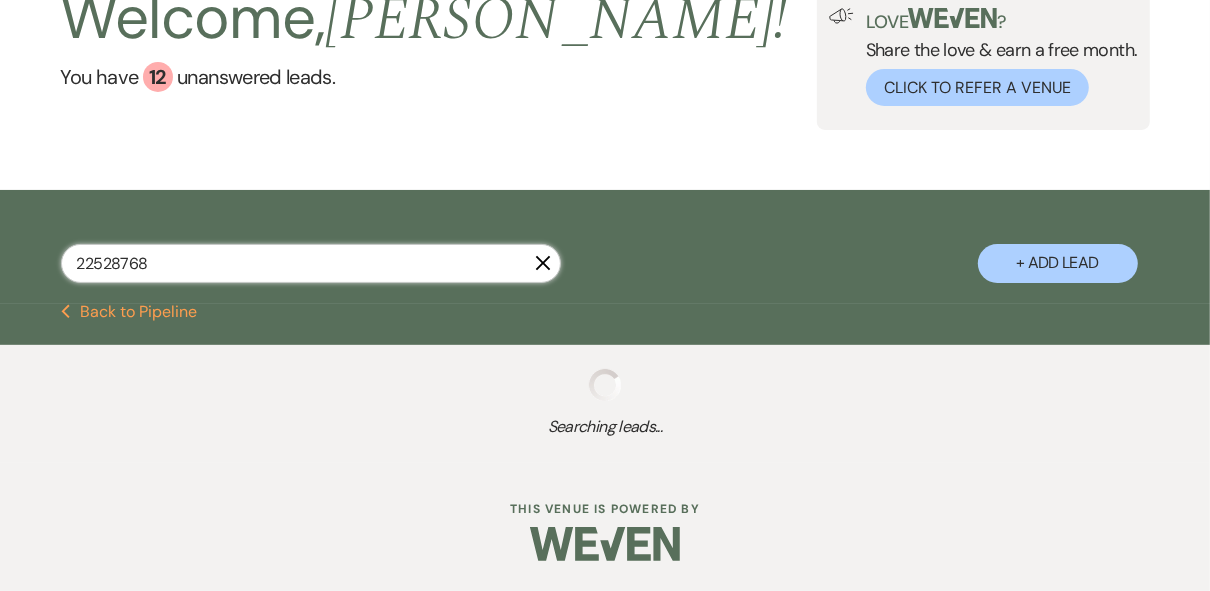 select on "8" 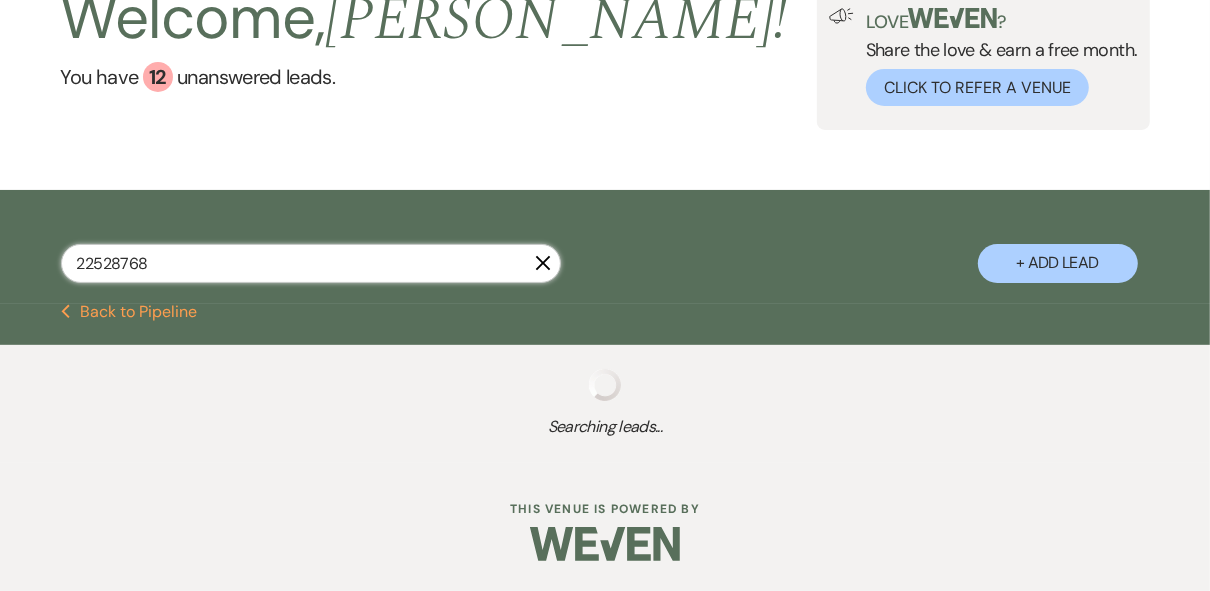 select on "5" 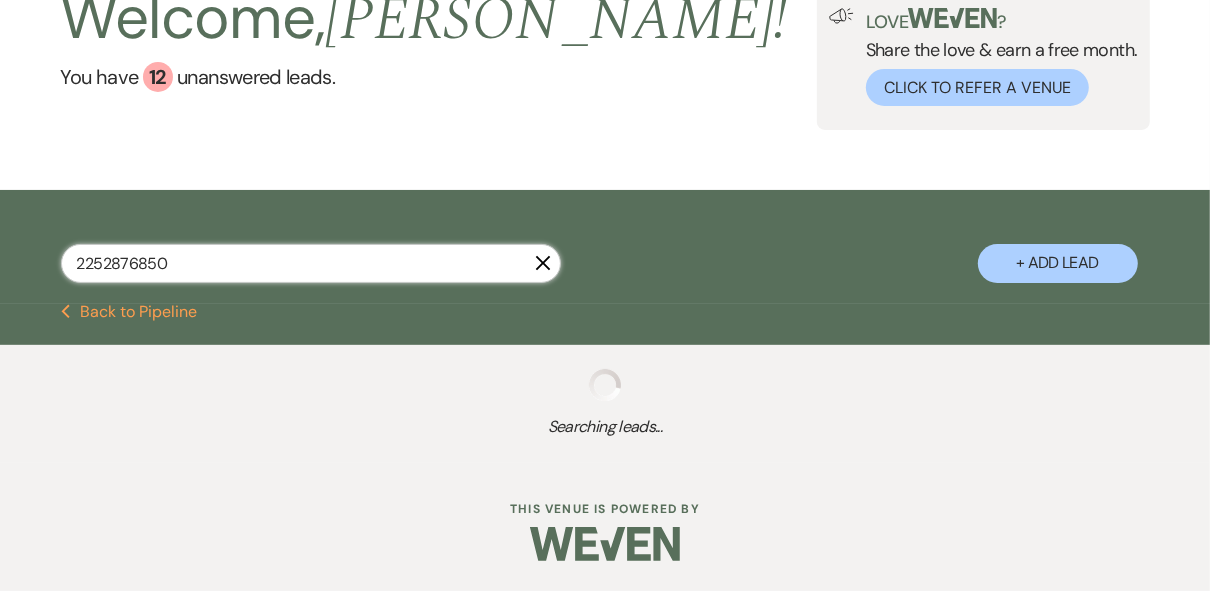 scroll, scrollTop: 133, scrollLeft: 0, axis: vertical 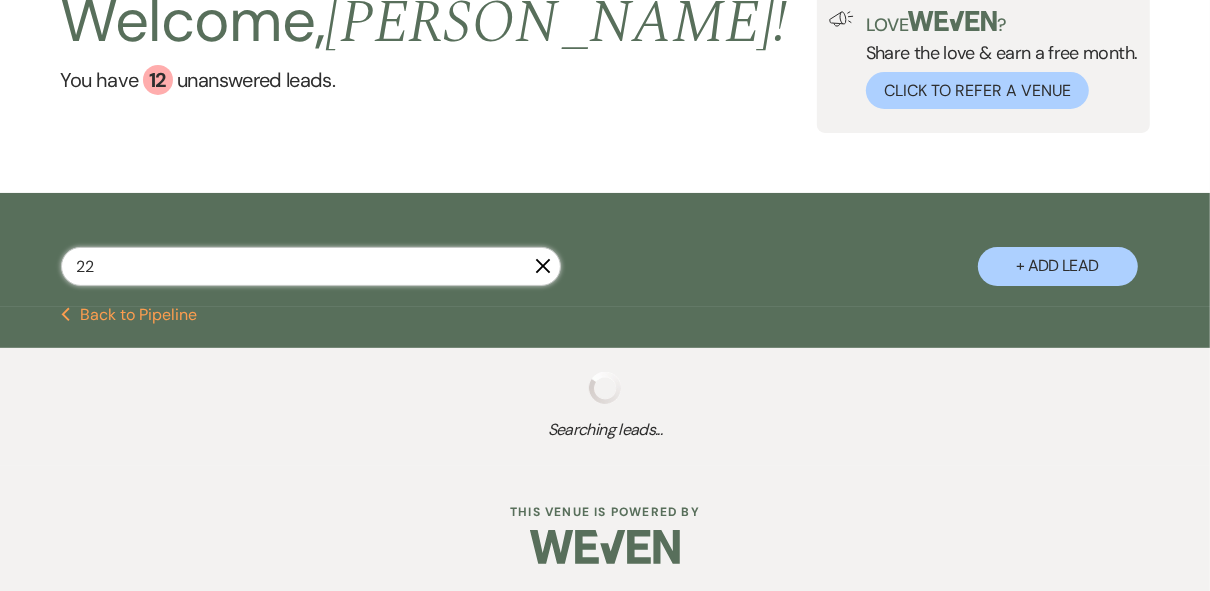 type on "2" 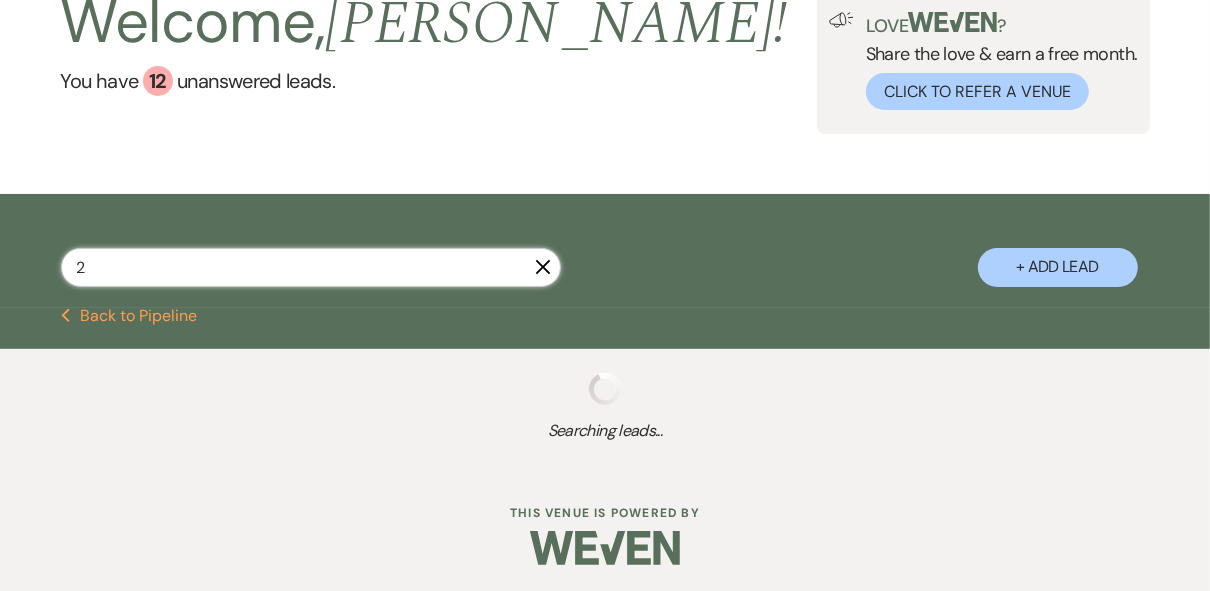 type 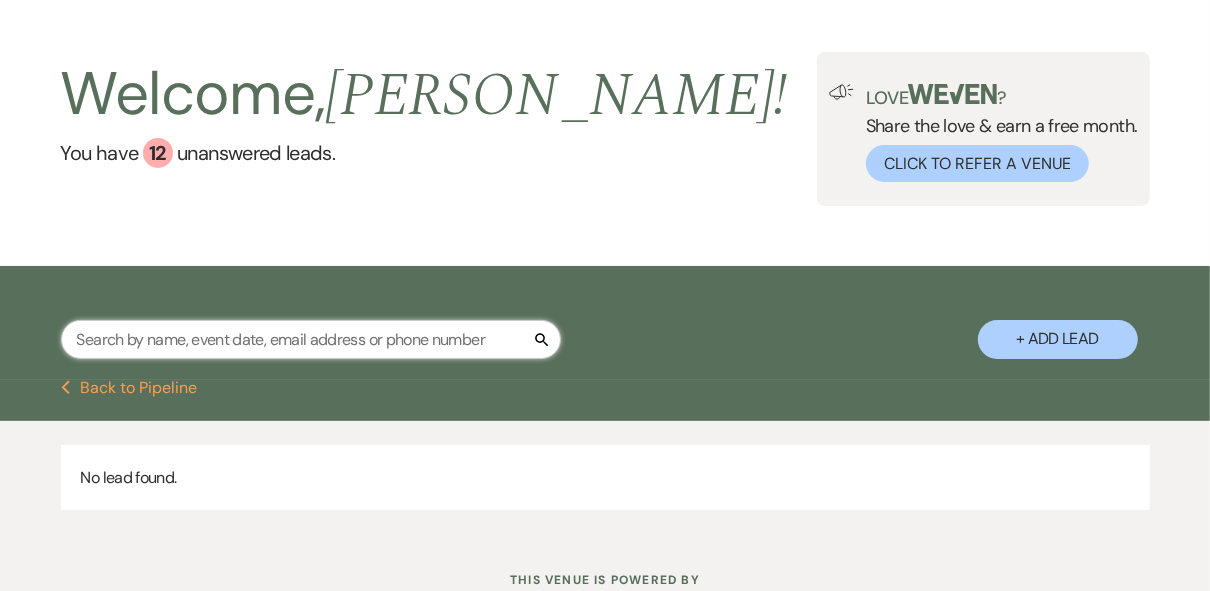 scroll, scrollTop: 0, scrollLeft: 0, axis: both 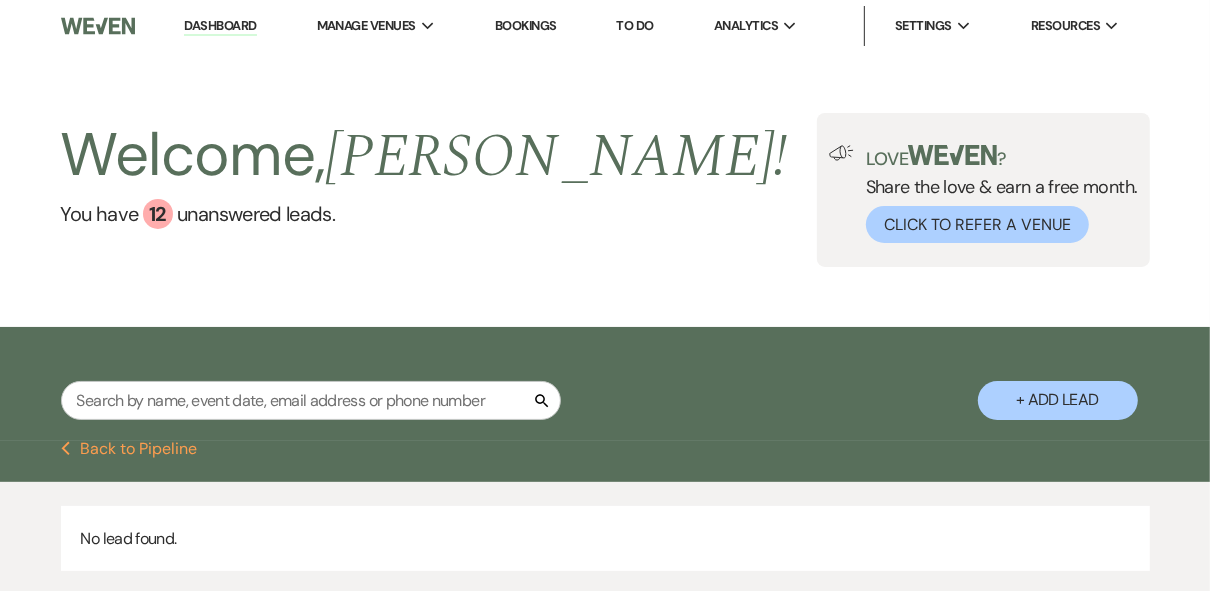 click on "Dashboard" at bounding box center [220, 26] 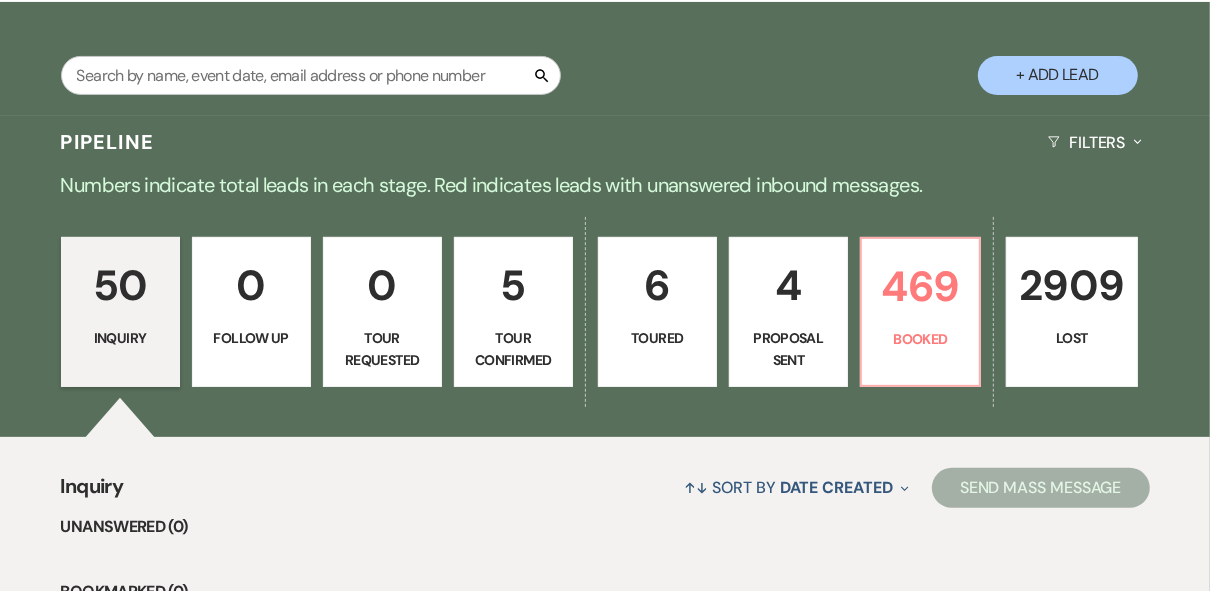 scroll, scrollTop: 400, scrollLeft: 0, axis: vertical 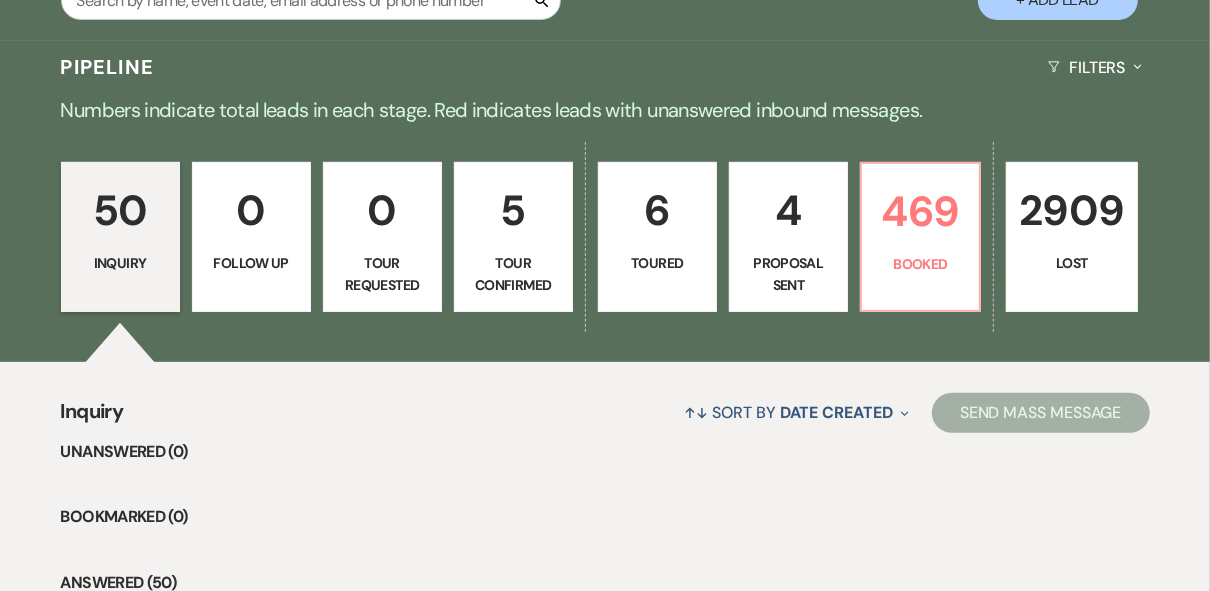 click on "Proposal Sent" at bounding box center [788, 274] 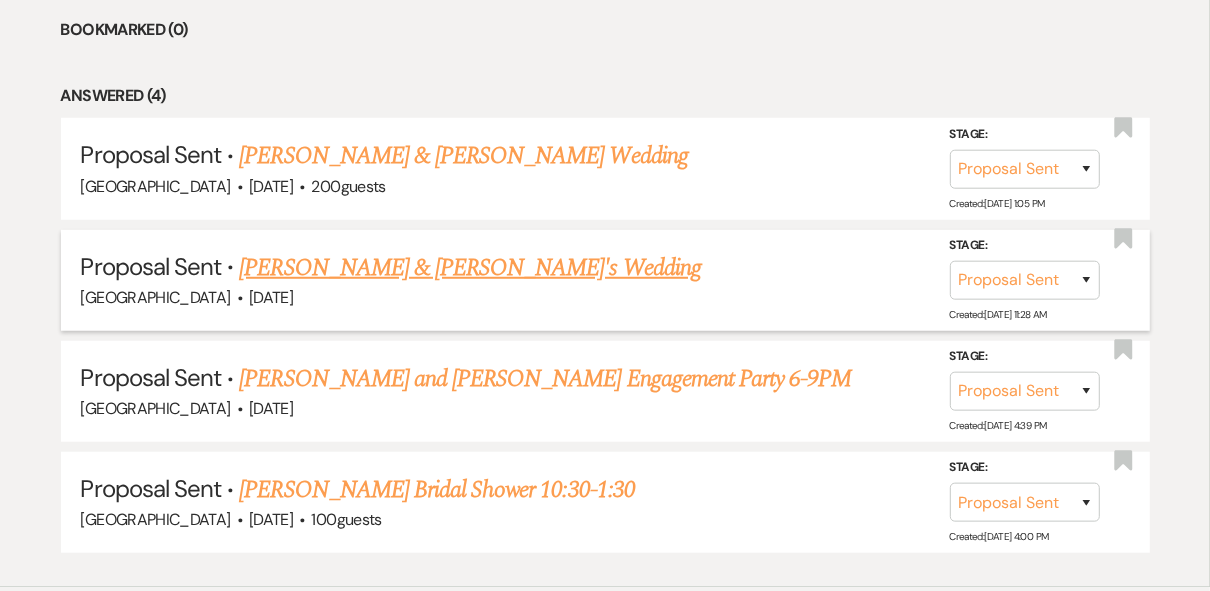 scroll, scrollTop: 1006, scrollLeft: 0, axis: vertical 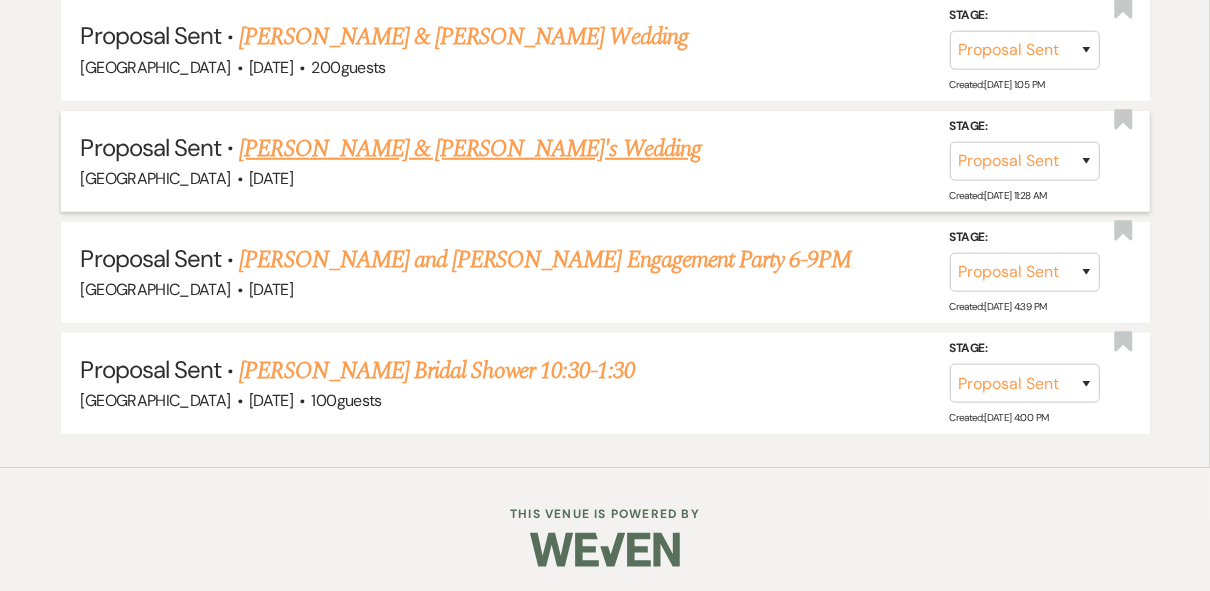 click on "[PERSON_NAME] & [PERSON_NAME]'s Wedding" at bounding box center [470, 149] 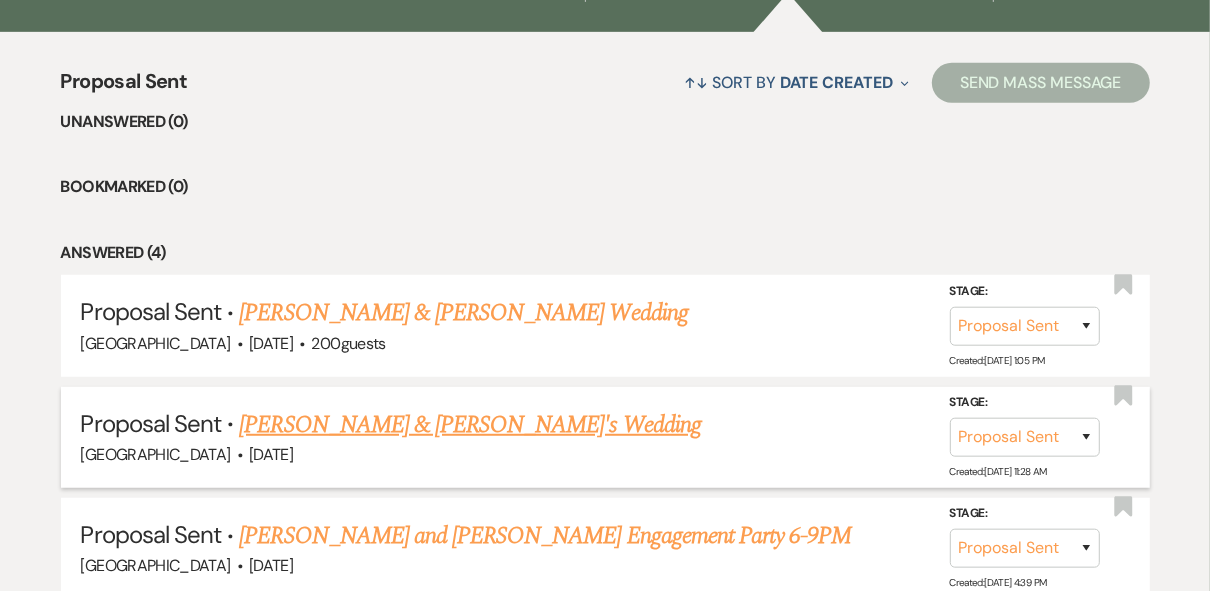 select on "6" 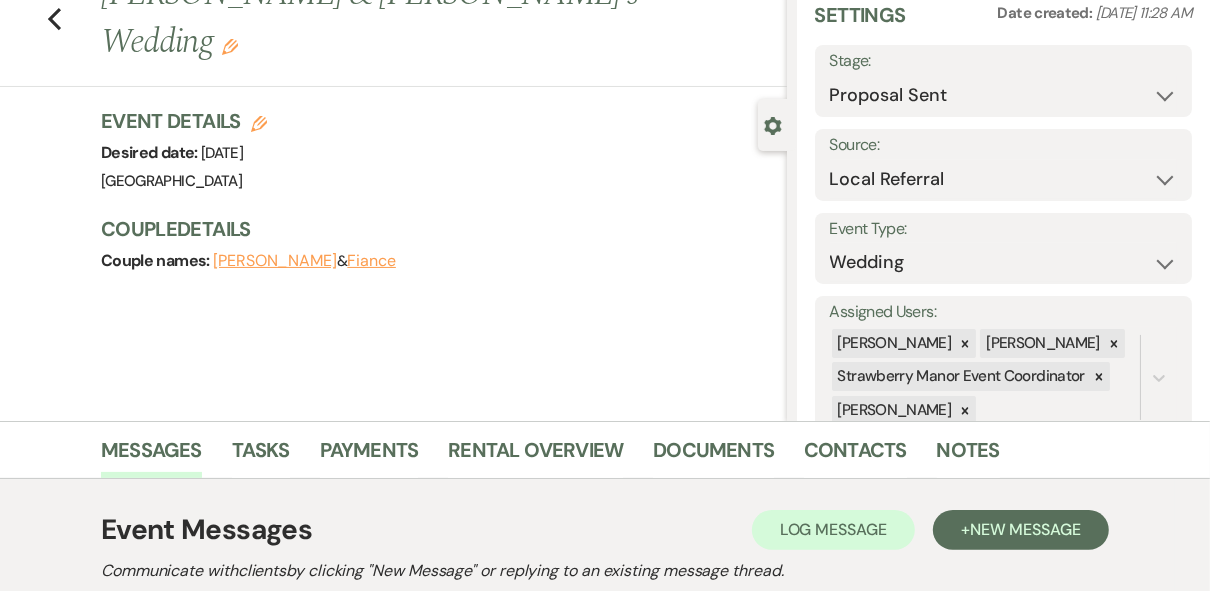 scroll, scrollTop: 0, scrollLeft: 0, axis: both 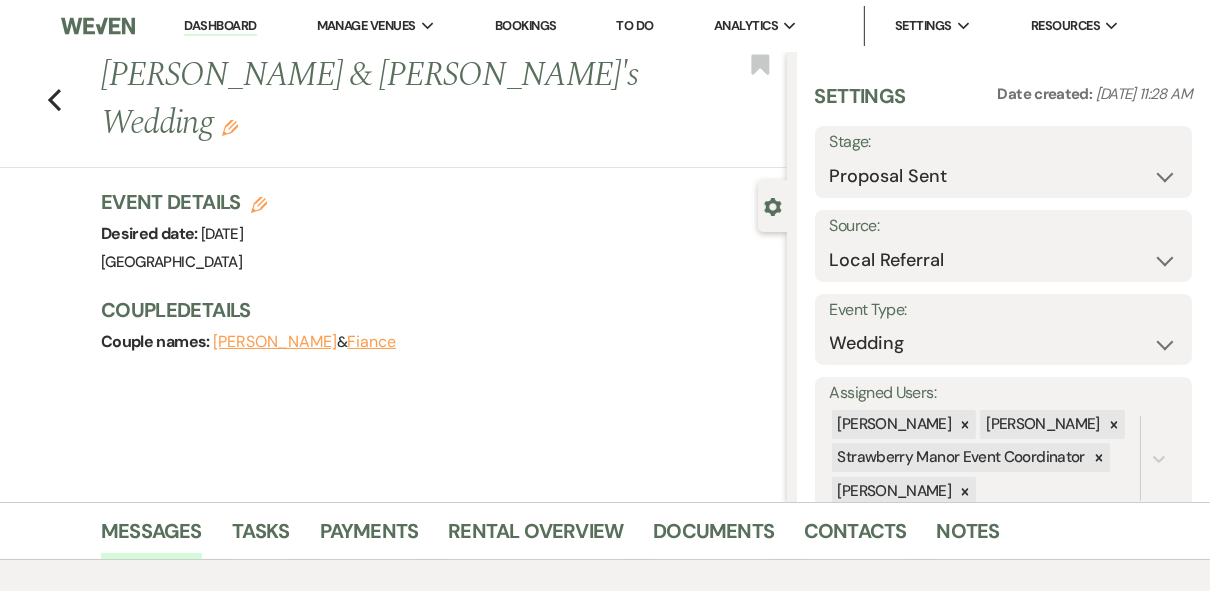 drag, startPoint x: 188, startPoint y: 21, endPoint x: 197, endPoint y: 27, distance: 10.816654 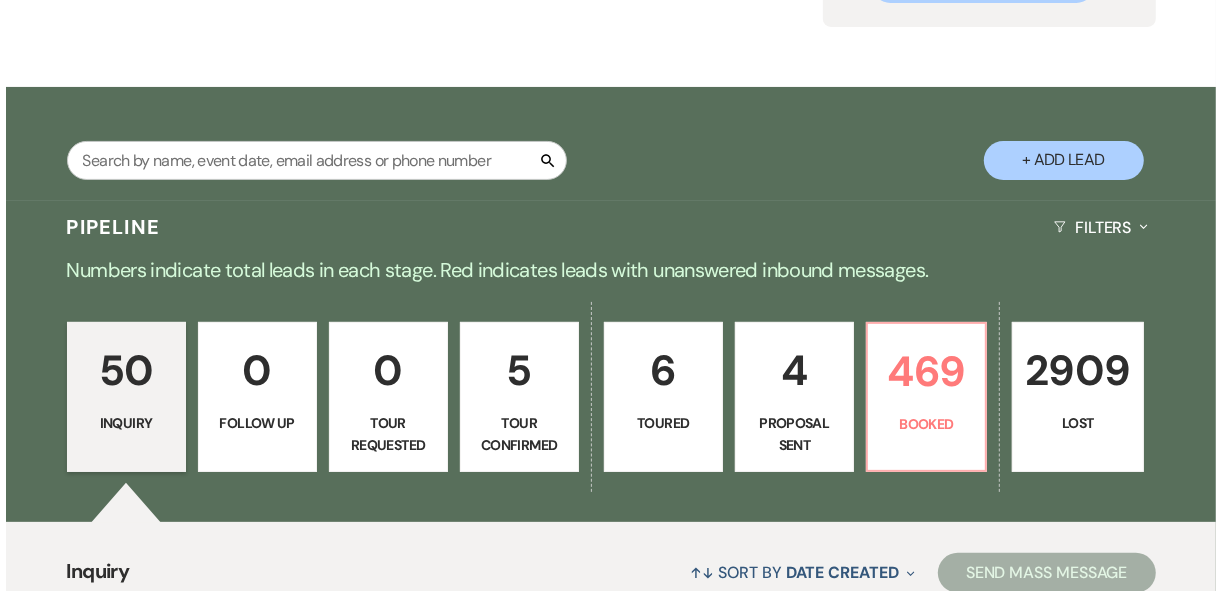scroll, scrollTop: 0, scrollLeft: 0, axis: both 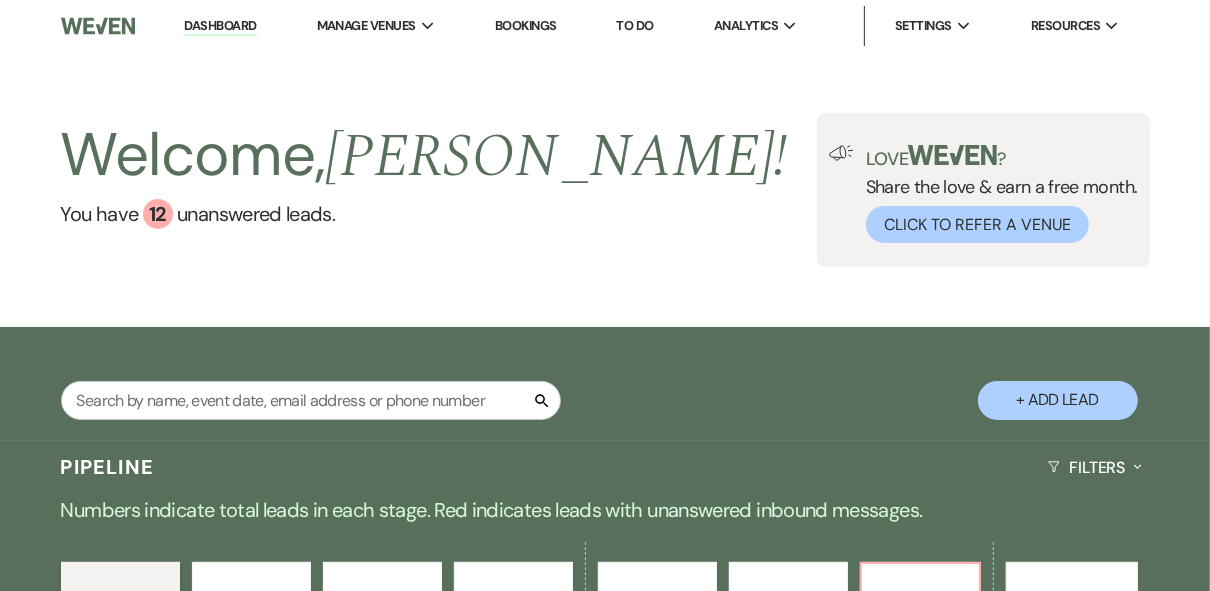 click on "+ Add Lead" at bounding box center [1058, 400] 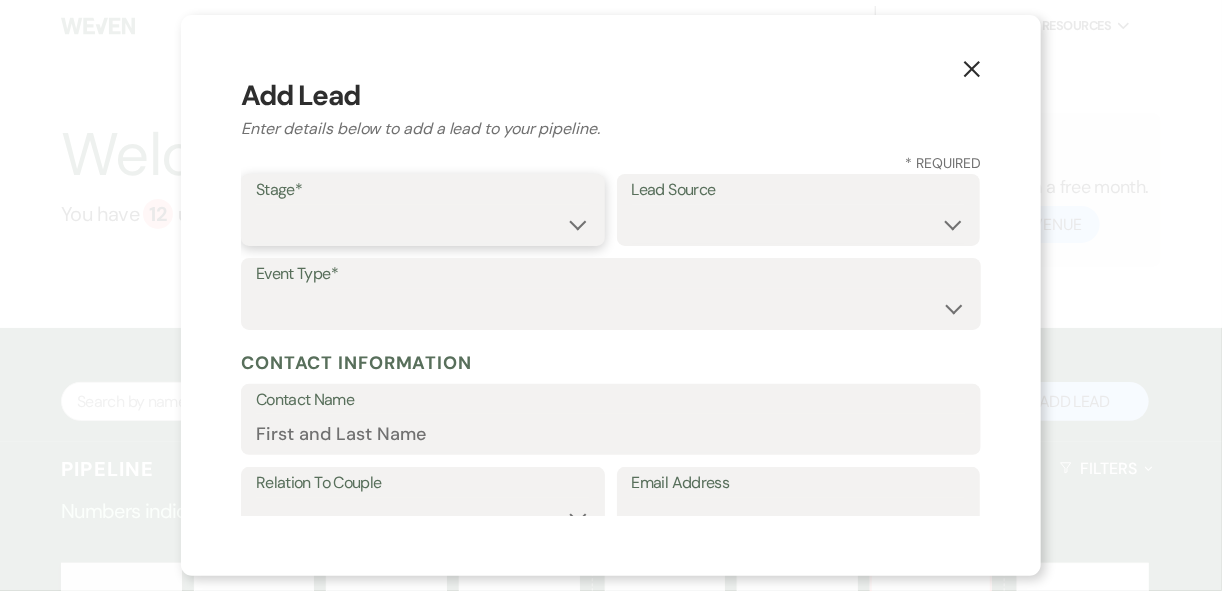 click on "Inquiry Follow Up Tour Requested Tour Confirmed Toured Proposal Sent Booked Lost" at bounding box center [423, 224] 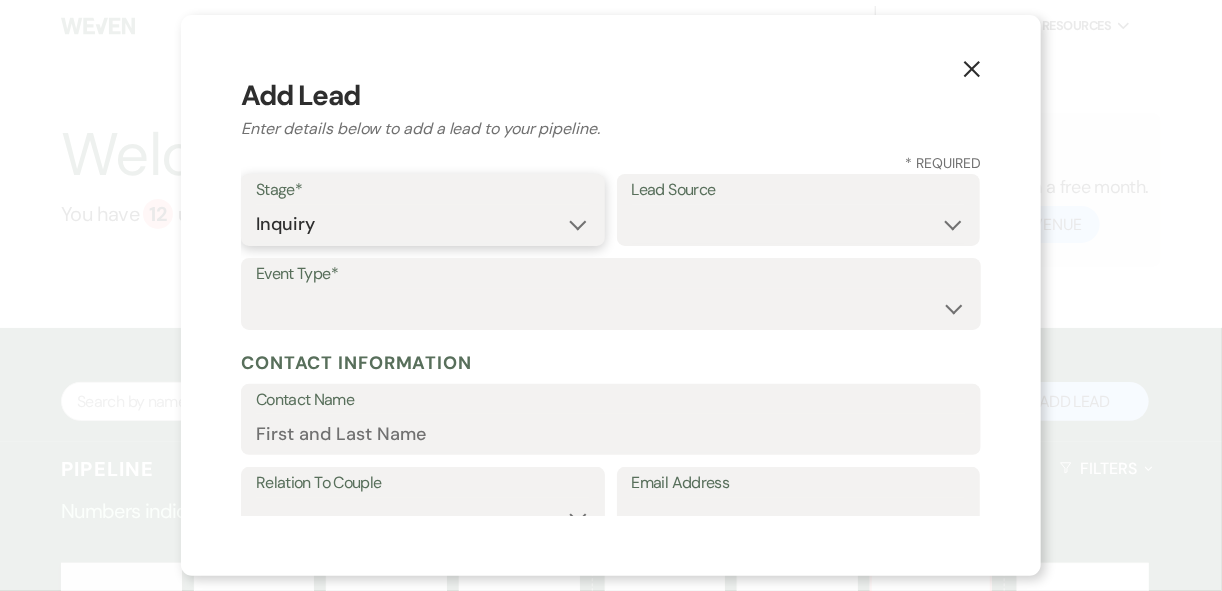 click on "Inquiry Follow Up Tour Requested Tour Confirmed Toured Proposal Sent Booked Lost" at bounding box center (423, 224) 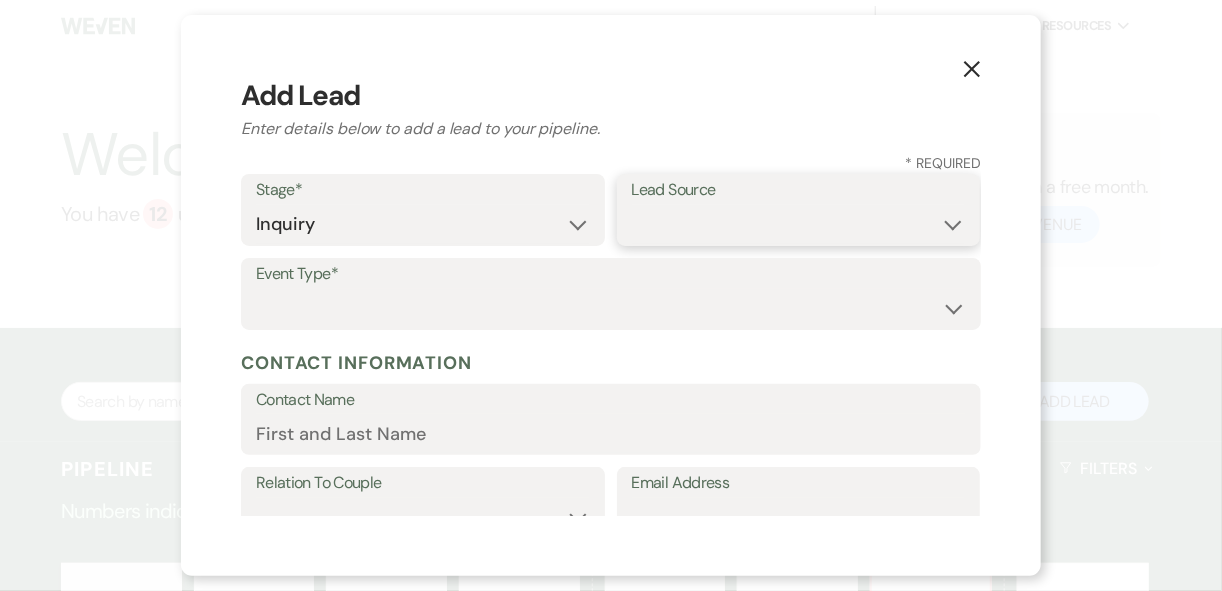 click on "Weven Venue Website Instagram Facebook Pinterest Google The Knot Wedding Wire Here Comes the Guide Wedding Spot Eventective [PERSON_NAME] The Venue Report PartySlate VRBO / Homeaway Airbnb Wedding Show TikTok X / Twitter Phone Call Walk-in Vendor Referral Advertising Personal Referral Local Referral Other" at bounding box center (799, 224) 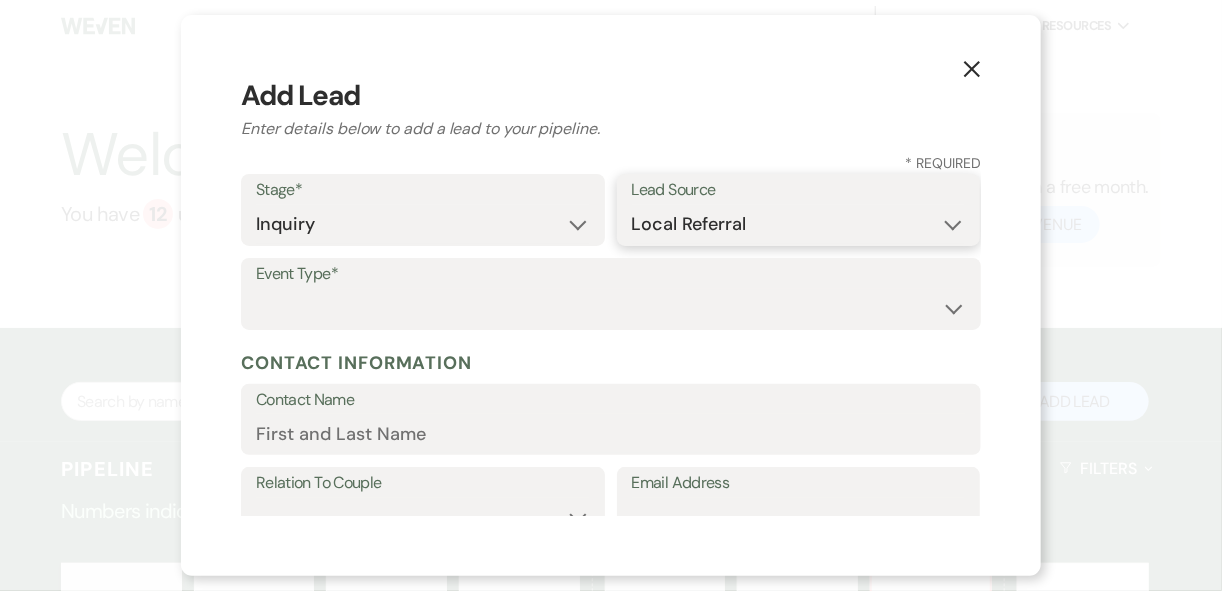 click on "Weven Venue Website Instagram Facebook Pinterest Google The Knot Wedding Wire Here Comes the Guide Wedding Spot Eventective [PERSON_NAME] The Venue Report PartySlate VRBO / Homeaway Airbnb Wedding Show TikTok X / Twitter Phone Call Walk-in Vendor Referral Advertising Personal Referral Local Referral Other" at bounding box center [799, 224] 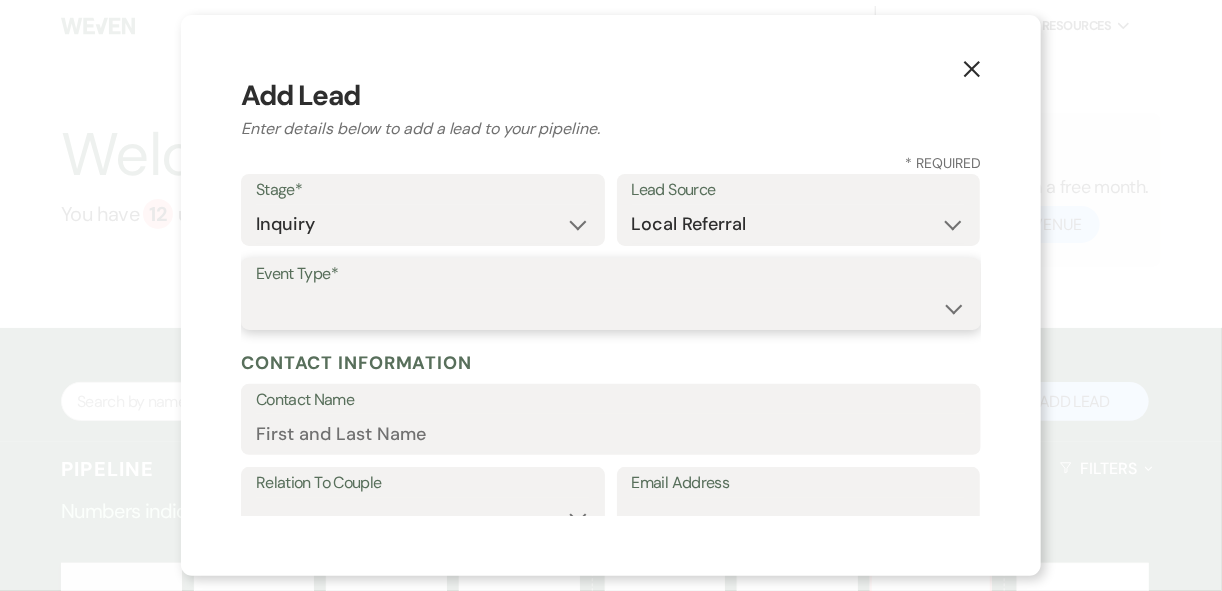 click on "Wedding Anniversary Party Baby Shower Bachelorette / Bachelor Party Birthday Party Bridal Shower Brunch Community Event Concert Corporate Event Elopement End of Life Celebration Engagement Party Fundraiser Graduation Party Micro Wedding Prom Quinceañera Rehearsal Dinner Religious Event Retreat Other" at bounding box center [611, 308] 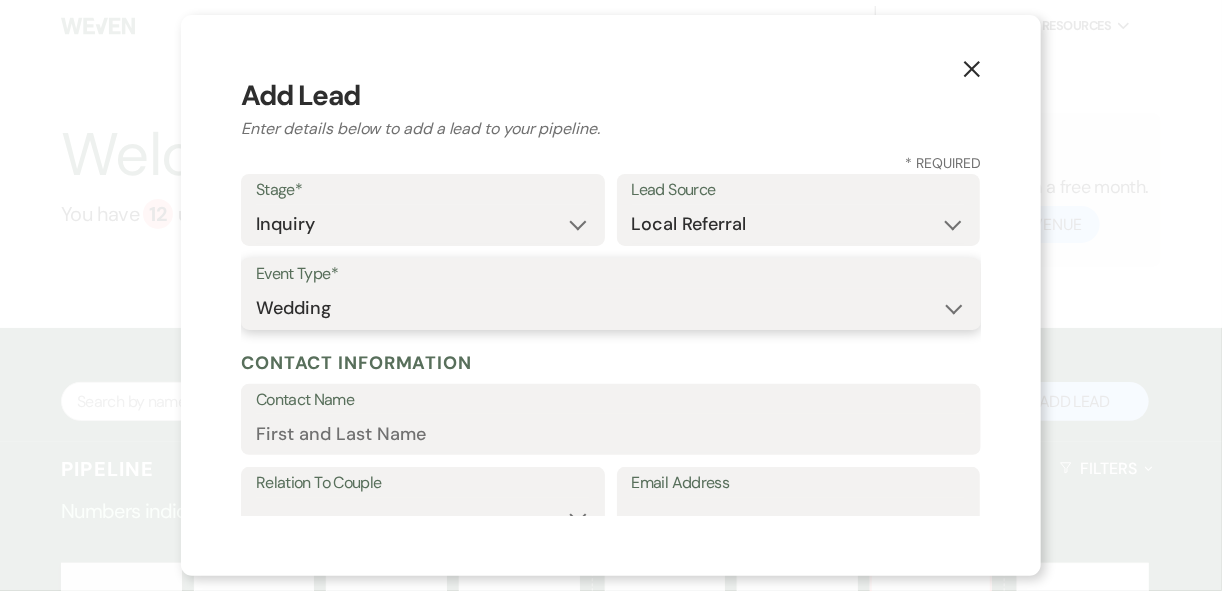 click on "Wedding Anniversary Party Baby Shower Bachelorette / Bachelor Party Birthday Party Bridal Shower Brunch Community Event Concert Corporate Event Elopement End of Life Celebration Engagement Party Fundraiser Graduation Party Micro Wedding Prom Quinceañera Rehearsal Dinner Religious Event Retreat Other" at bounding box center (611, 308) 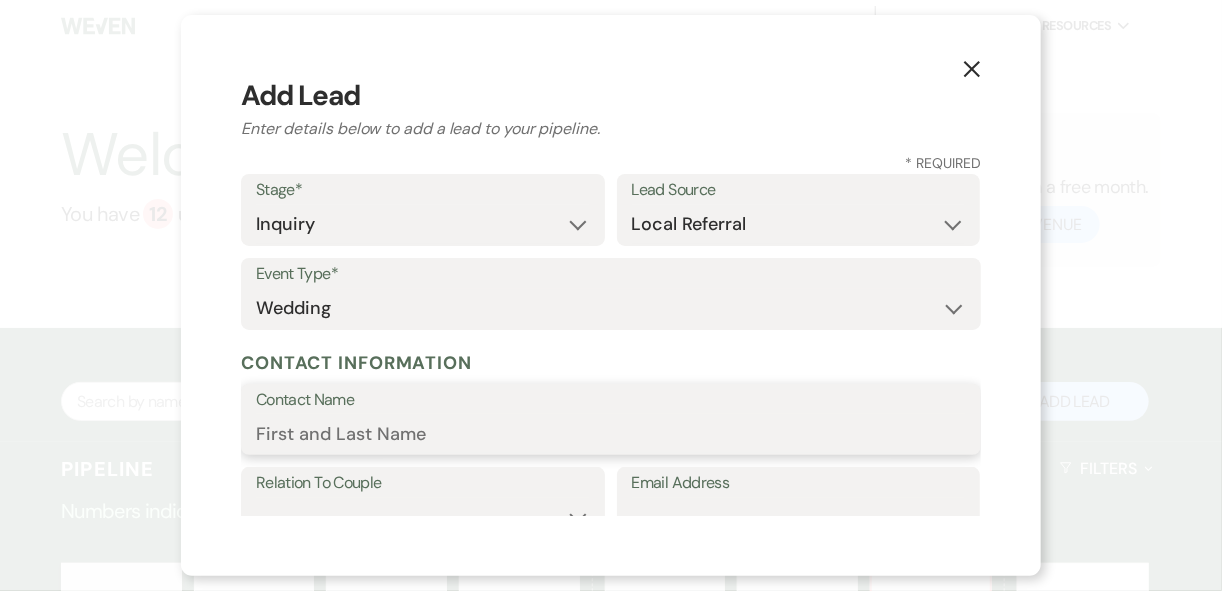 click on "Contact Name" at bounding box center [611, 433] 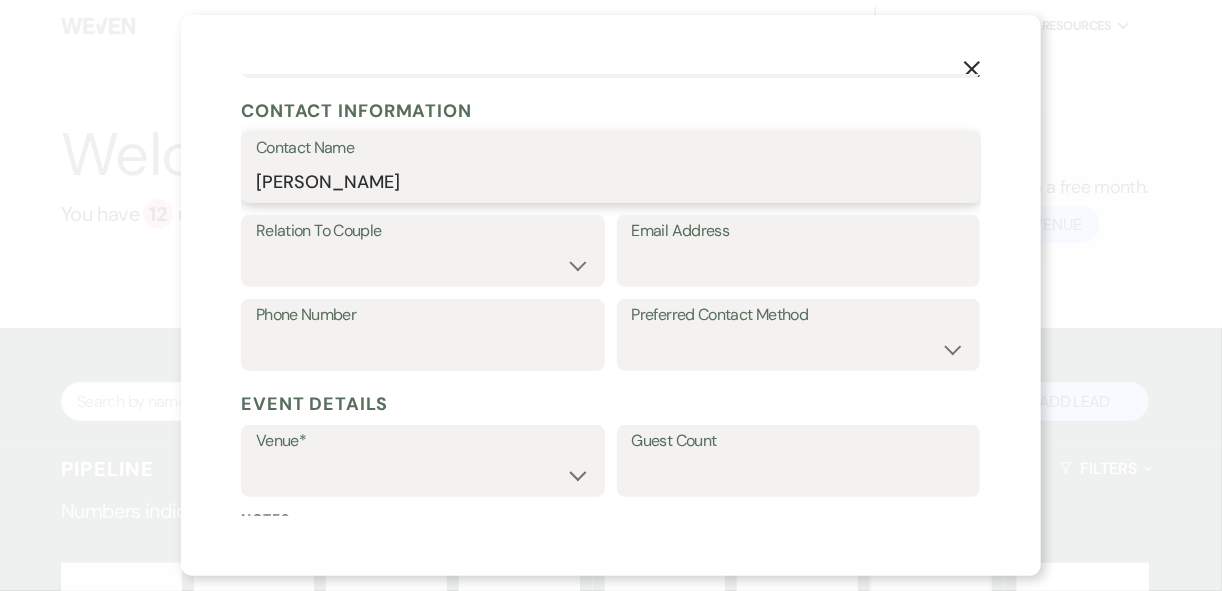 scroll, scrollTop: 400, scrollLeft: 0, axis: vertical 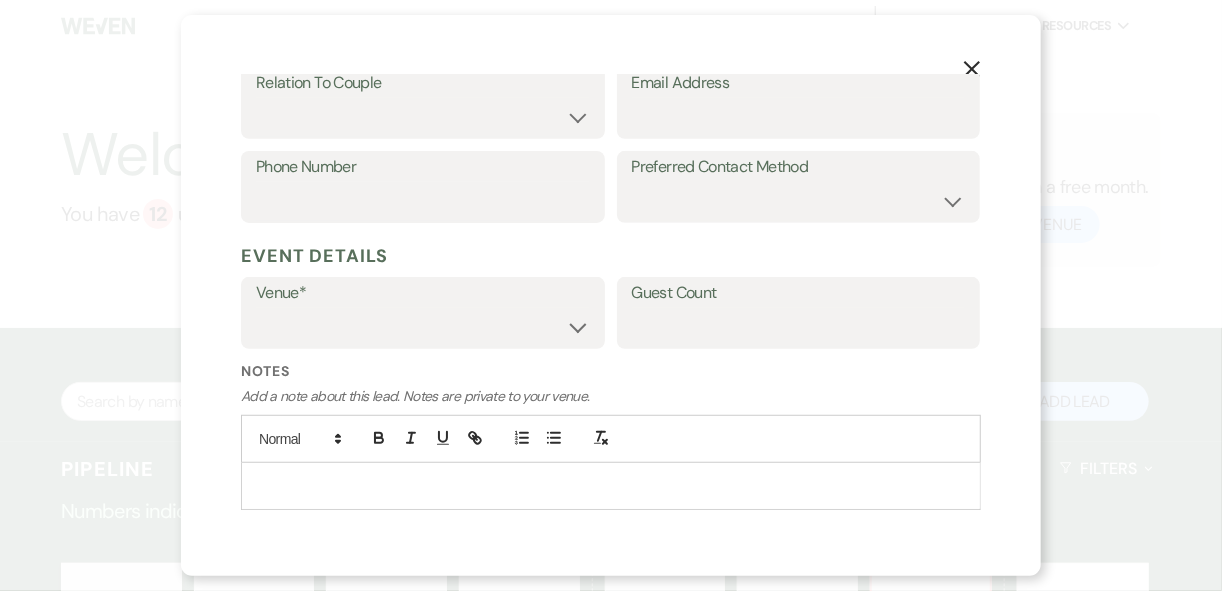 type on "[PERSON_NAME]" 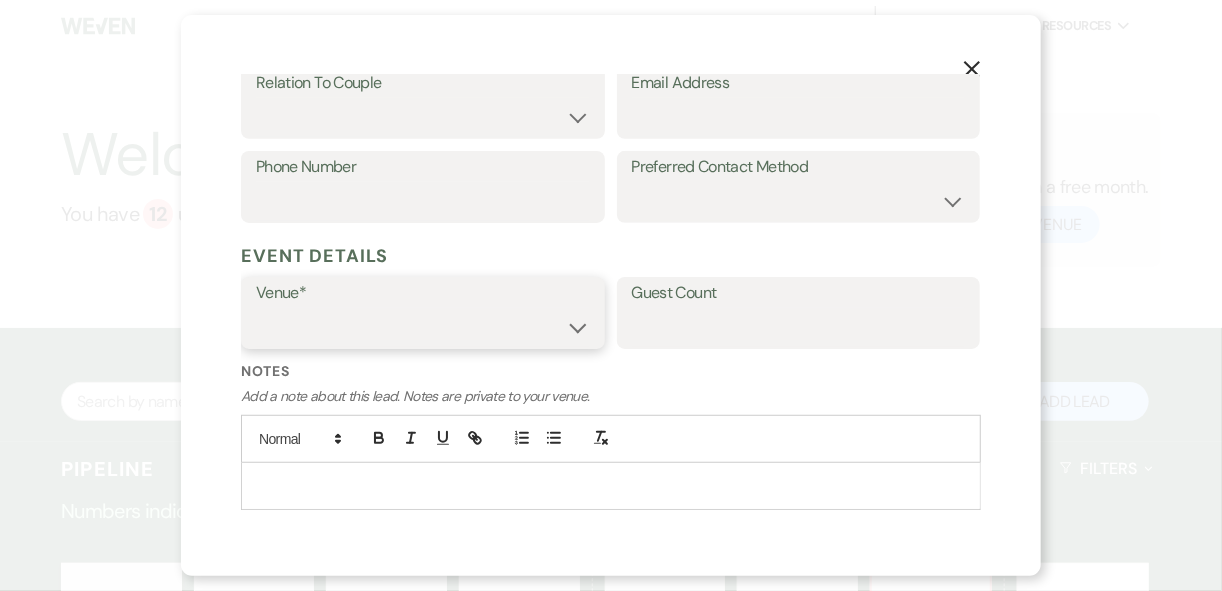 click on "[GEOGRAPHIC_DATA] [GEOGRAPHIC_DATA] Events" at bounding box center (423, 327) 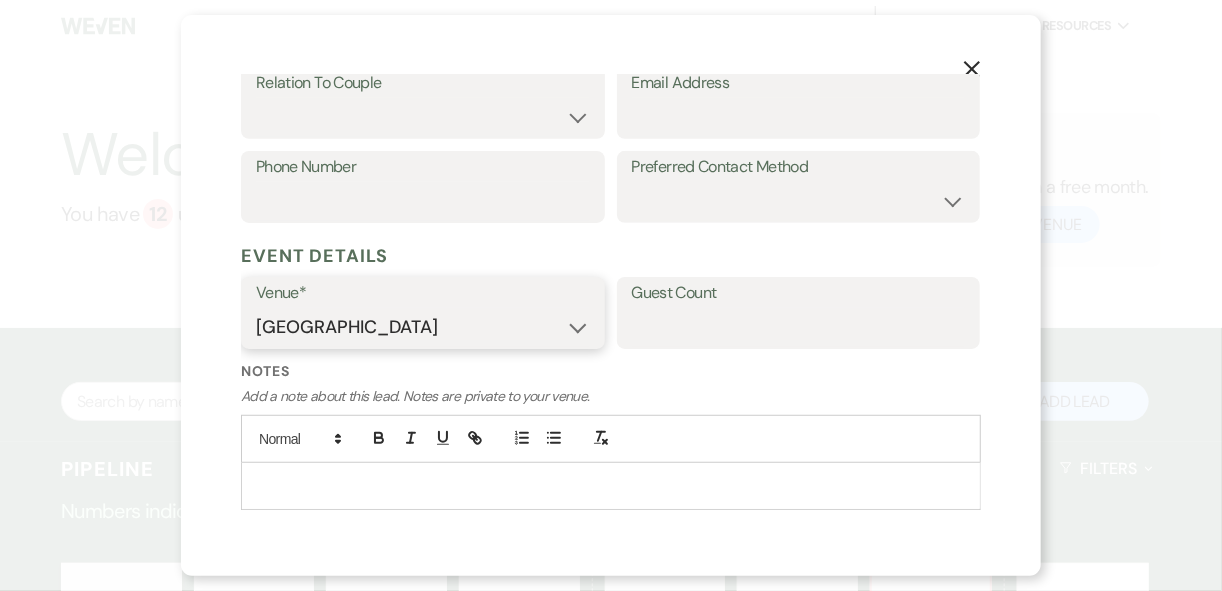 click on "[GEOGRAPHIC_DATA] [GEOGRAPHIC_DATA] Events" at bounding box center (423, 327) 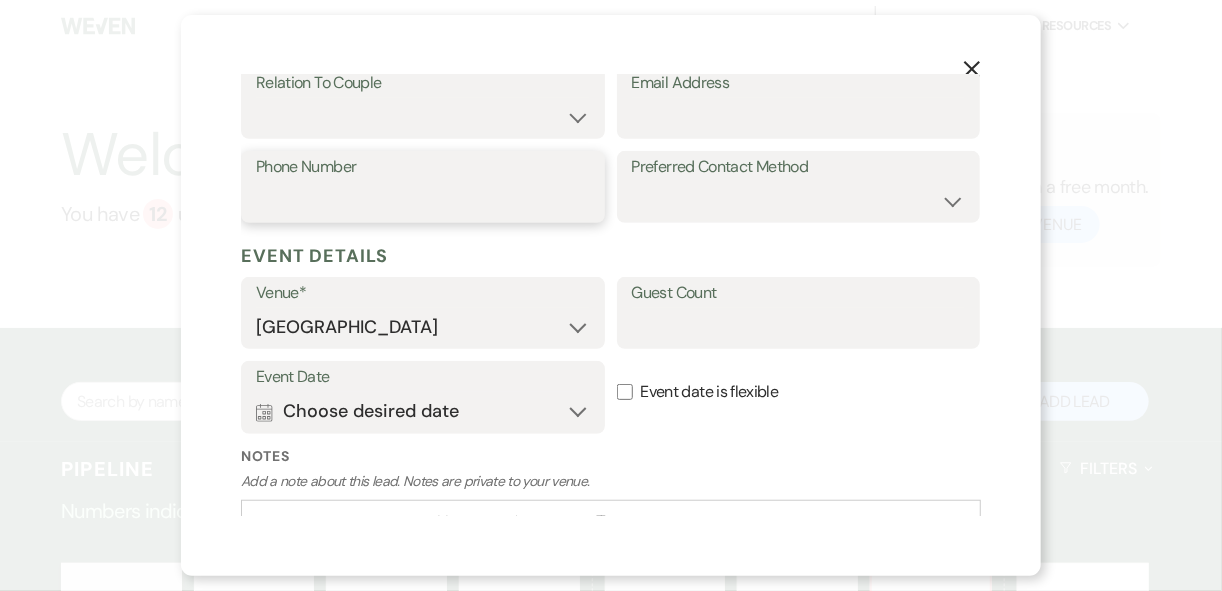 click on "Phone Number" at bounding box center [423, 201] 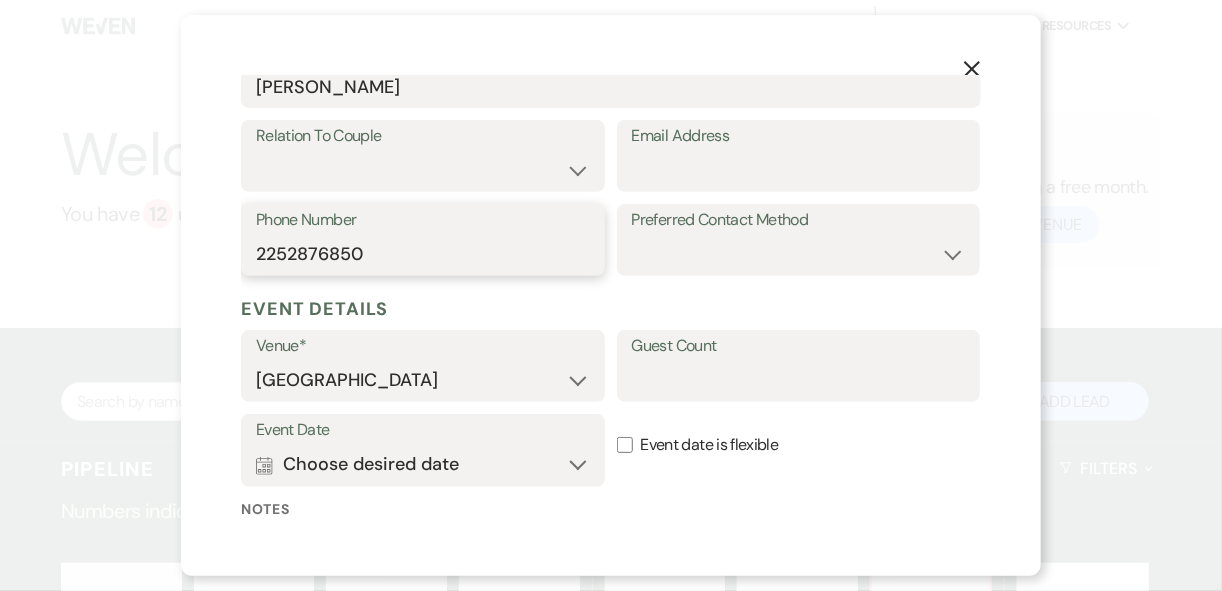scroll, scrollTop: 320, scrollLeft: 0, axis: vertical 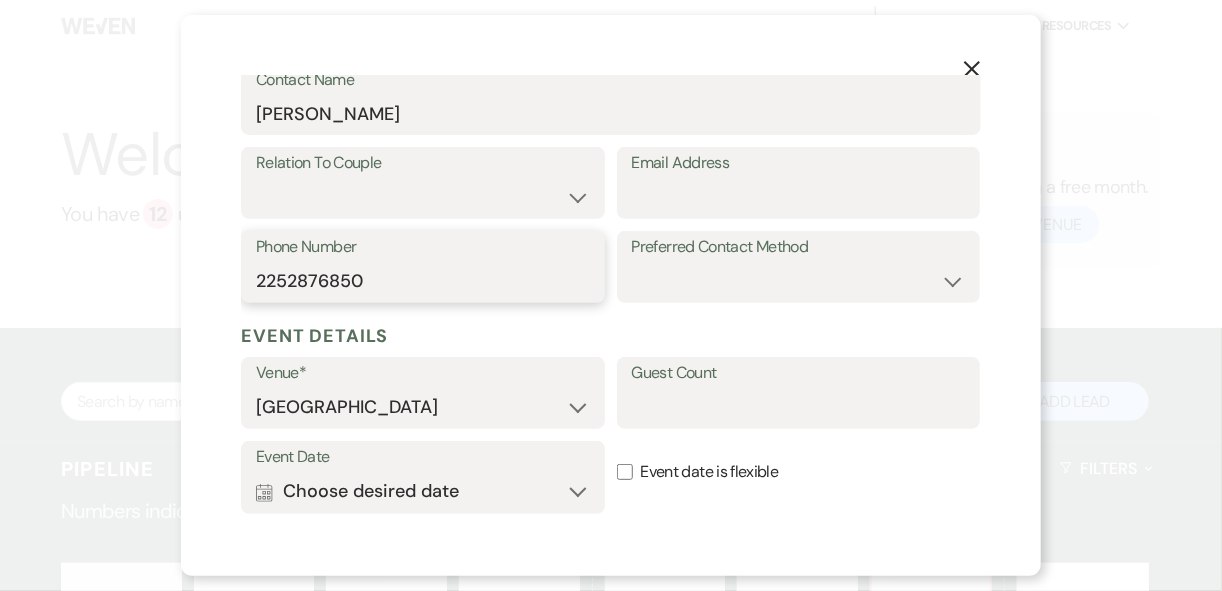 type on "2252876850" 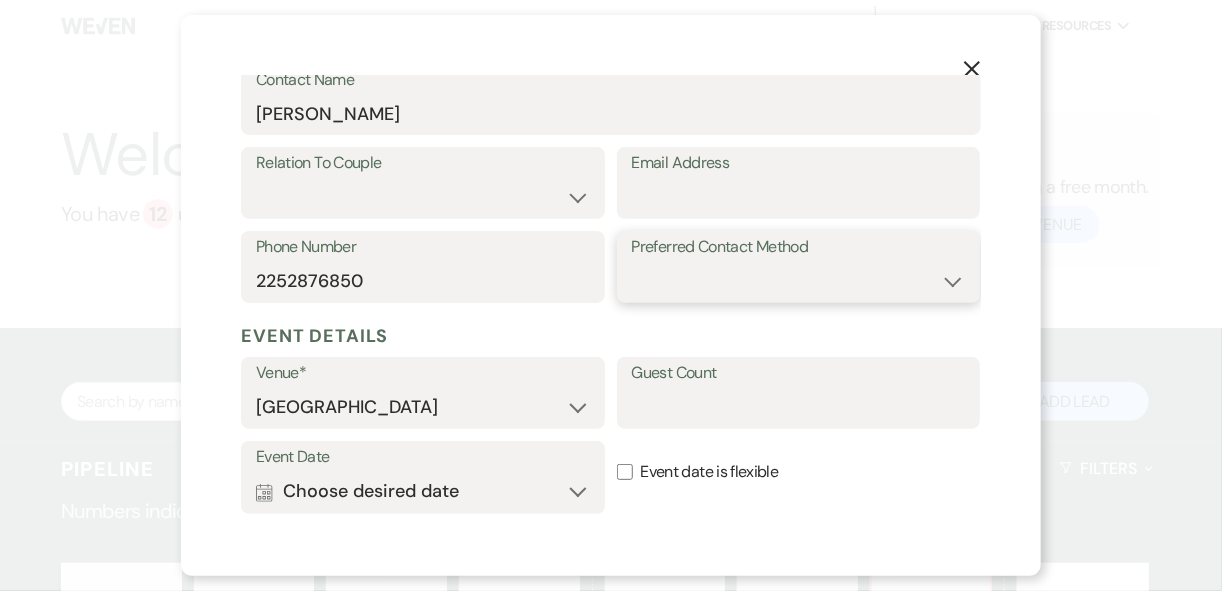 click on "Email Phone Text" at bounding box center [799, 281] 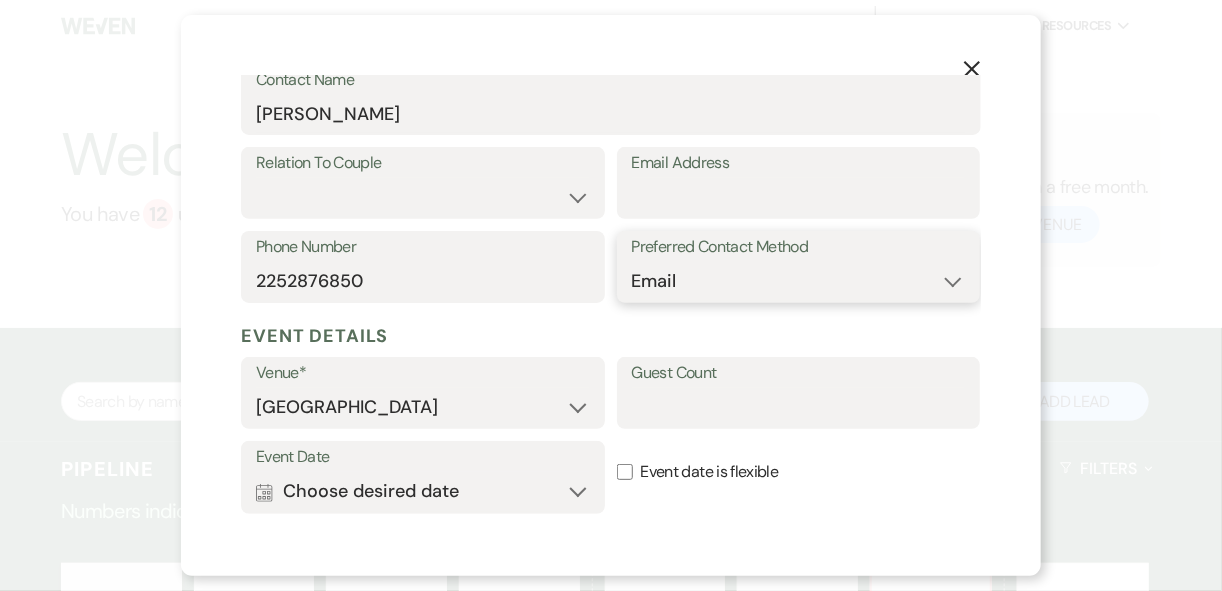 click on "Email Phone Text" at bounding box center (799, 281) 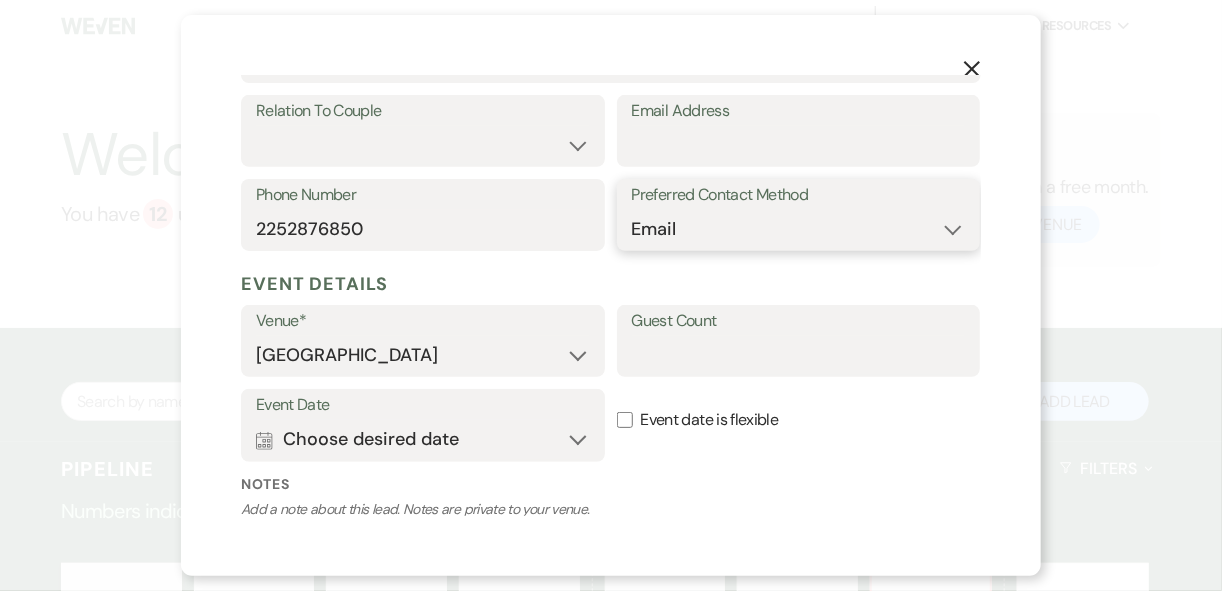 scroll, scrollTop: 219, scrollLeft: 0, axis: vertical 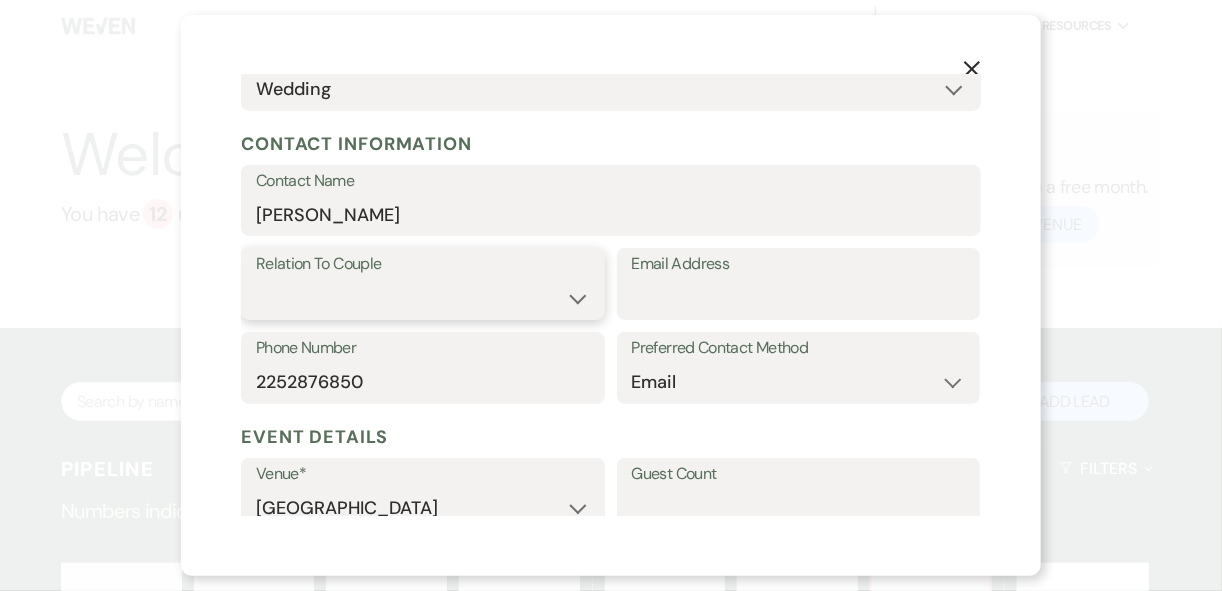 click on "Couple Planner Parent of Couple Family Member Friend Other" at bounding box center [423, 298] 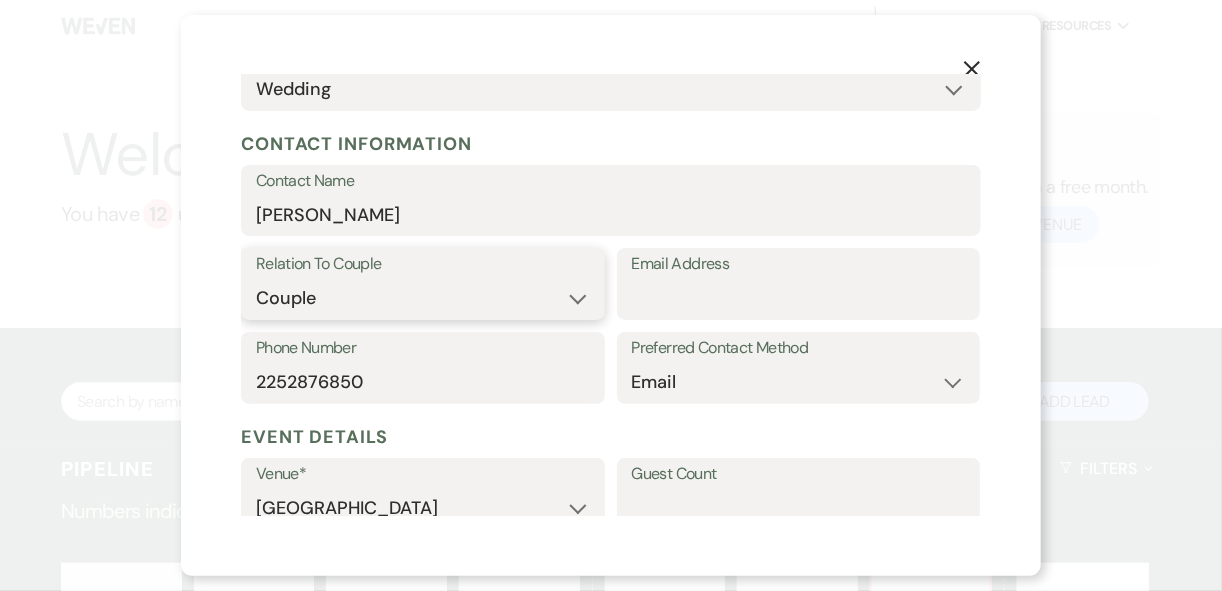 click on "Couple Planner Parent of Couple Family Member Friend Other" at bounding box center (423, 298) 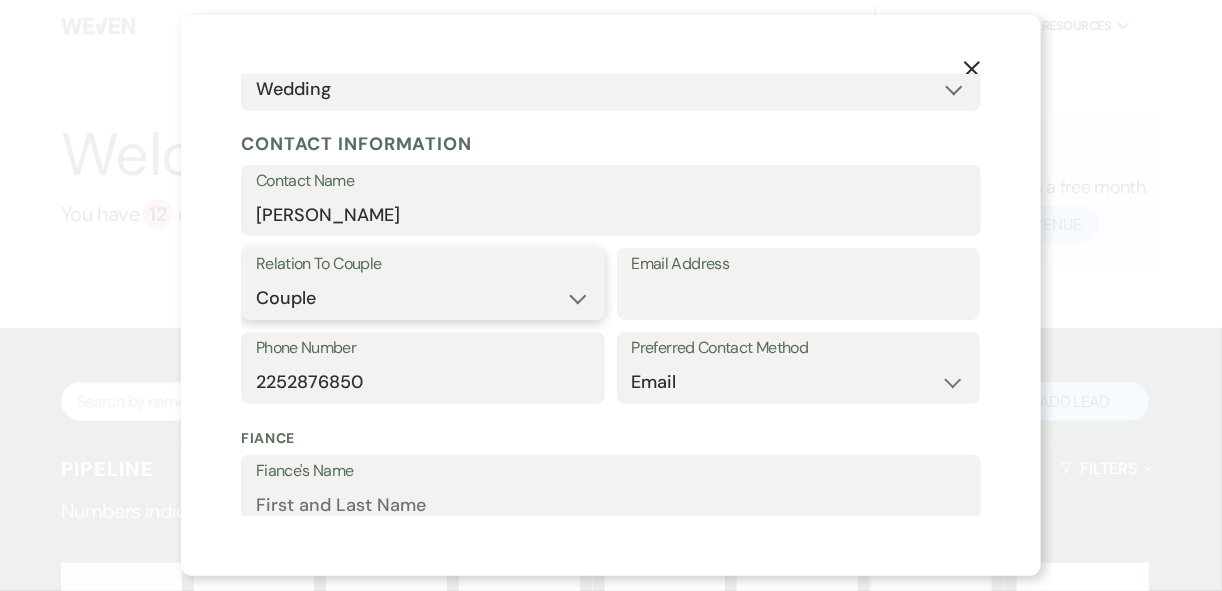 click on "Couple Planner Parent of Couple Family Member Friend Other" at bounding box center (423, 298) 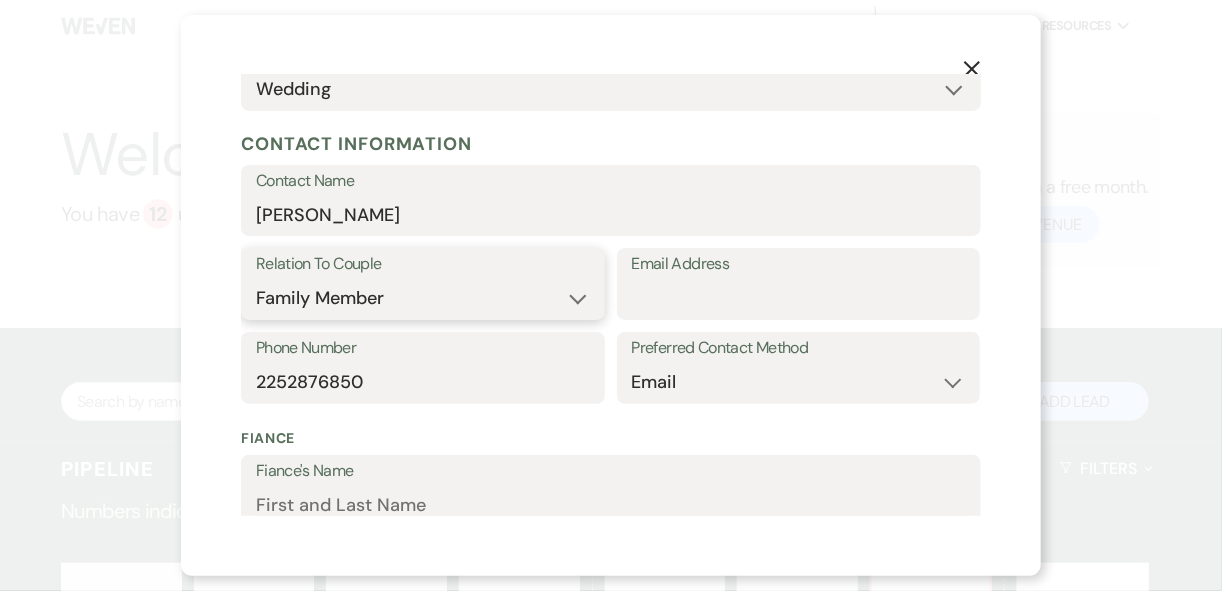 click on "Couple Planner Parent of Couple Family Member Friend Other" at bounding box center (423, 298) 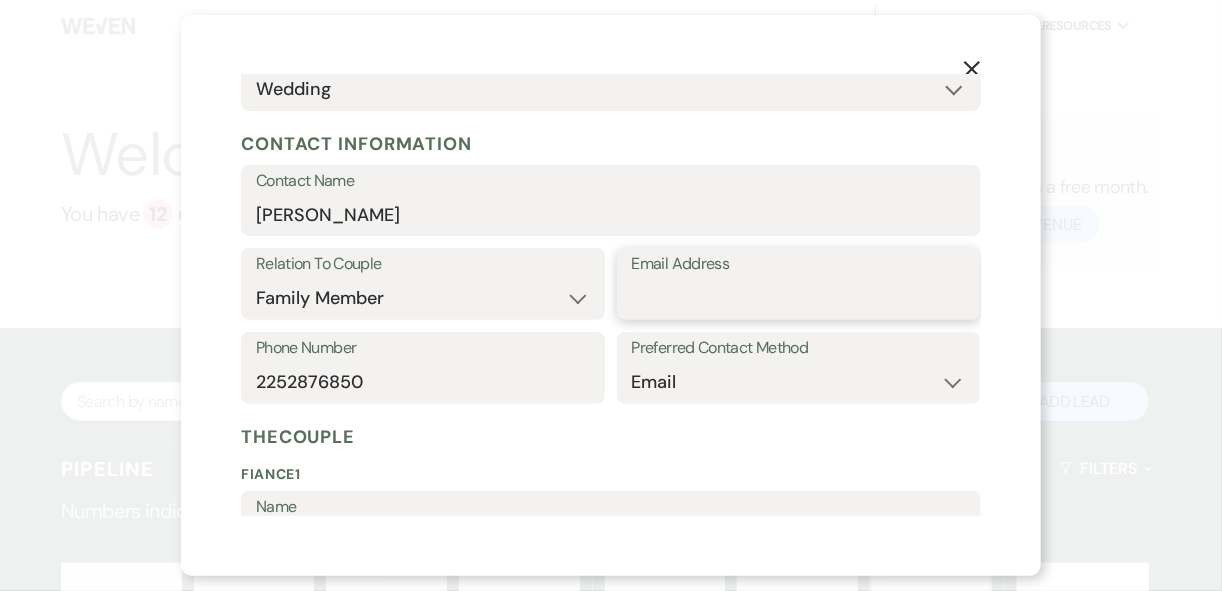 click on "Email Address" at bounding box center [799, 298] 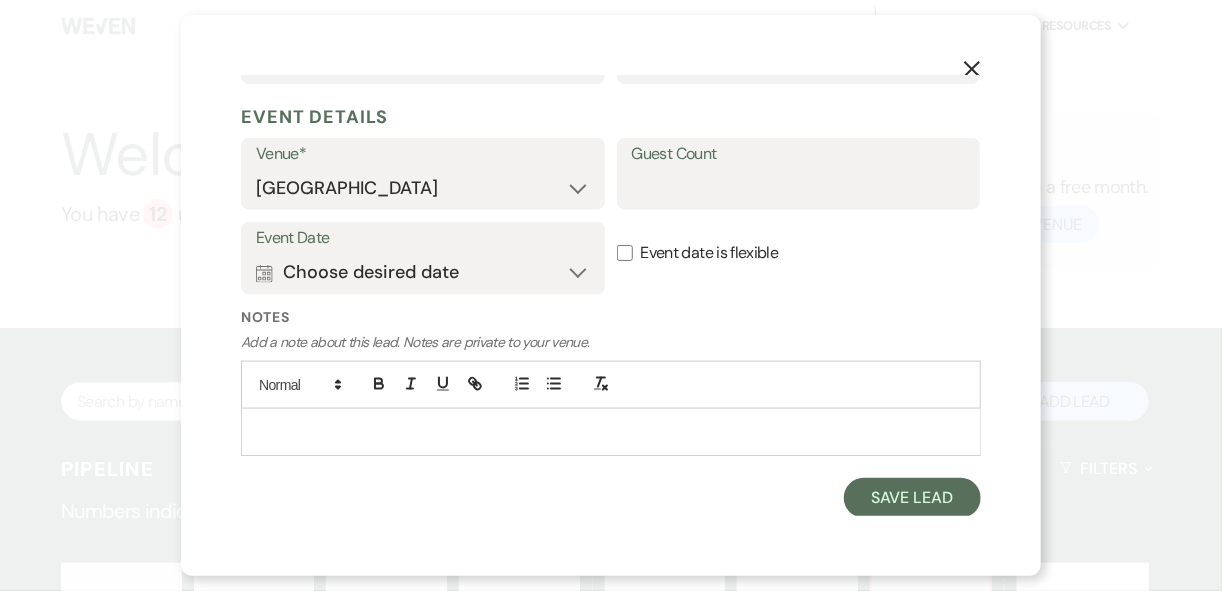 scroll, scrollTop: 988, scrollLeft: 0, axis: vertical 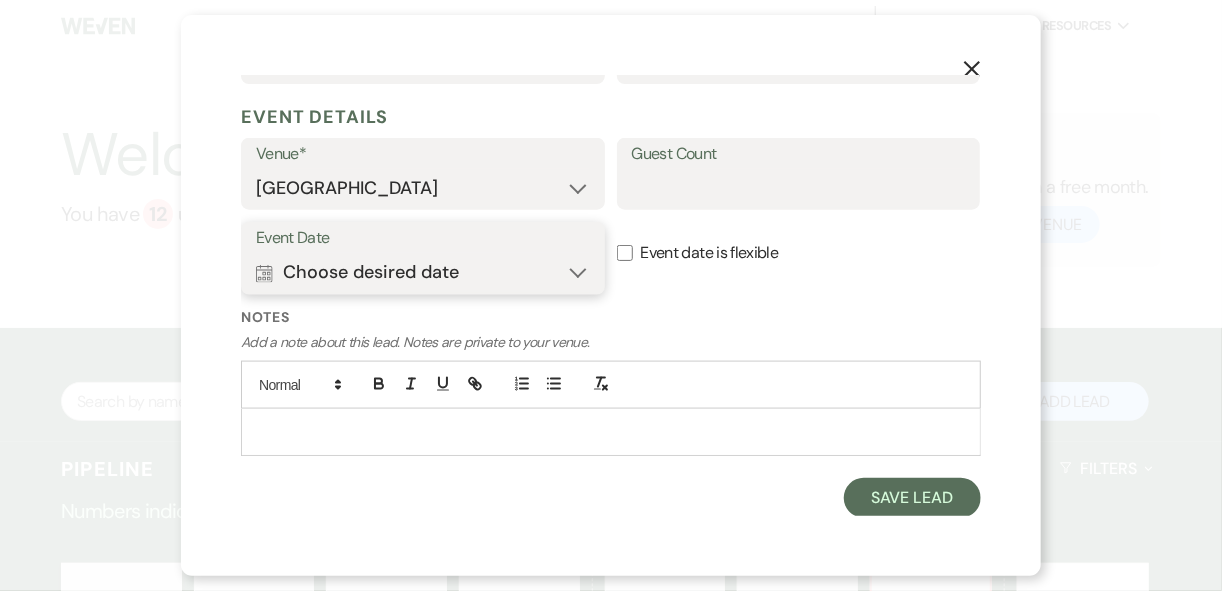 click on "Calendar Choose desired date Expand" at bounding box center (423, 273) 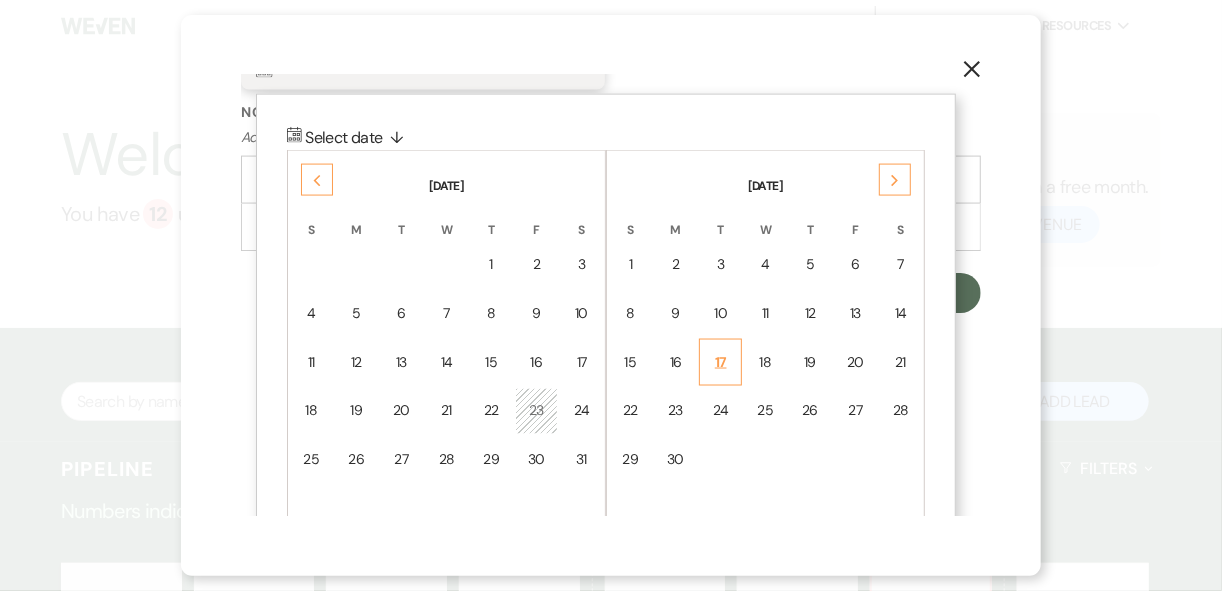 scroll, scrollTop: 1237, scrollLeft: 0, axis: vertical 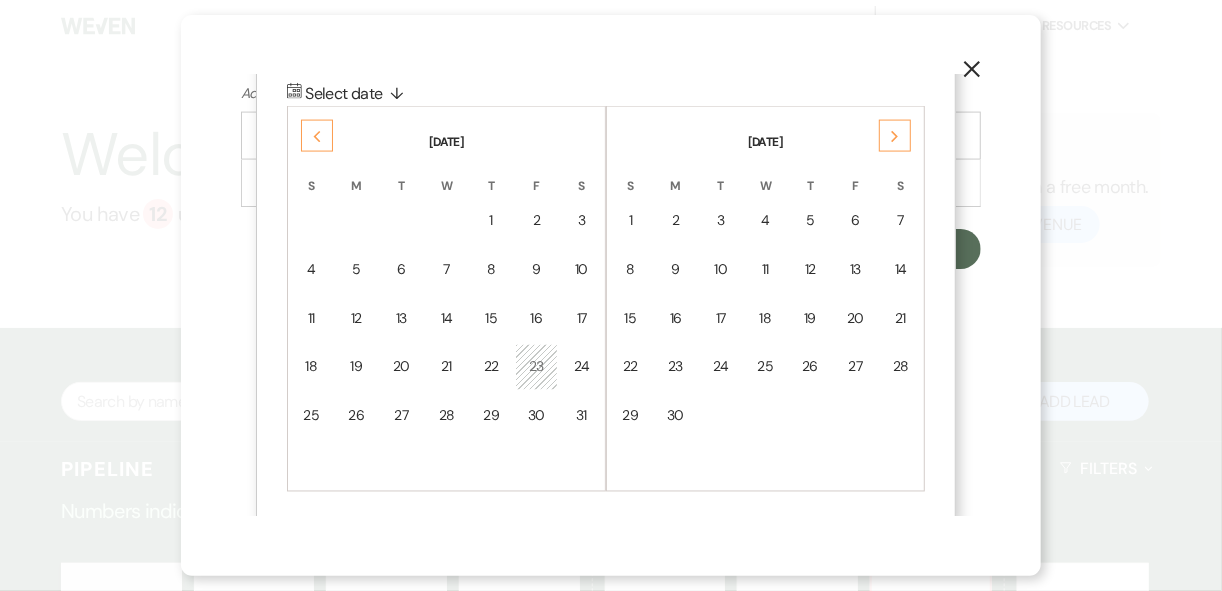 click 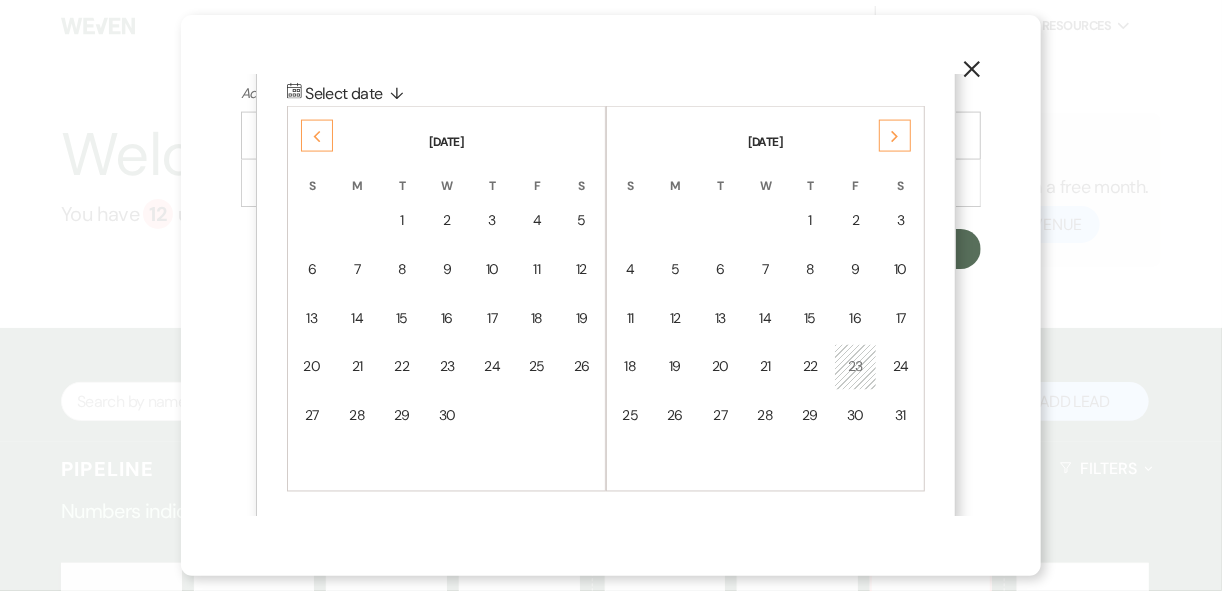 click 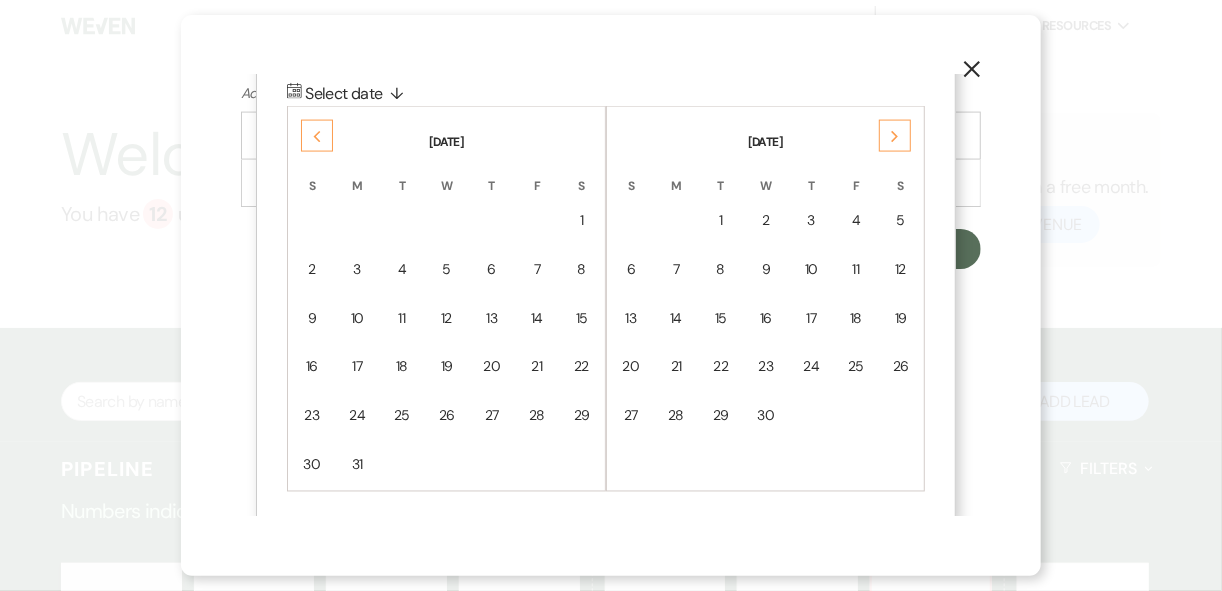 click 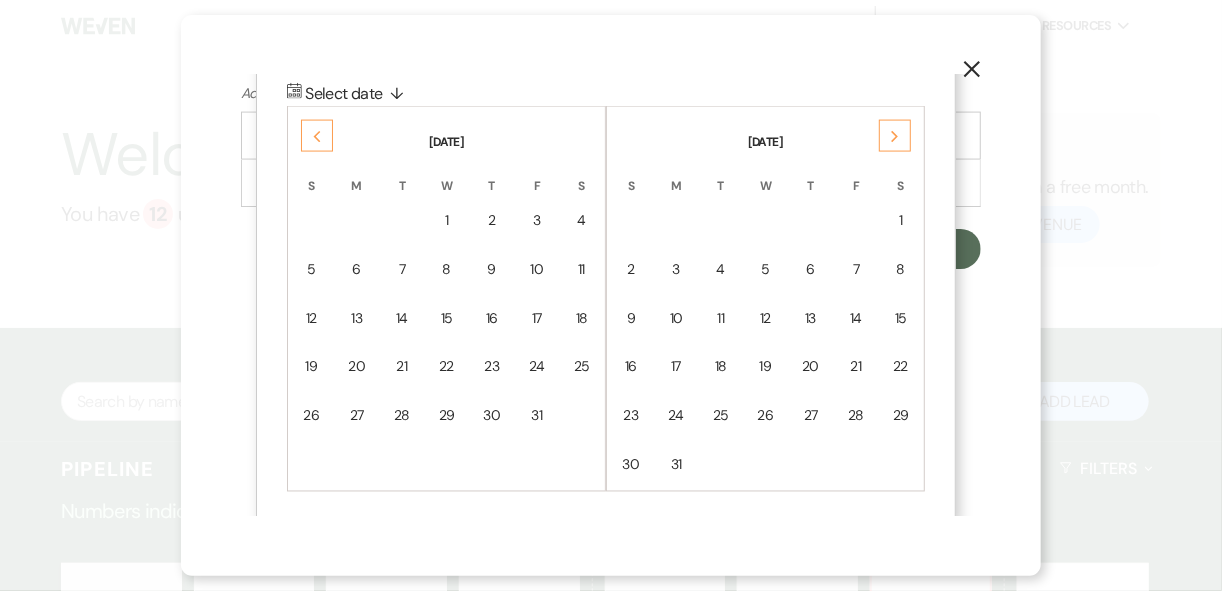 click 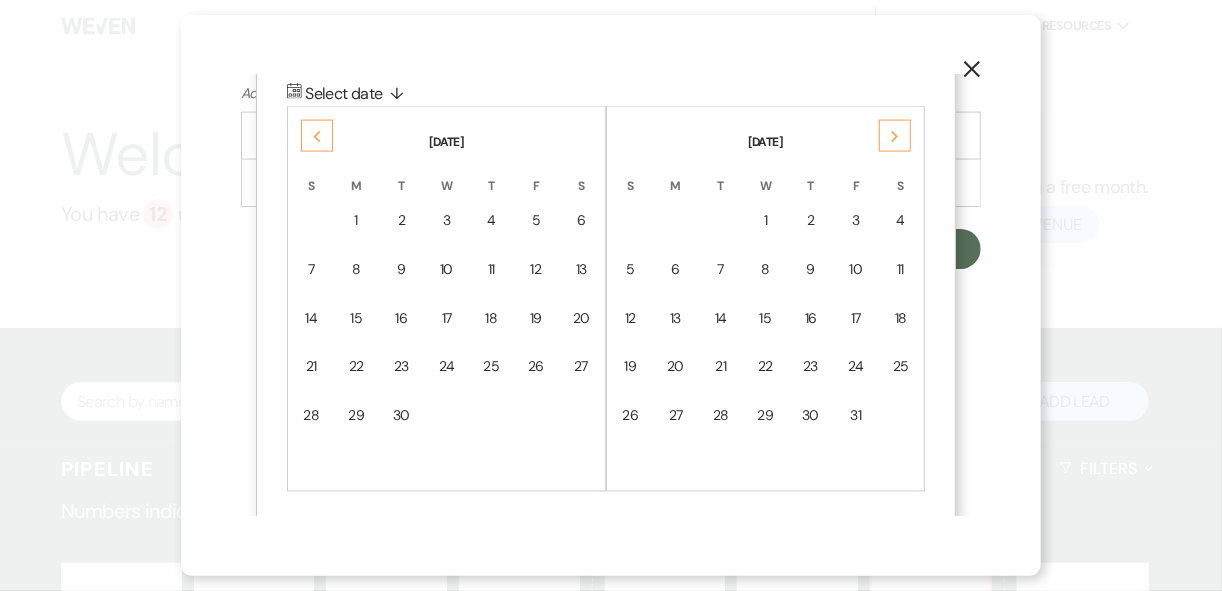 click 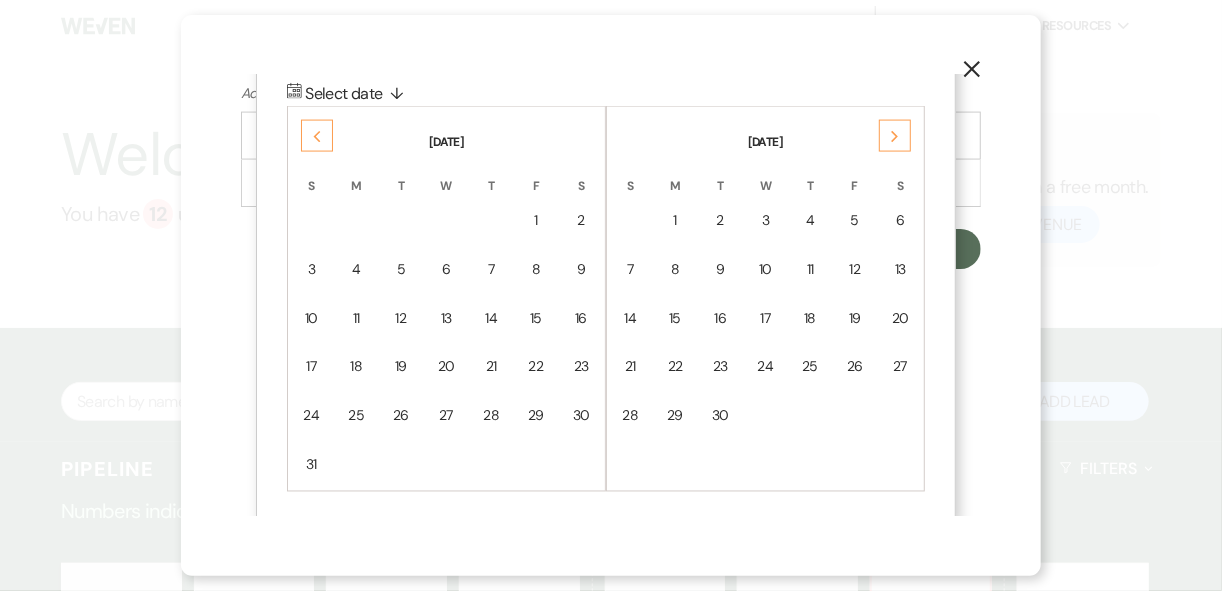 click 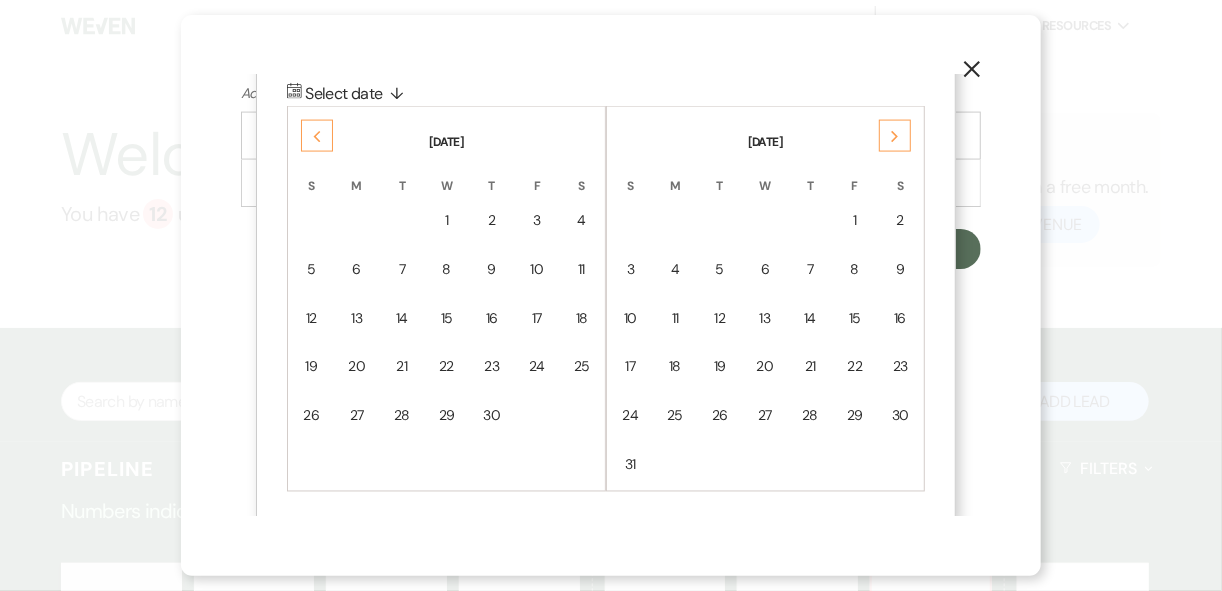 click 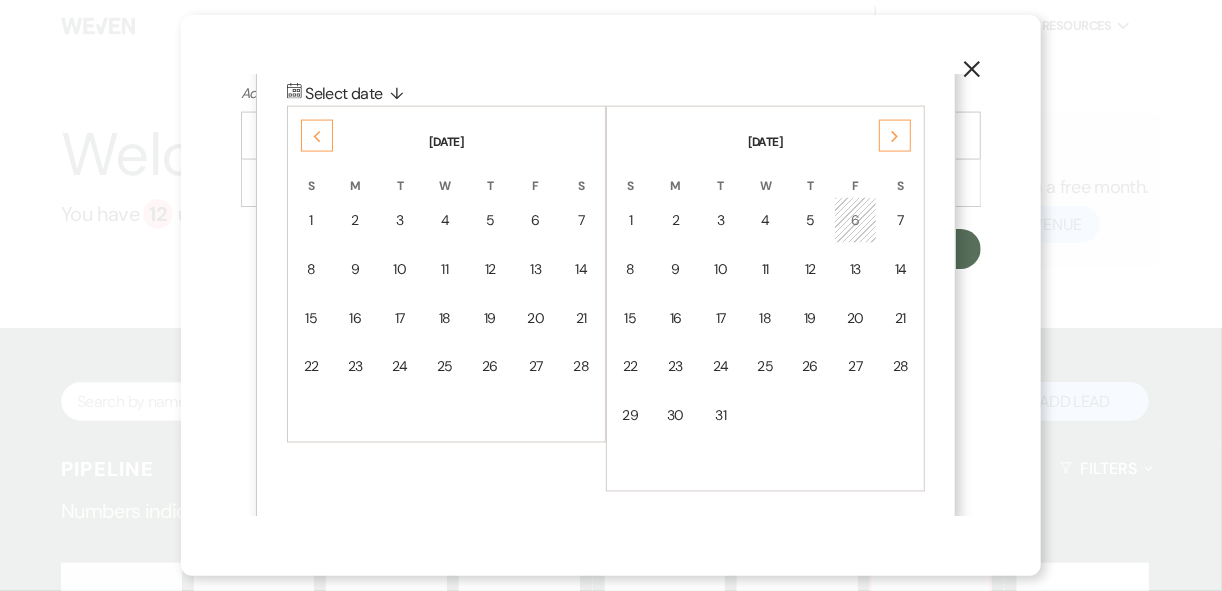 click on "Previous" 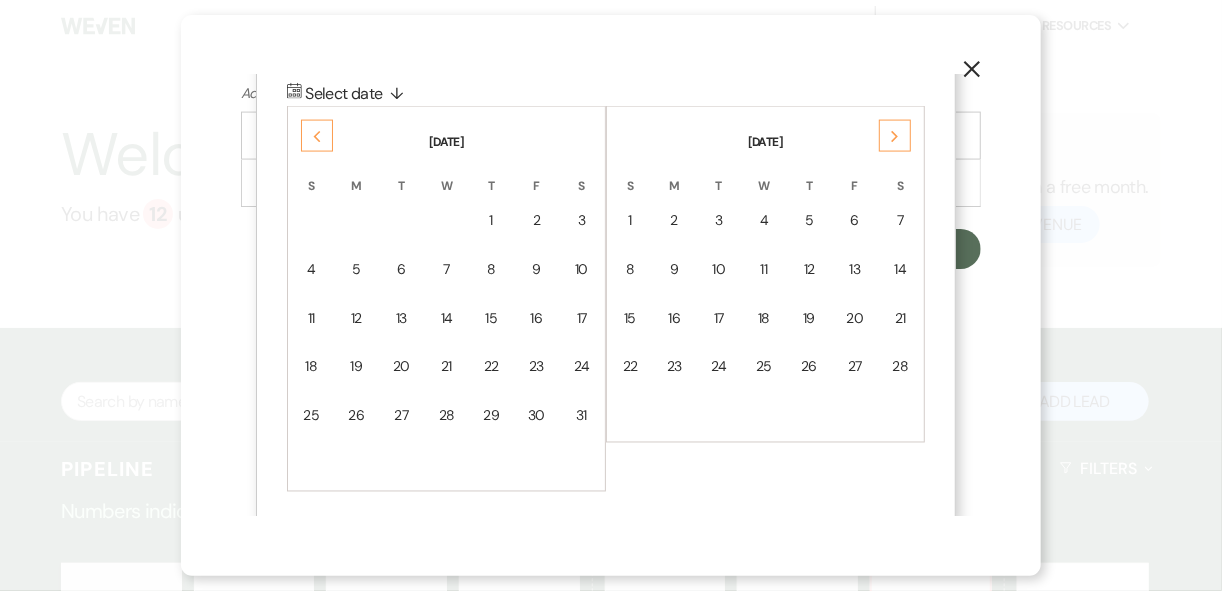 click on "Previous" at bounding box center (317, 136) 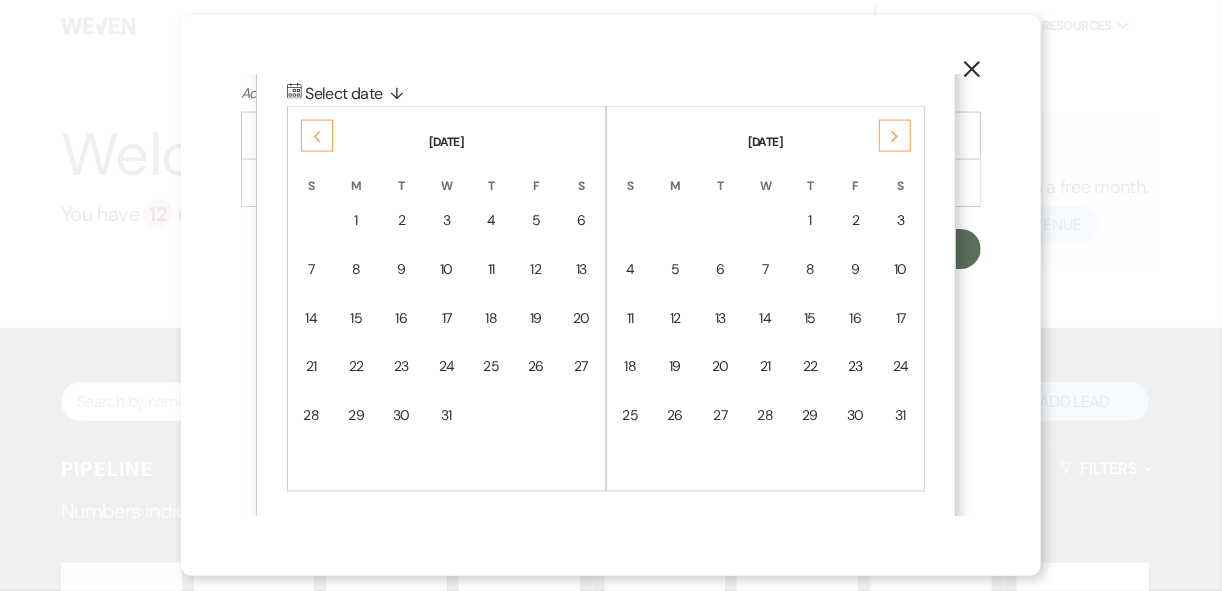 click on "Previous" at bounding box center [317, 136] 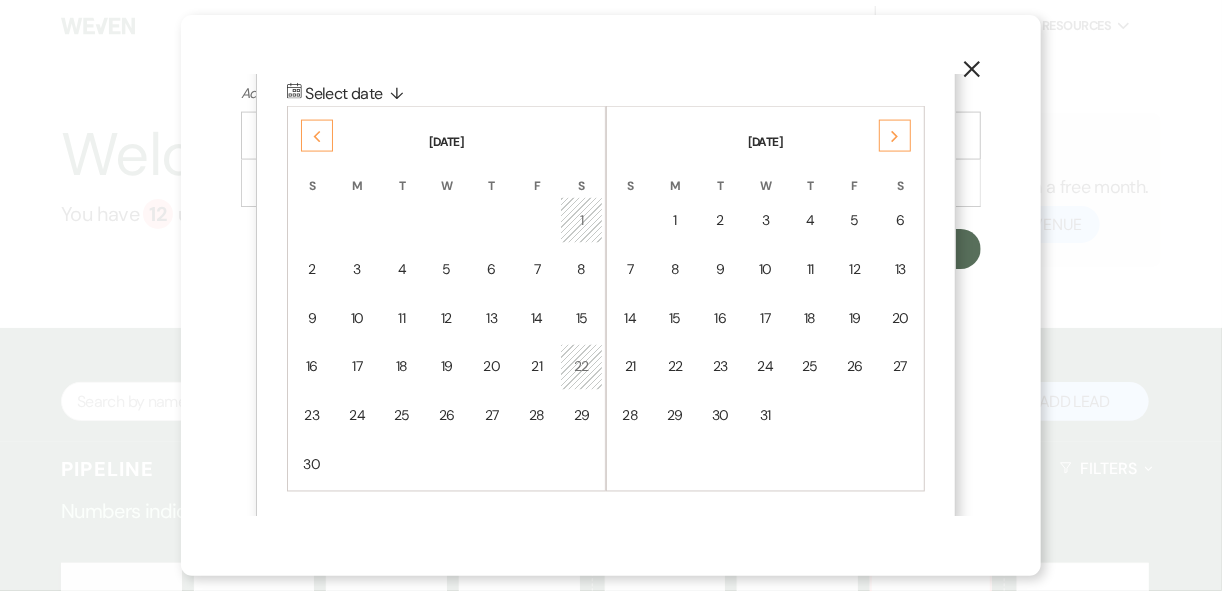 click on "Previous" at bounding box center (317, 136) 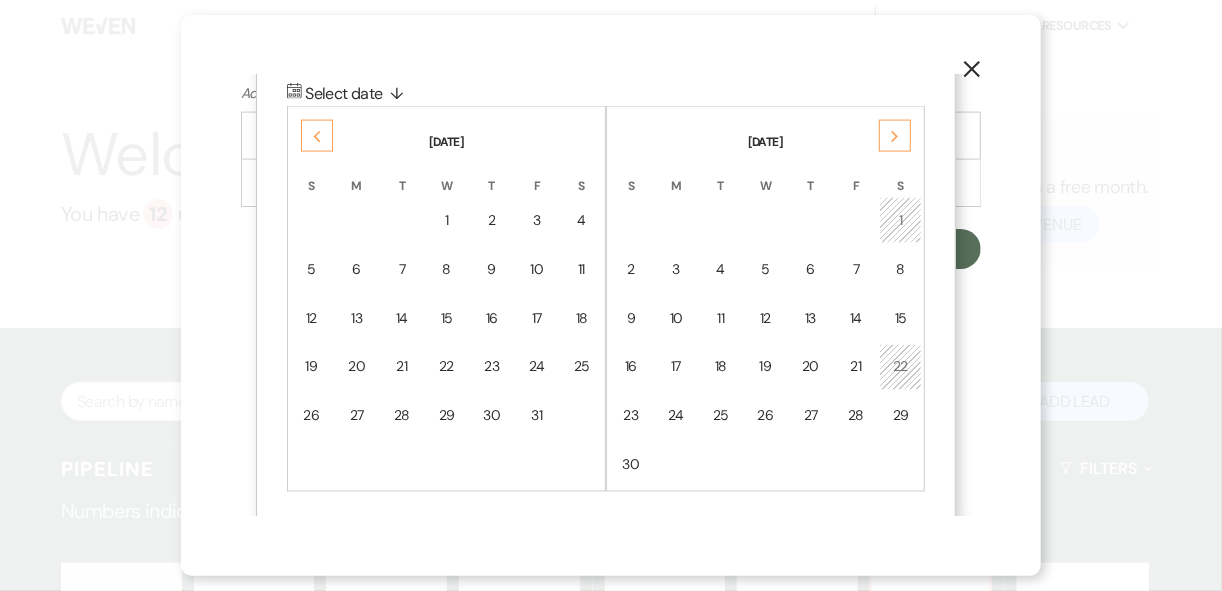 click on "Previous" at bounding box center [317, 136] 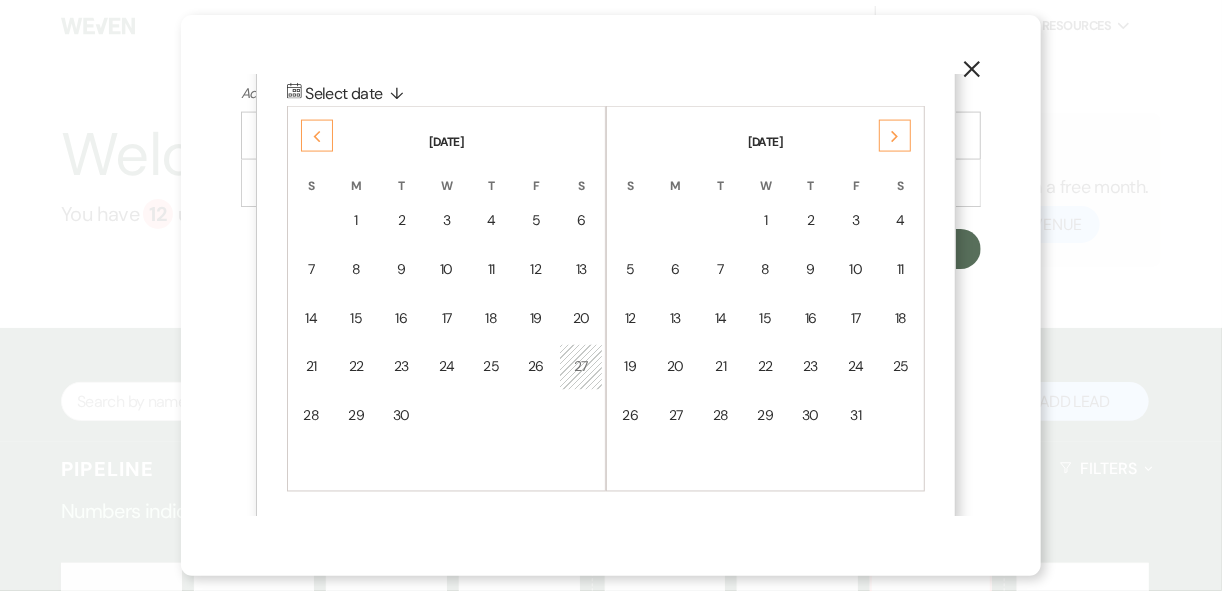 click on "Previous" at bounding box center (317, 136) 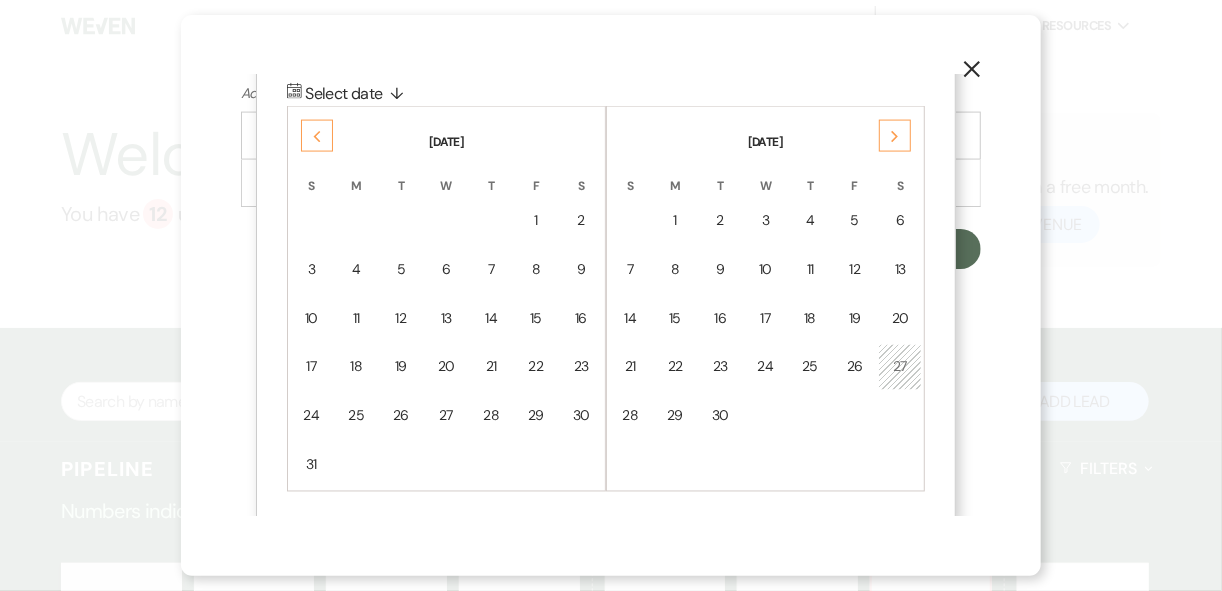 click on "Previous" at bounding box center (317, 136) 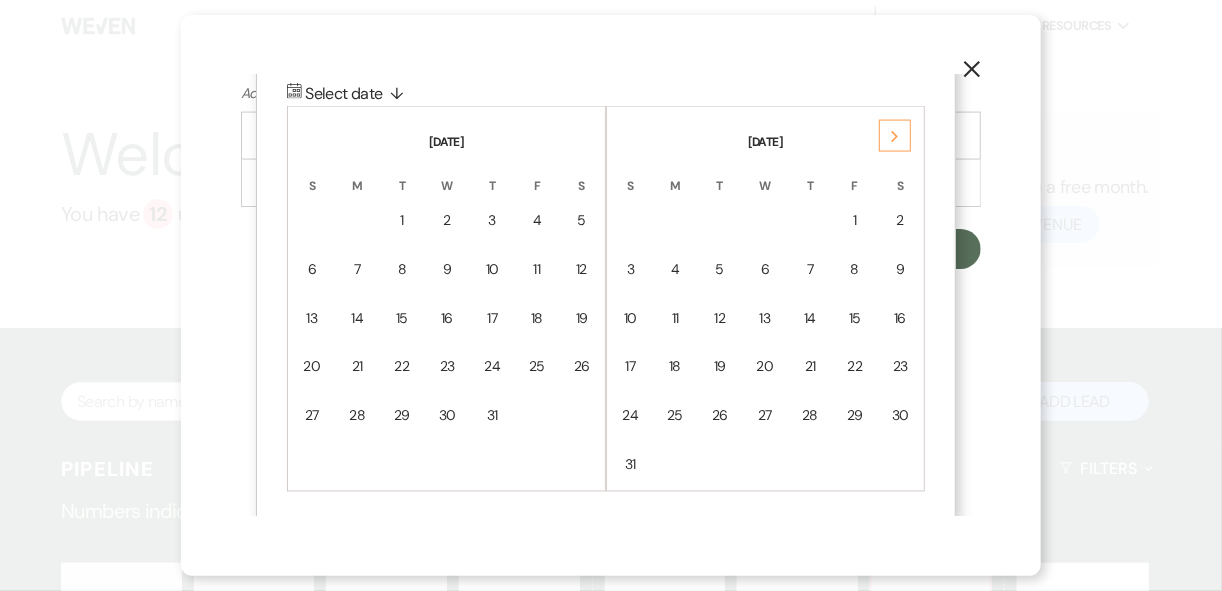 click on "Next" 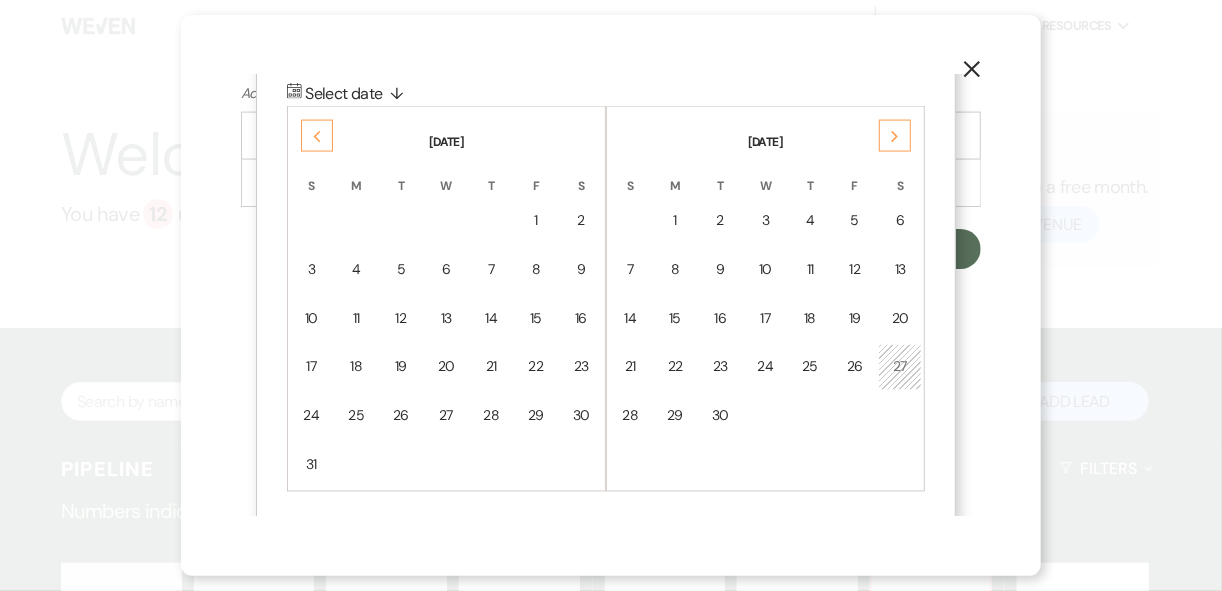 click on "Next" 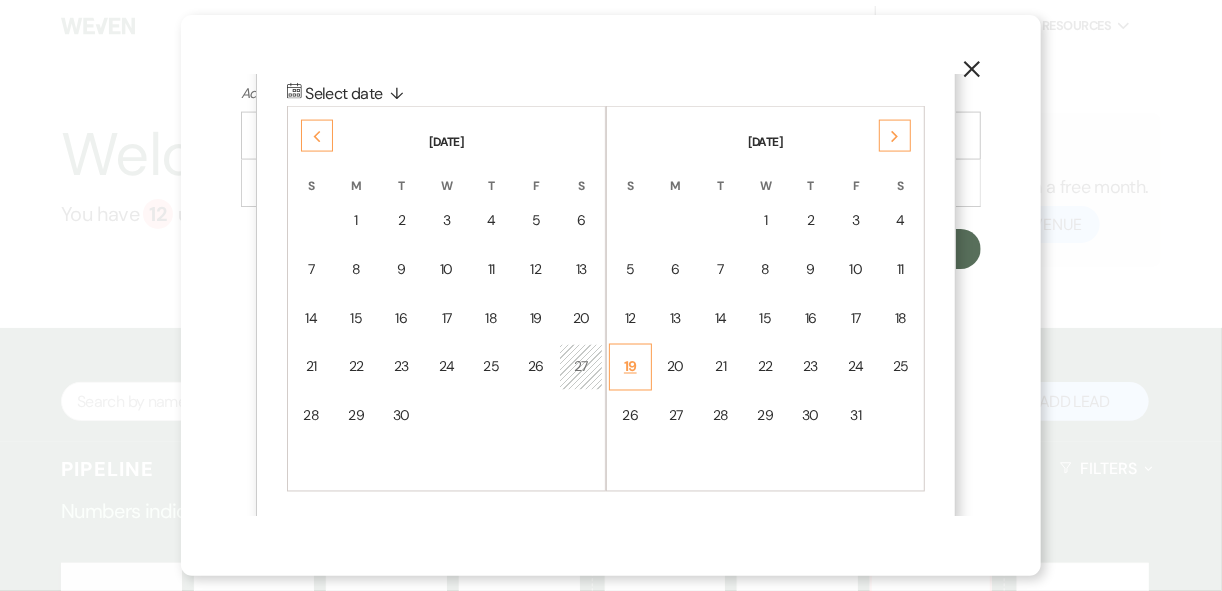 click on "19" at bounding box center [630, 367] 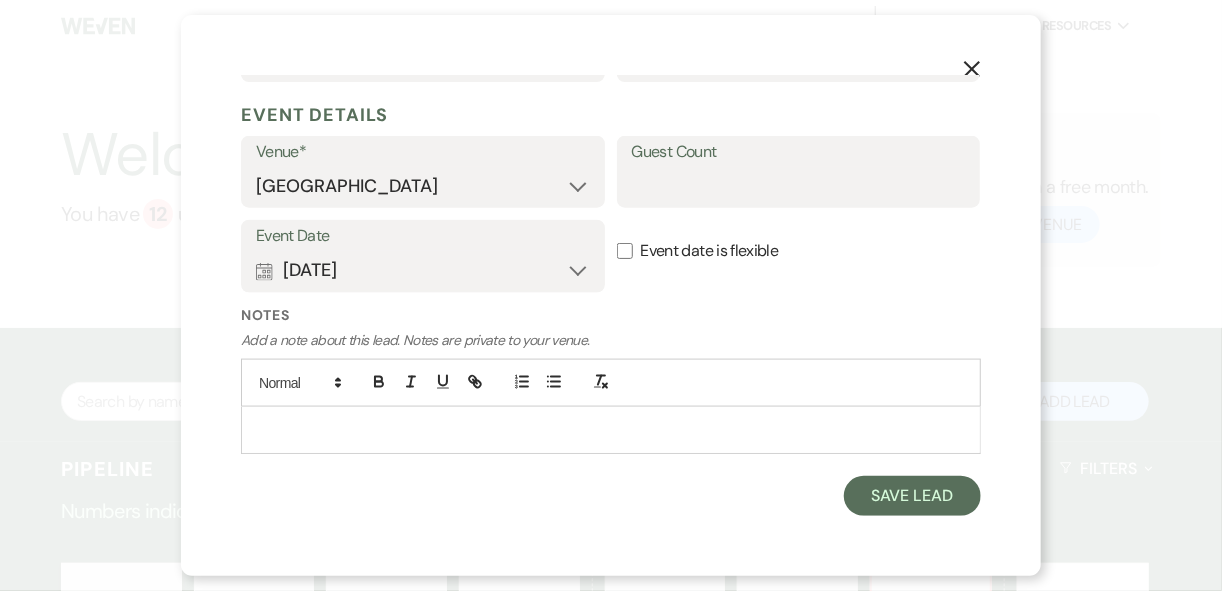 scroll, scrollTop: 988, scrollLeft: 0, axis: vertical 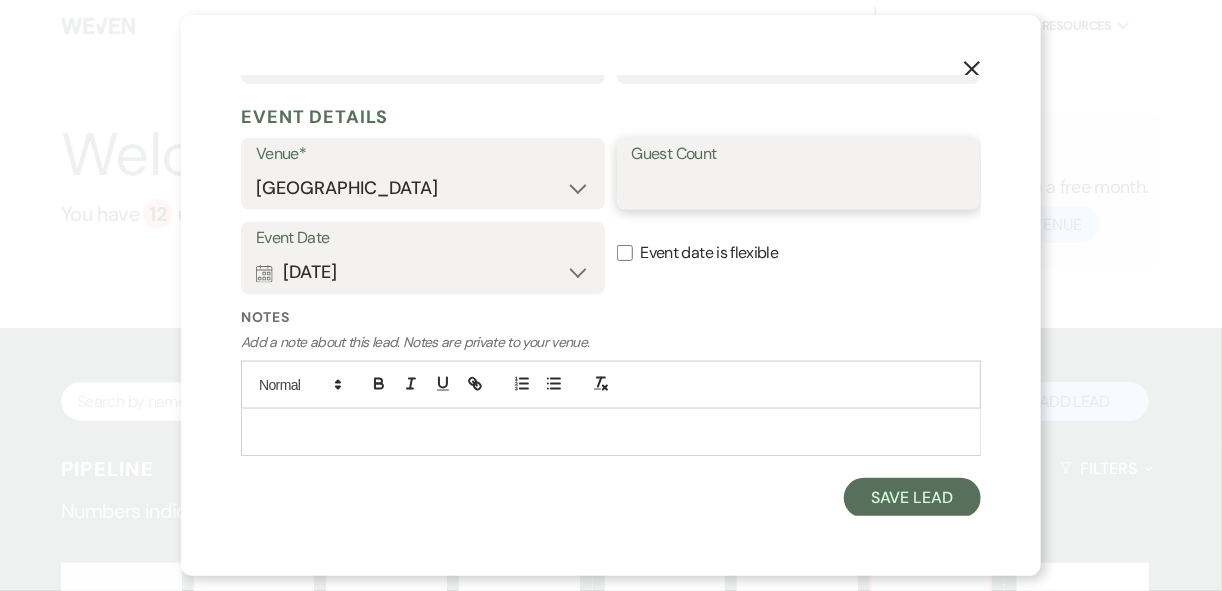 click on "Guest Count" at bounding box center (799, 188) 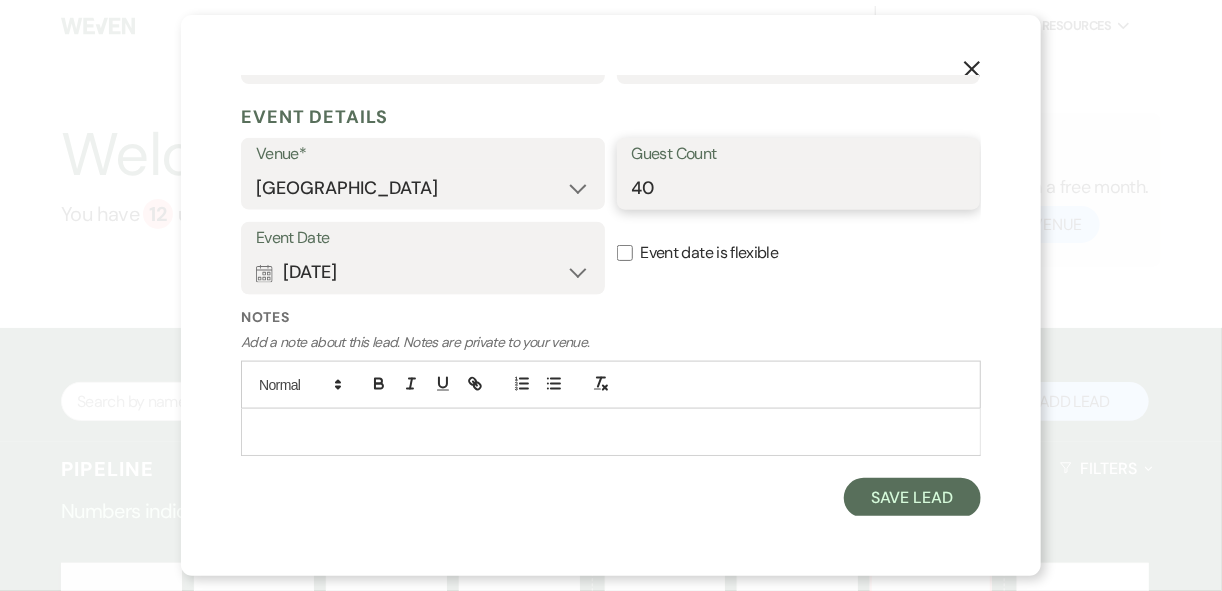 type on "40" 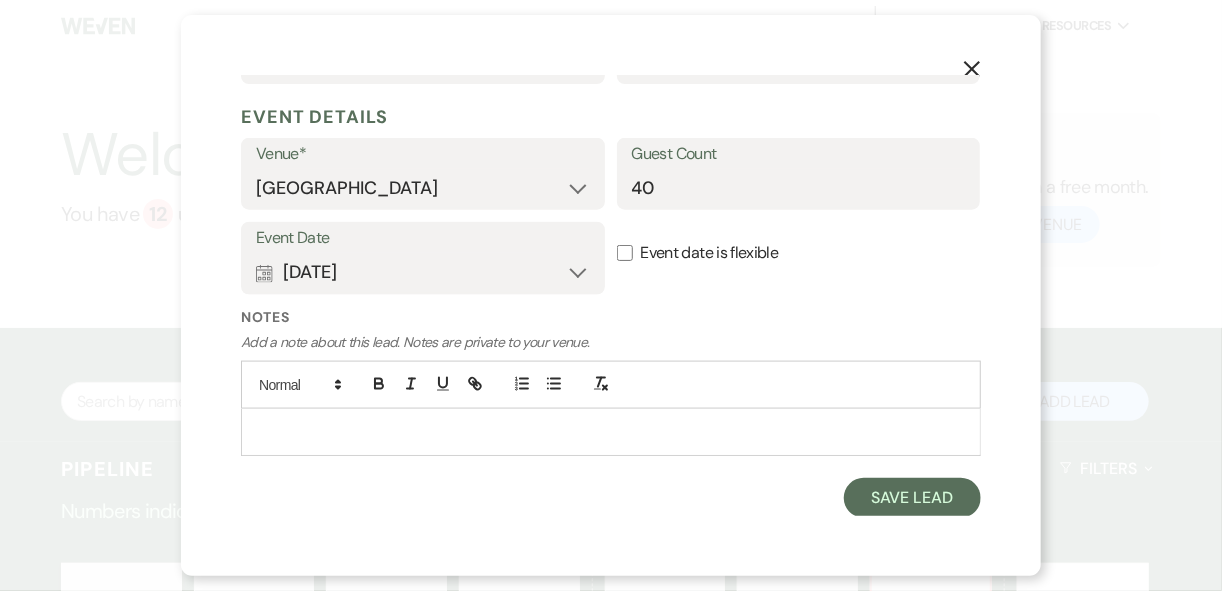 click on "Event Date Calendar [DATE] Expand Done Calendar   Select date ↓ [DATE] Previous [DATE] S M T W T F S   1   2   3   4   5   6   7   8   9   10   11   12   13   14   15   16   17   18   19   20   21   22   23   24   25   26   27   28   29   30                         Next [DATE] S M T W T F S       1   2   3   4   5   6   7   8   9   10   11   12   13   14   15   16   17   18   19   20   21   22   23   24   25   26   27   28   29   30   31                     Event date is flexible" at bounding box center (611, 264) 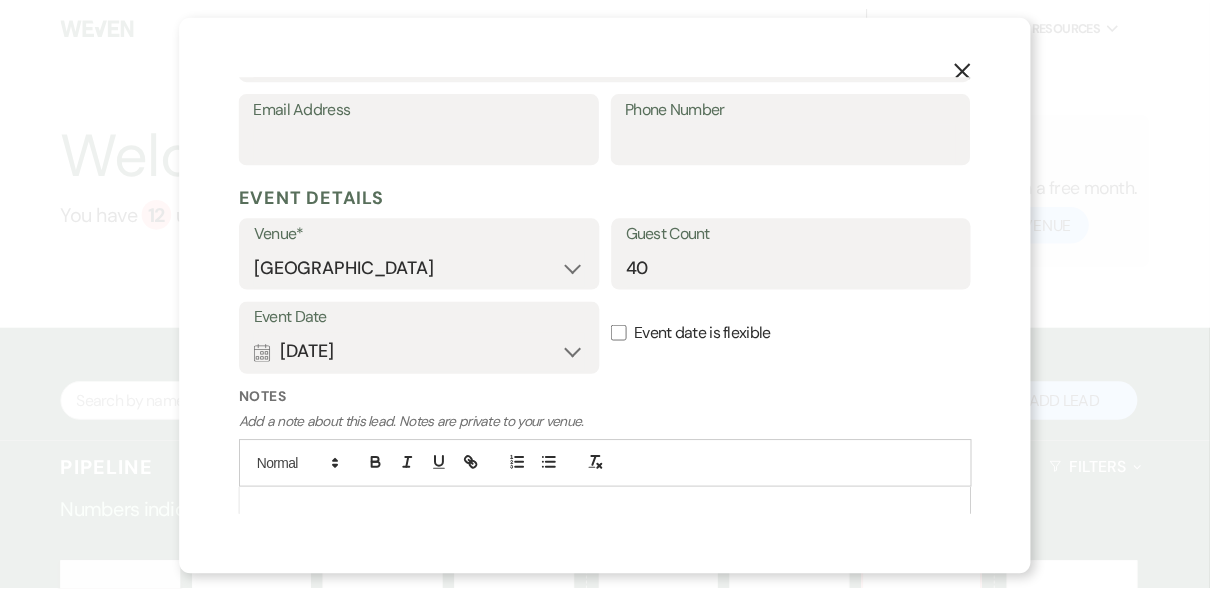 scroll, scrollTop: 988, scrollLeft: 0, axis: vertical 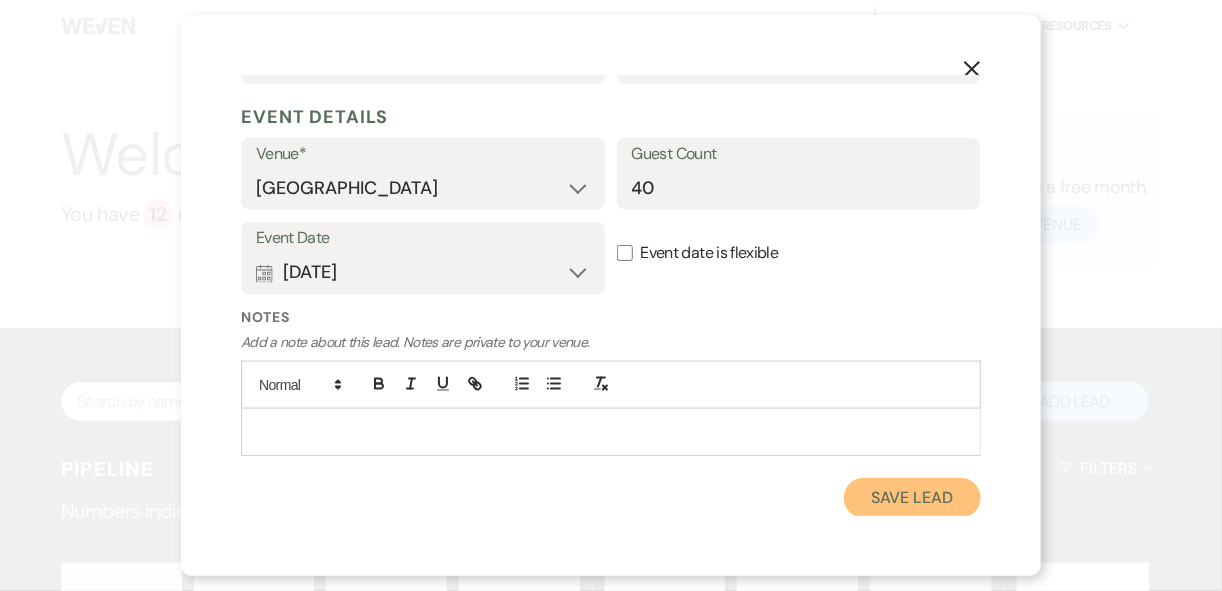 click on "Save Lead" at bounding box center (912, 498) 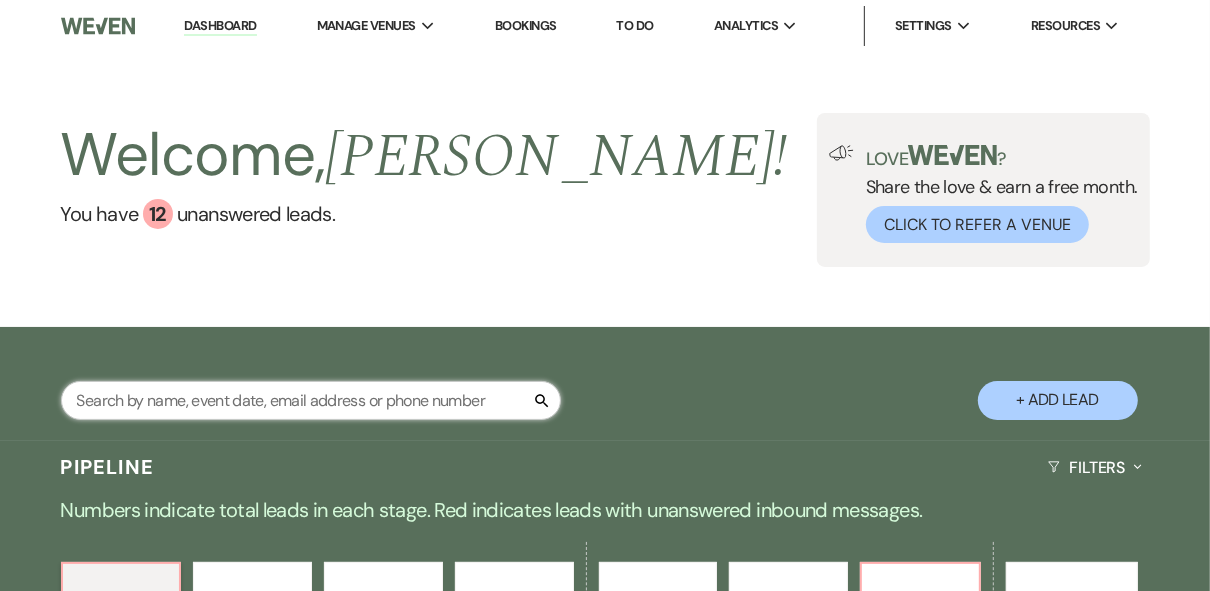 click at bounding box center (311, 400) 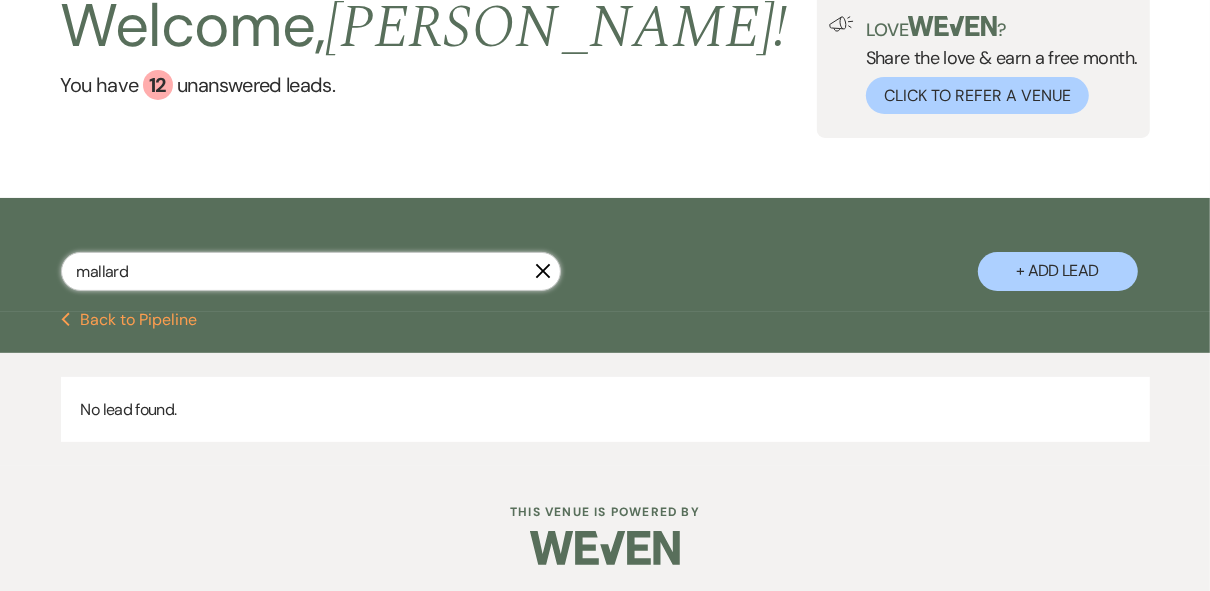 scroll, scrollTop: 133, scrollLeft: 0, axis: vertical 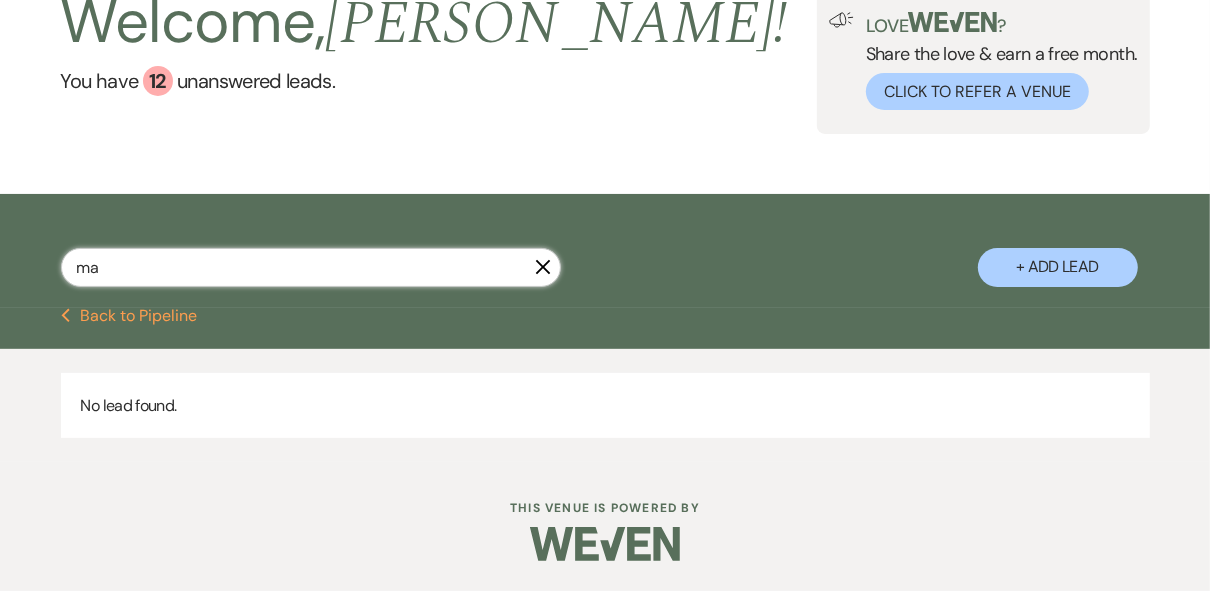 type on "m" 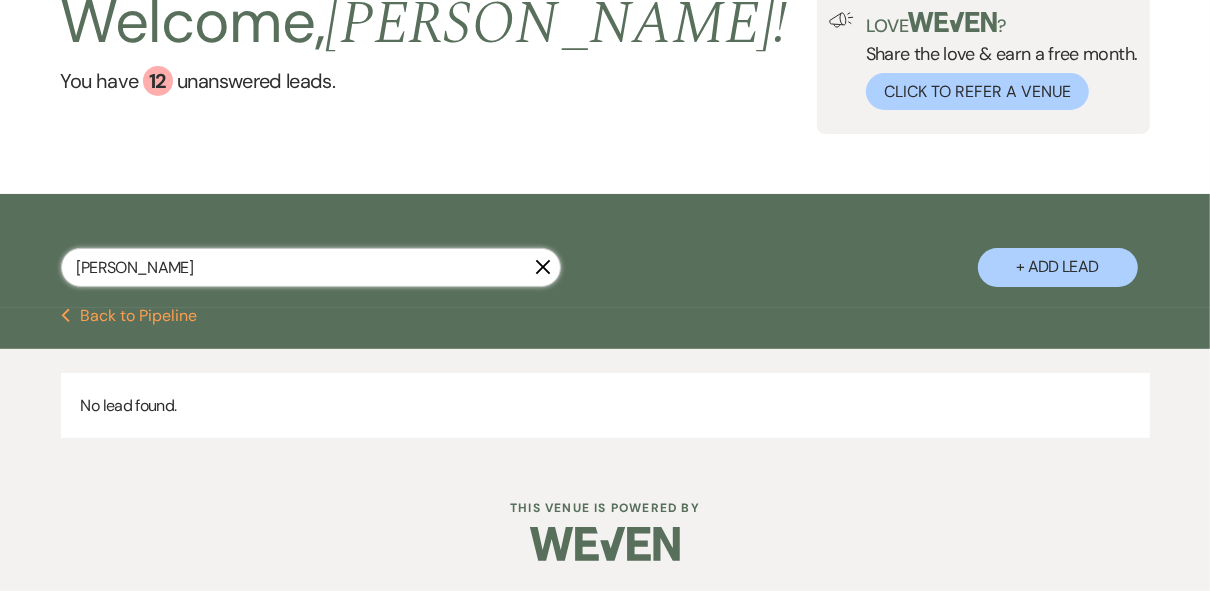 type on "[PERSON_NAME]" 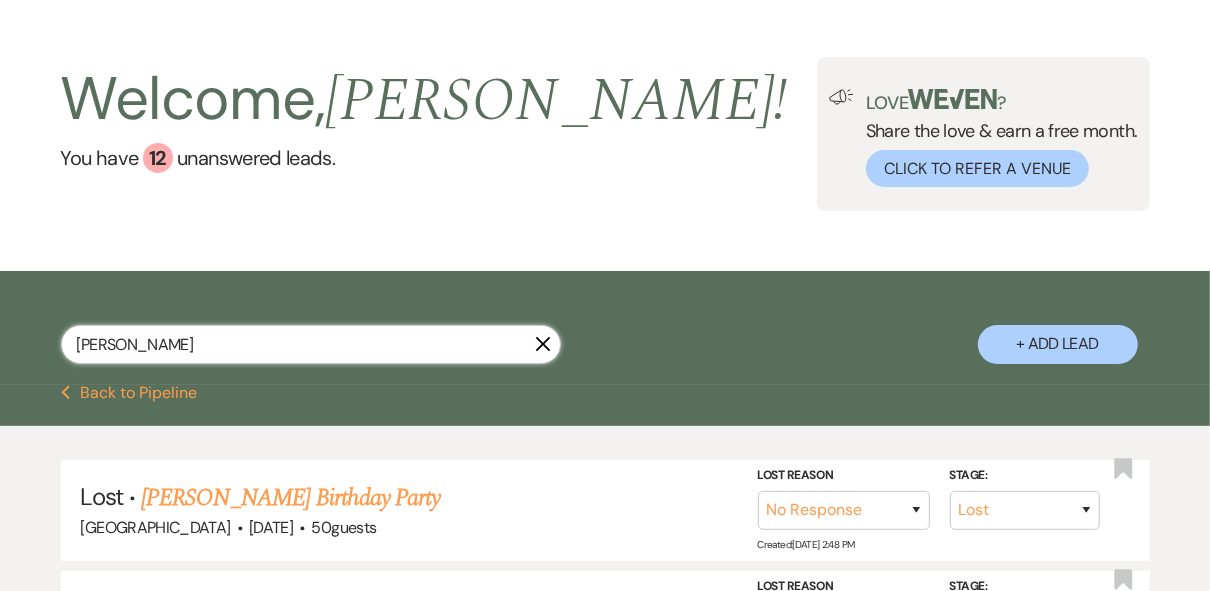 scroll, scrollTop: 53, scrollLeft: 0, axis: vertical 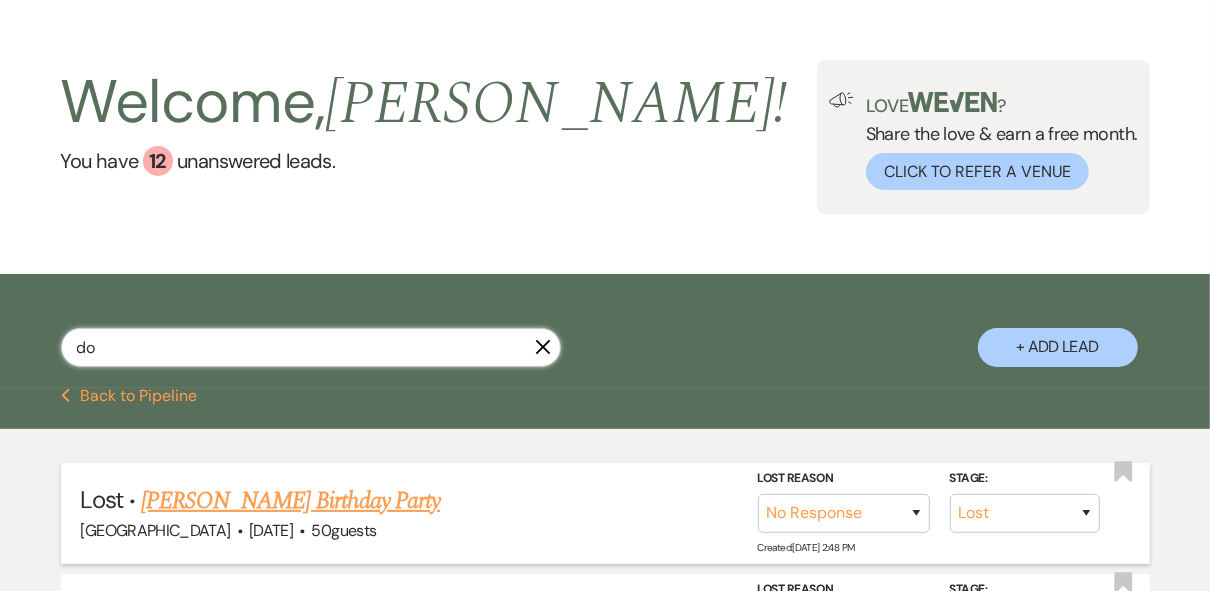 type on "d" 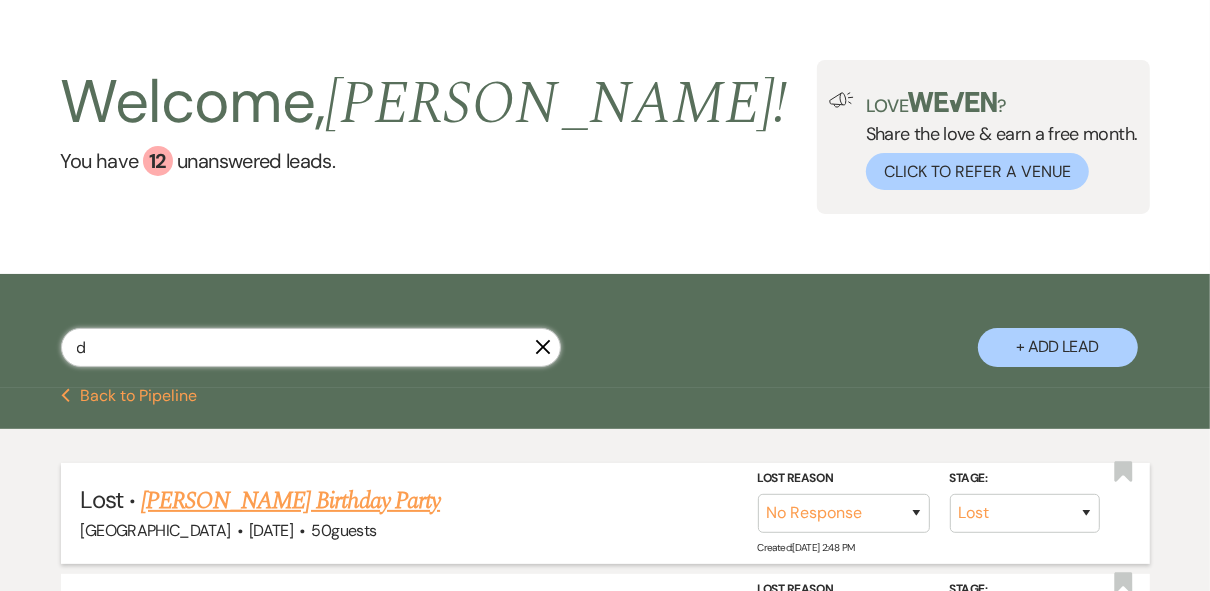 type 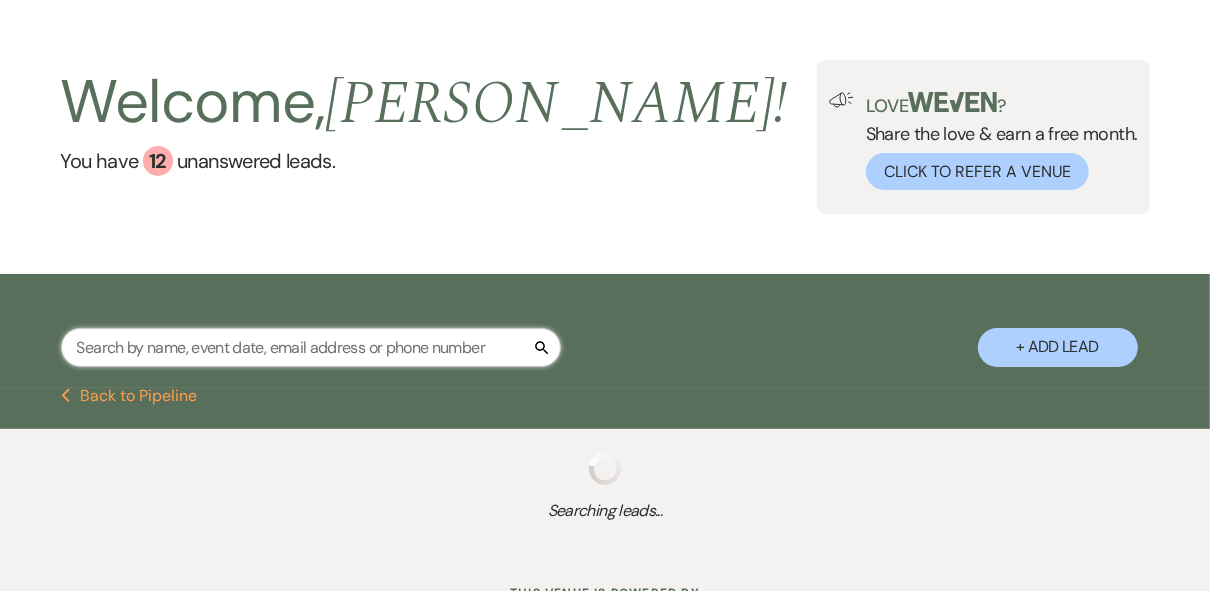 select on "8" 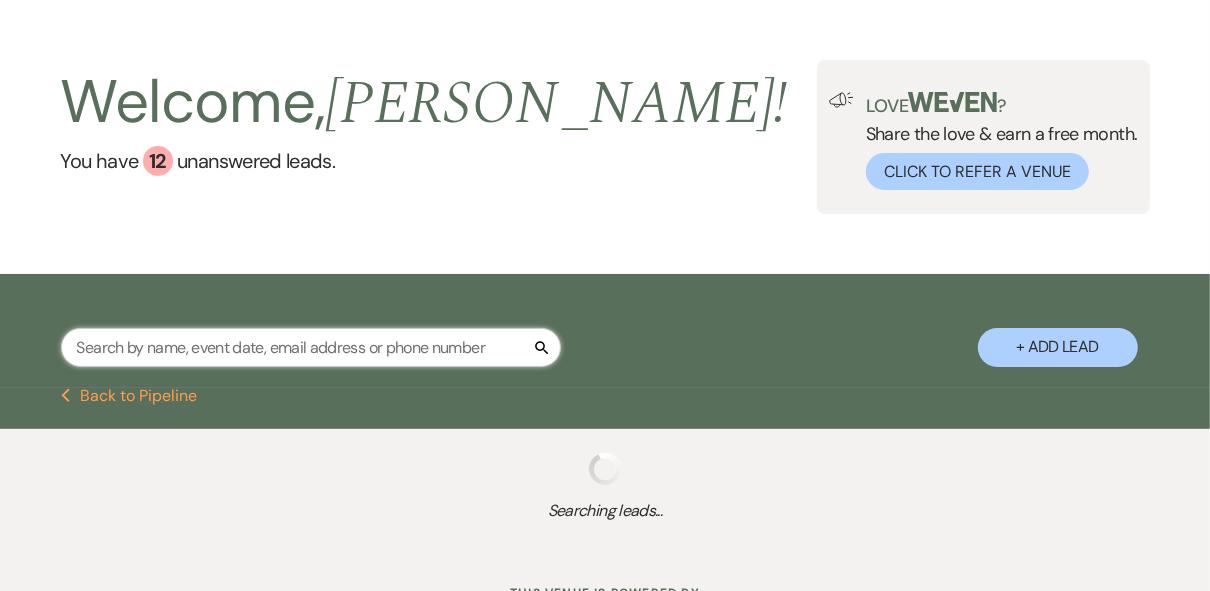 select on "5" 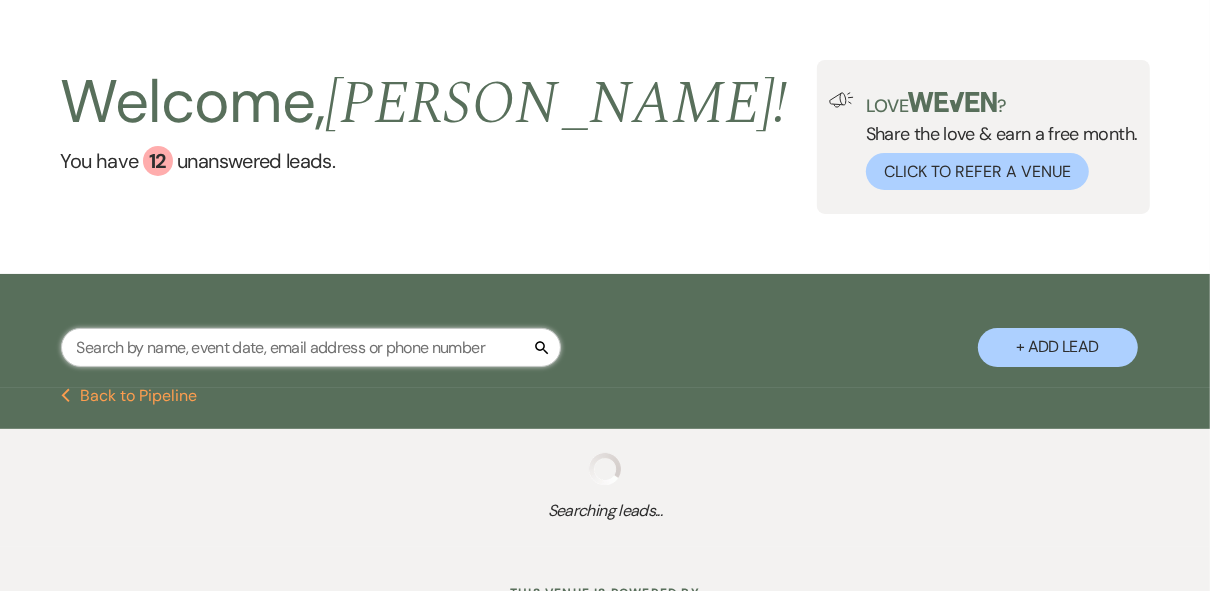 select on "8" 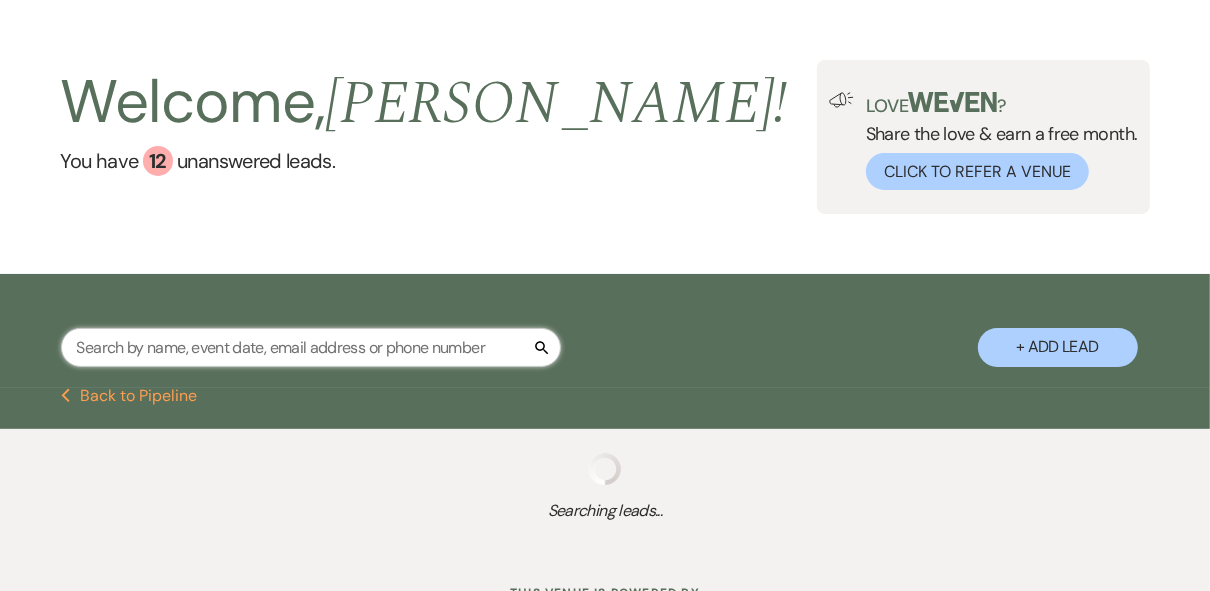select on "5" 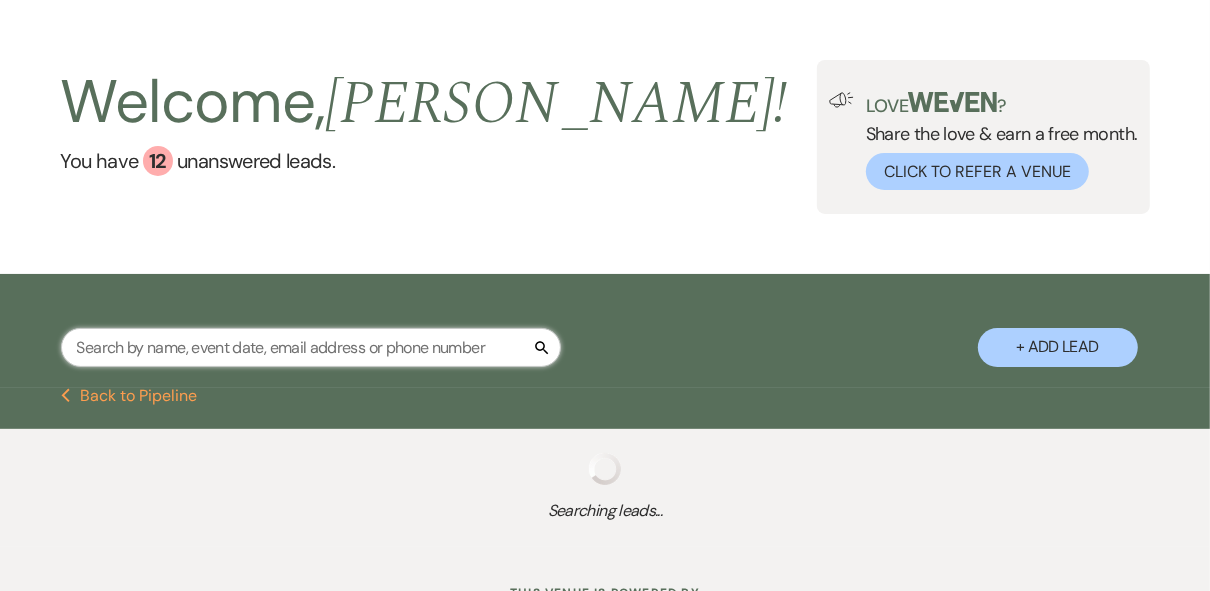 select on "8" 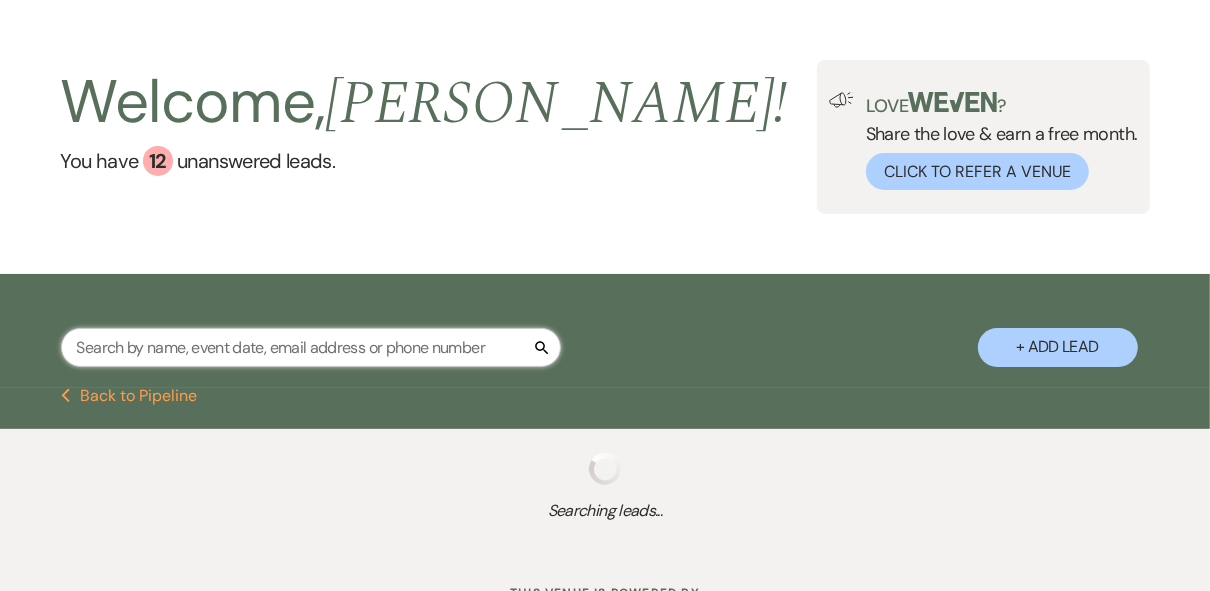 select on "5" 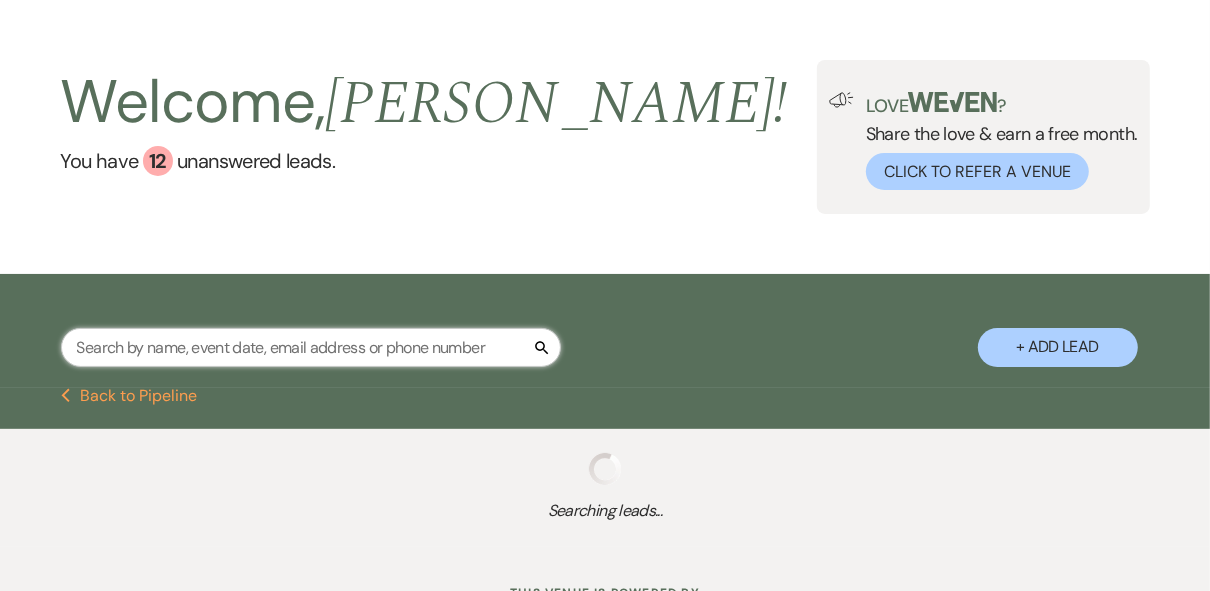 select on "8" 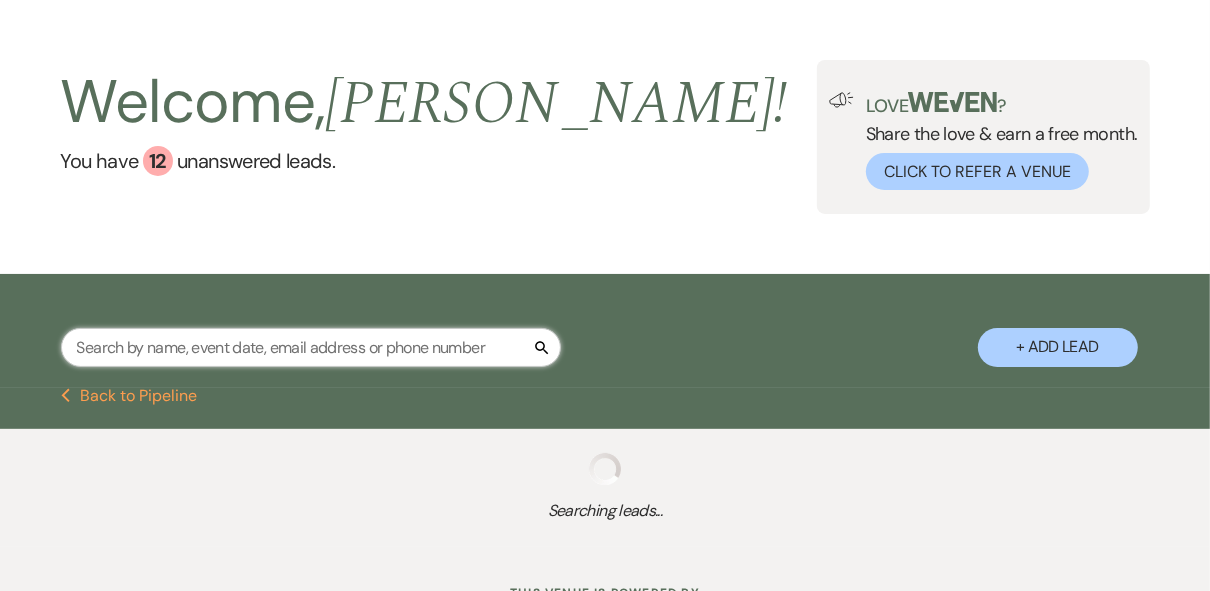 select on "5" 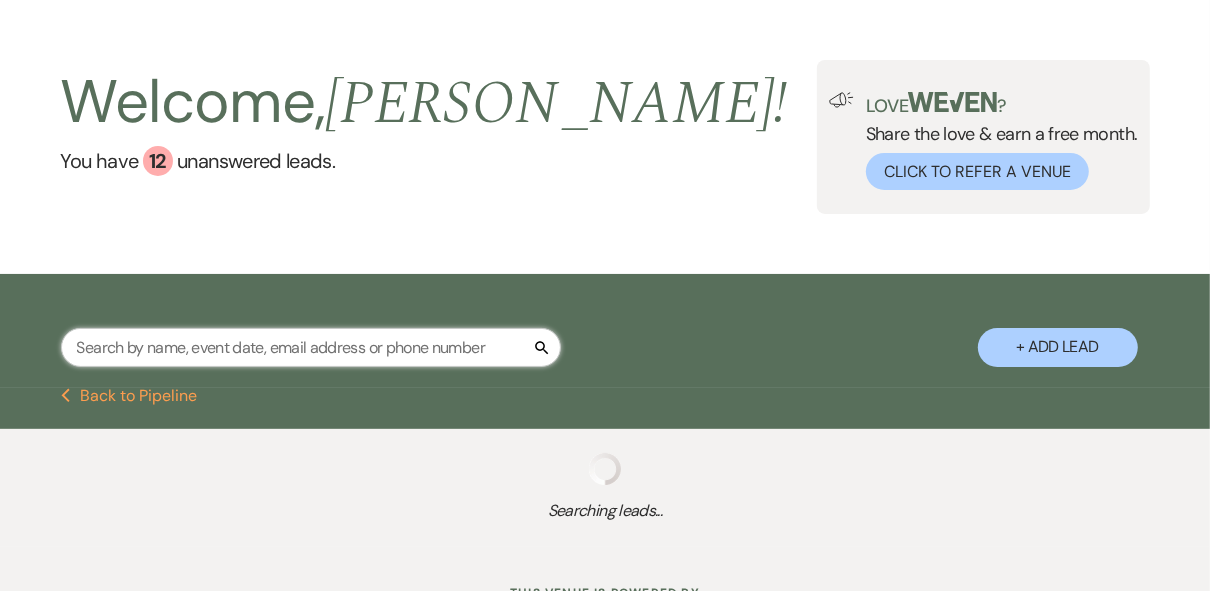 select on "8" 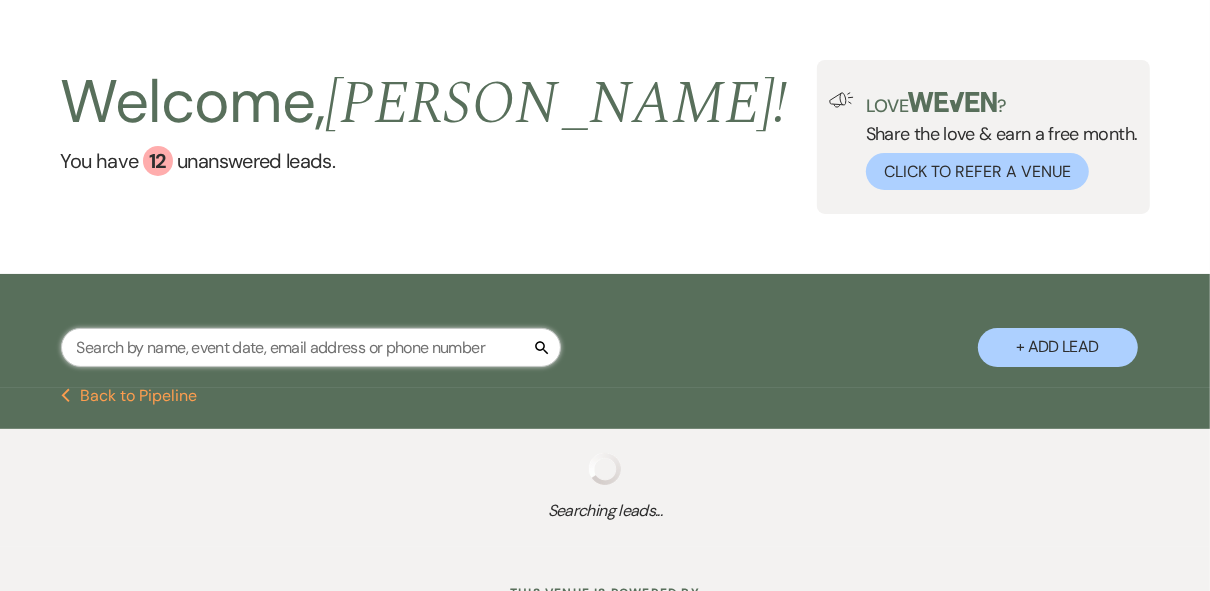 select on "5" 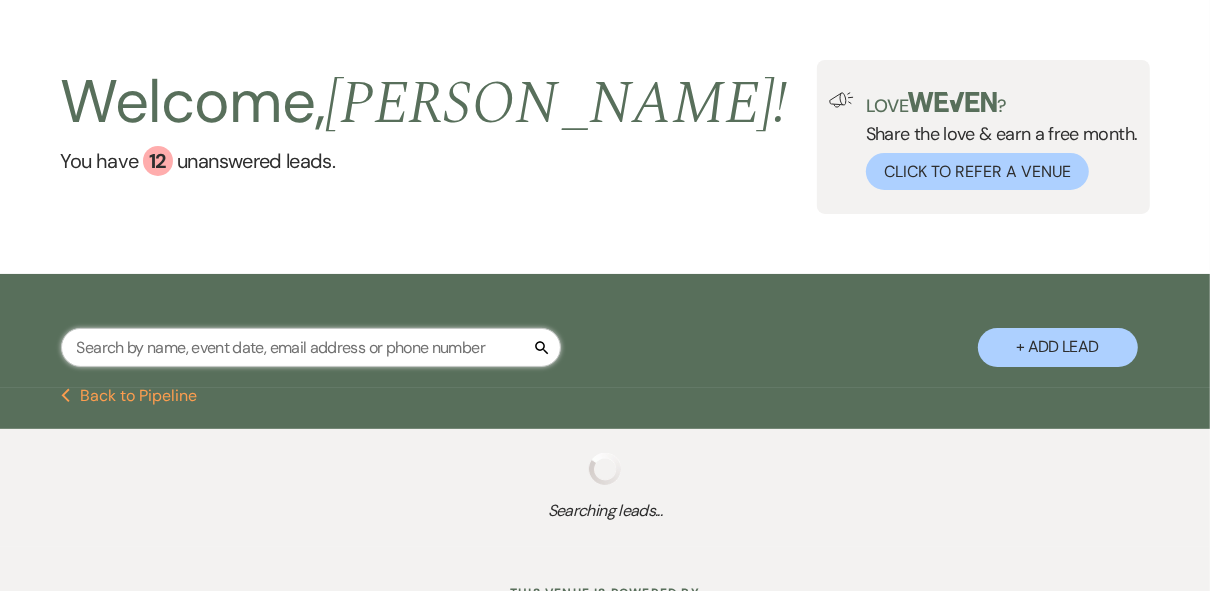 select on "8" 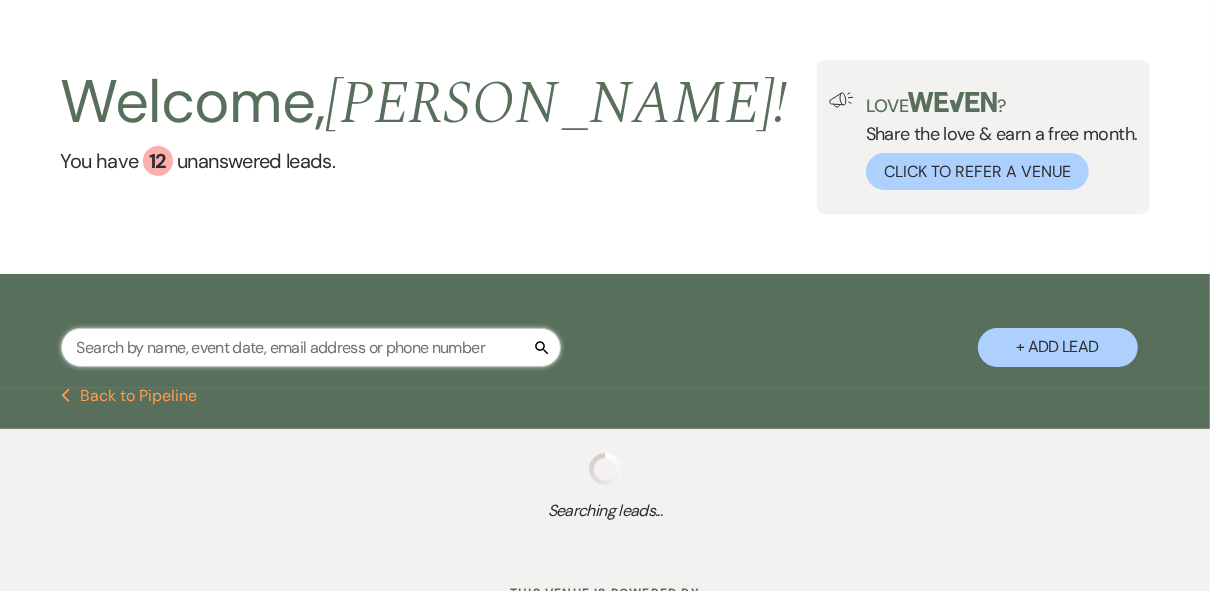select on "5" 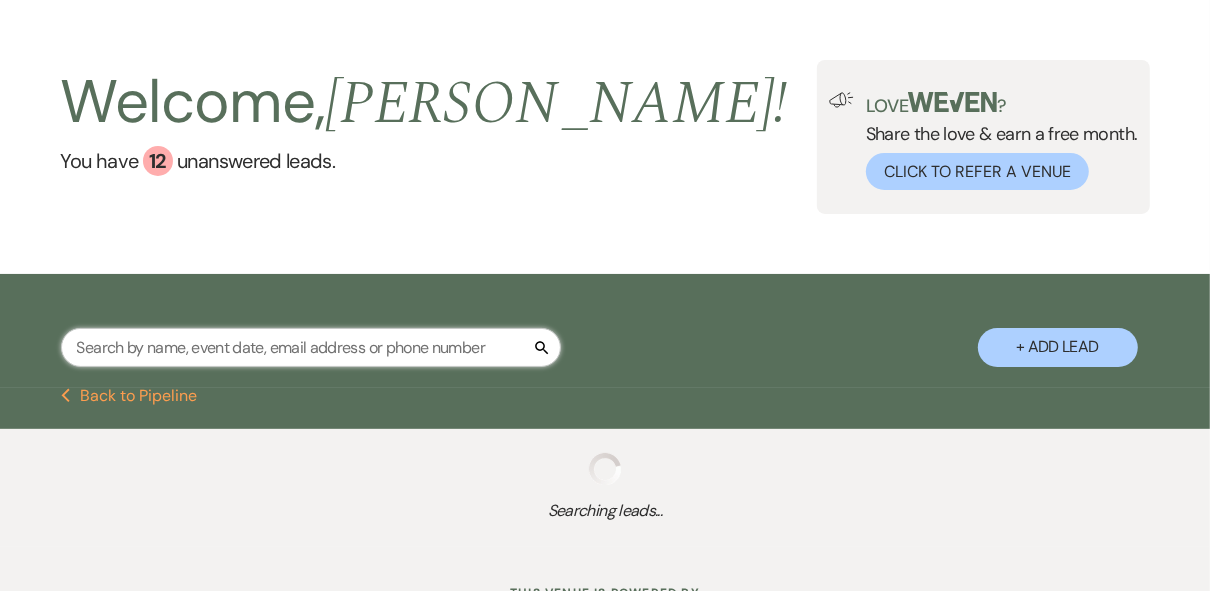 select on "8" 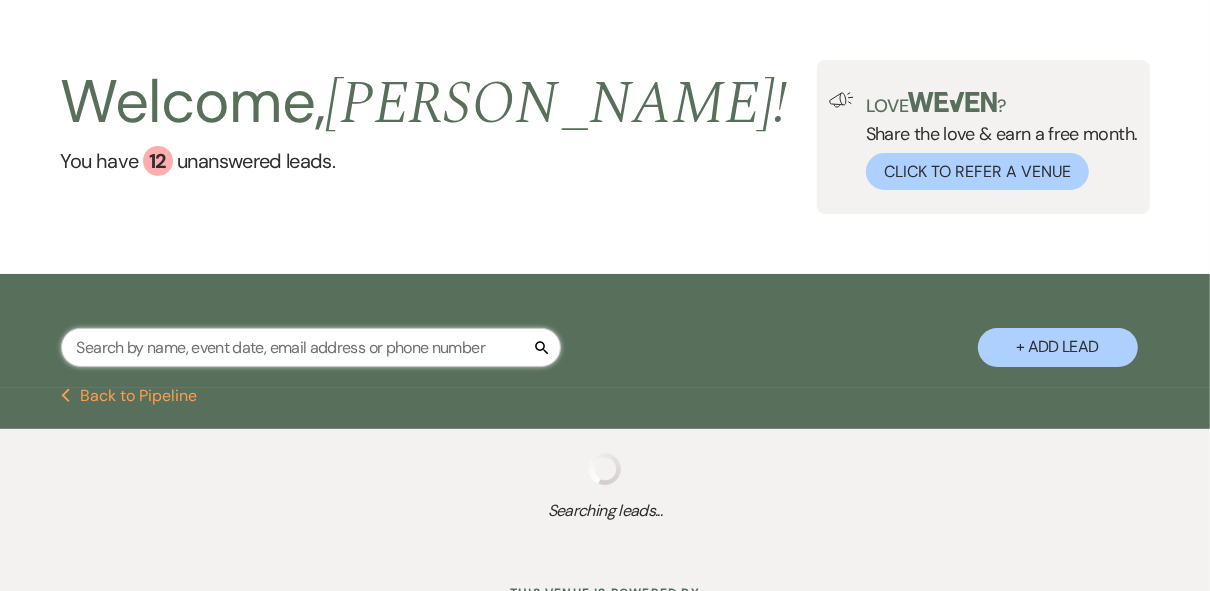 select on "5" 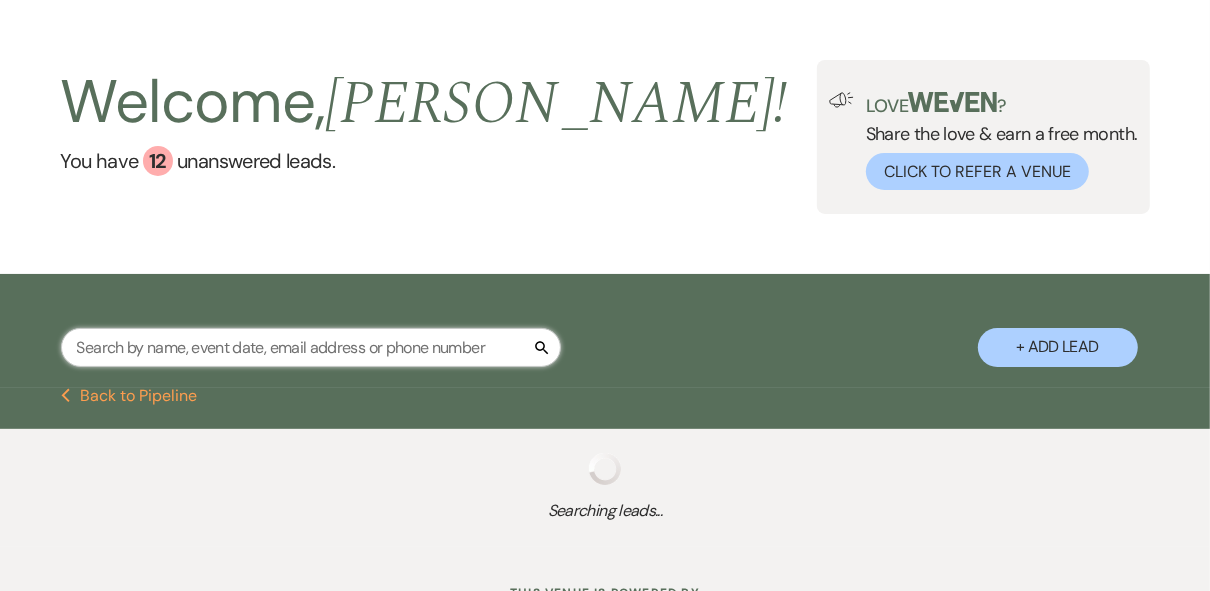 select on "8" 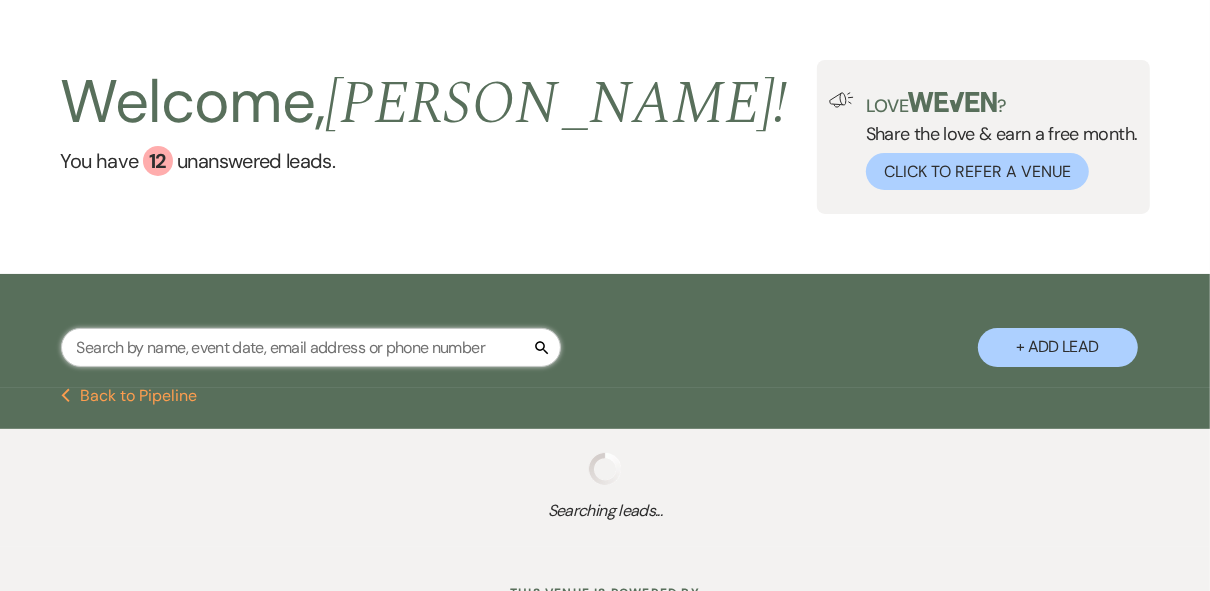 select on "5" 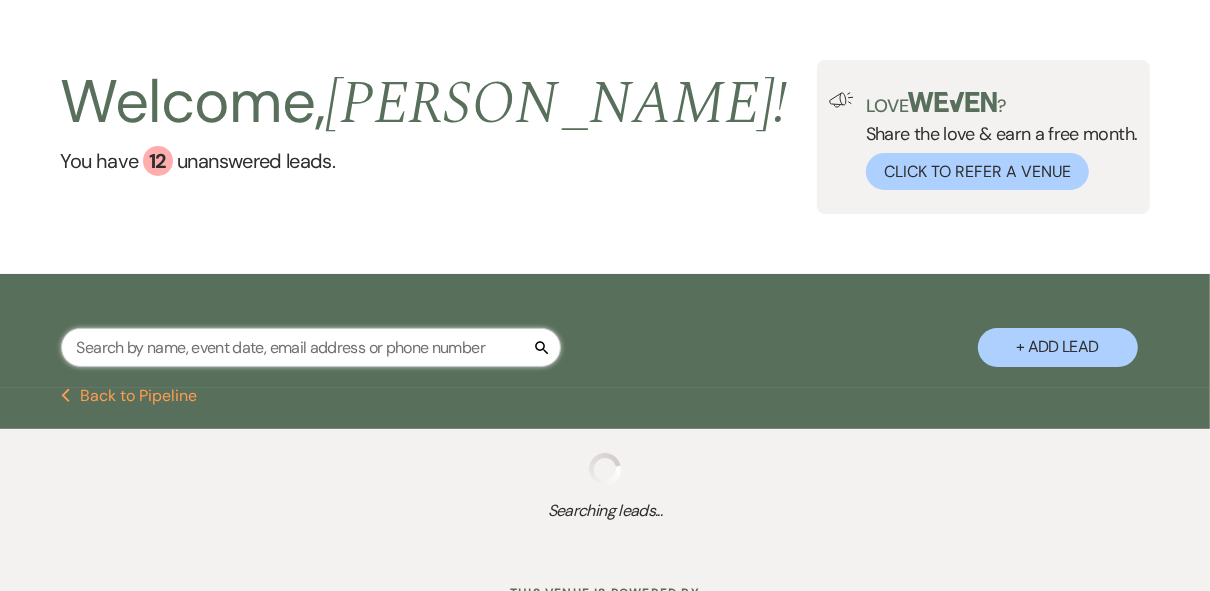 select on "8" 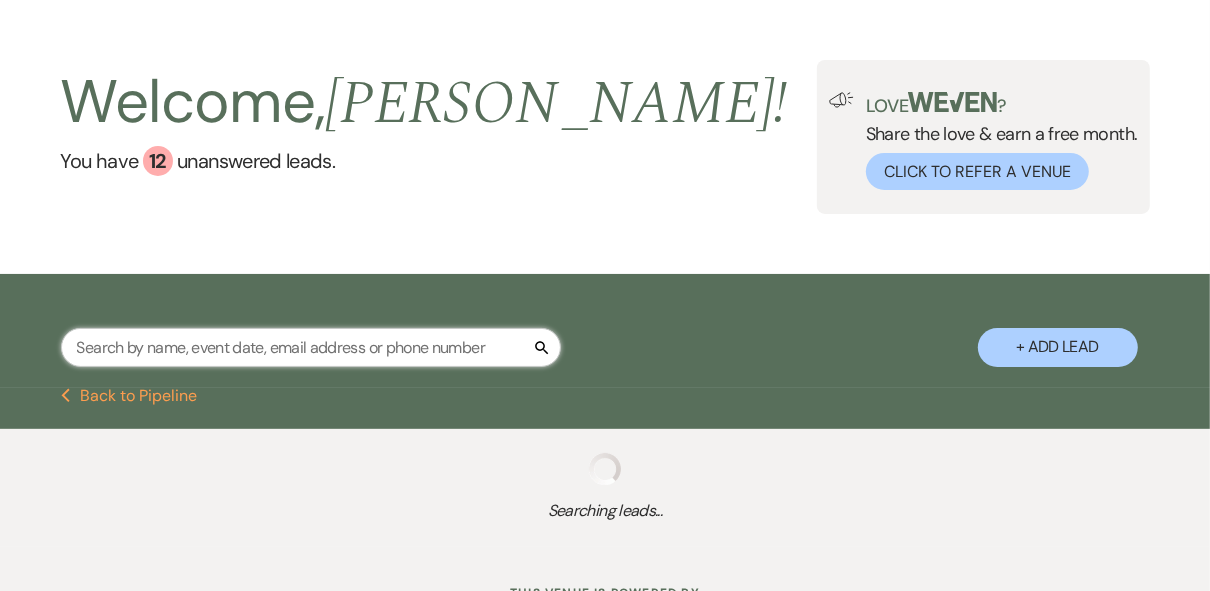 select on "5" 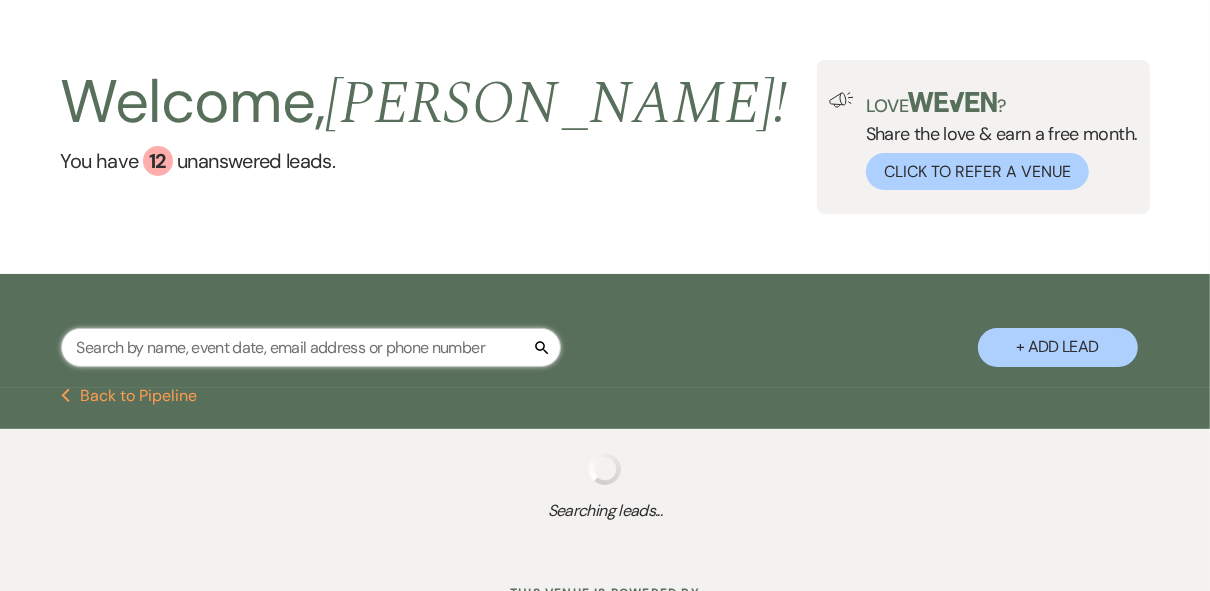 select on "8" 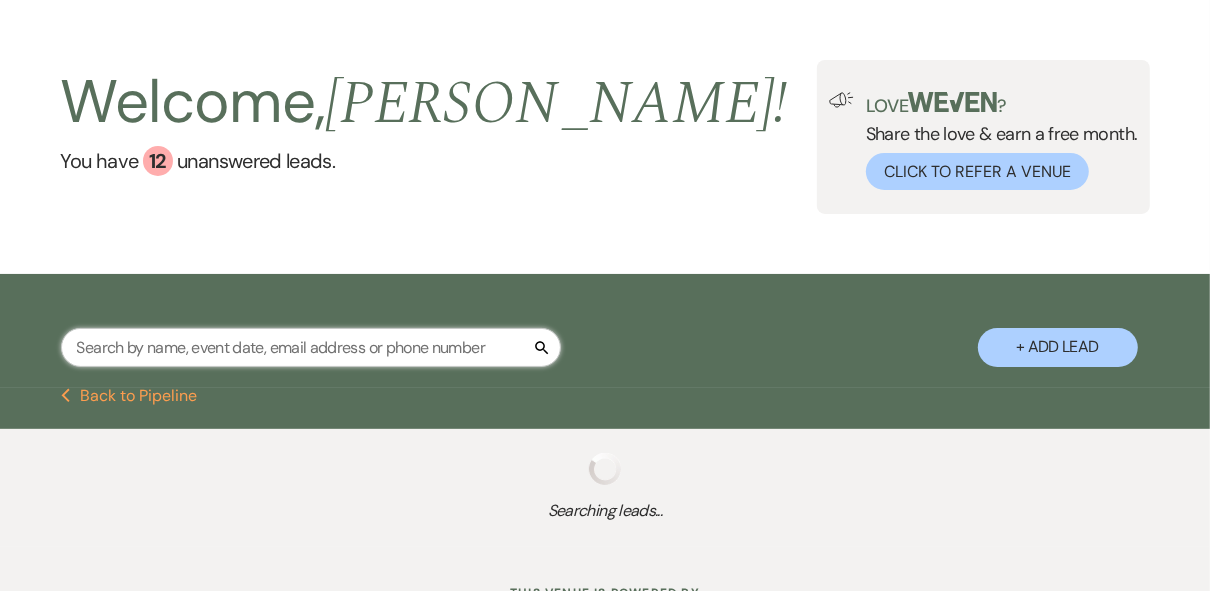 select on "5" 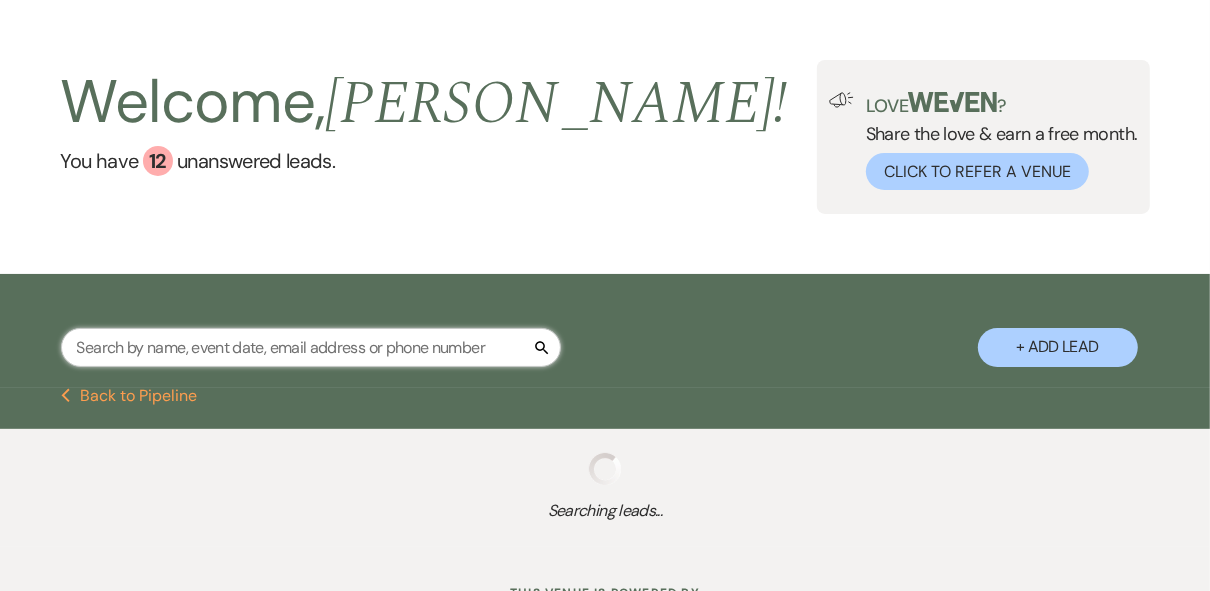 select on "8" 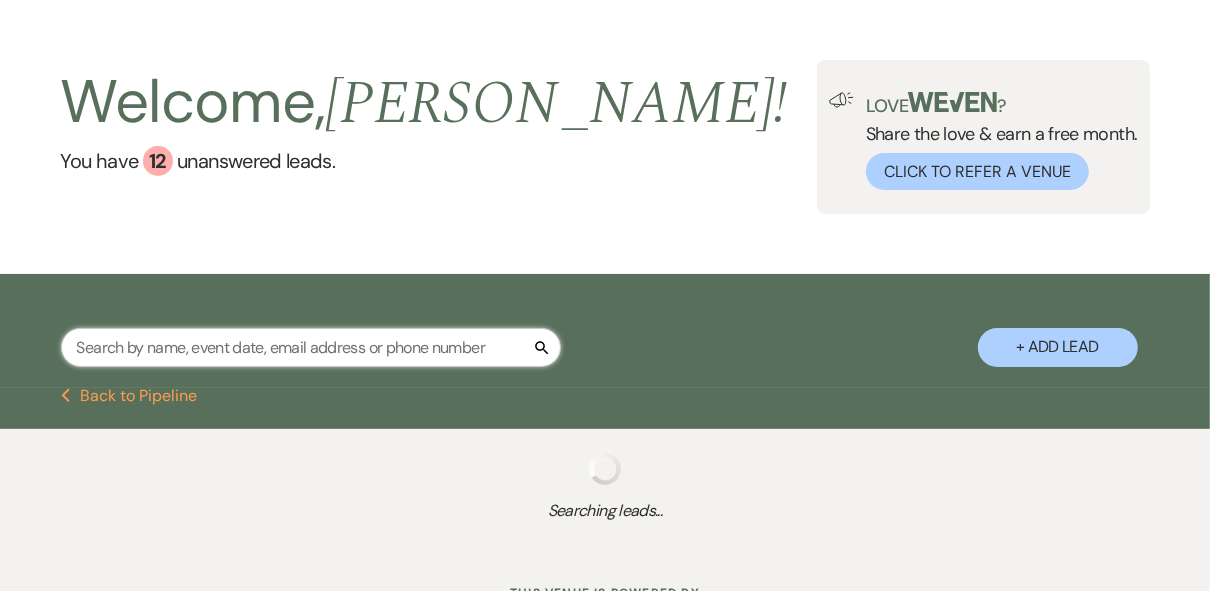 select on "5" 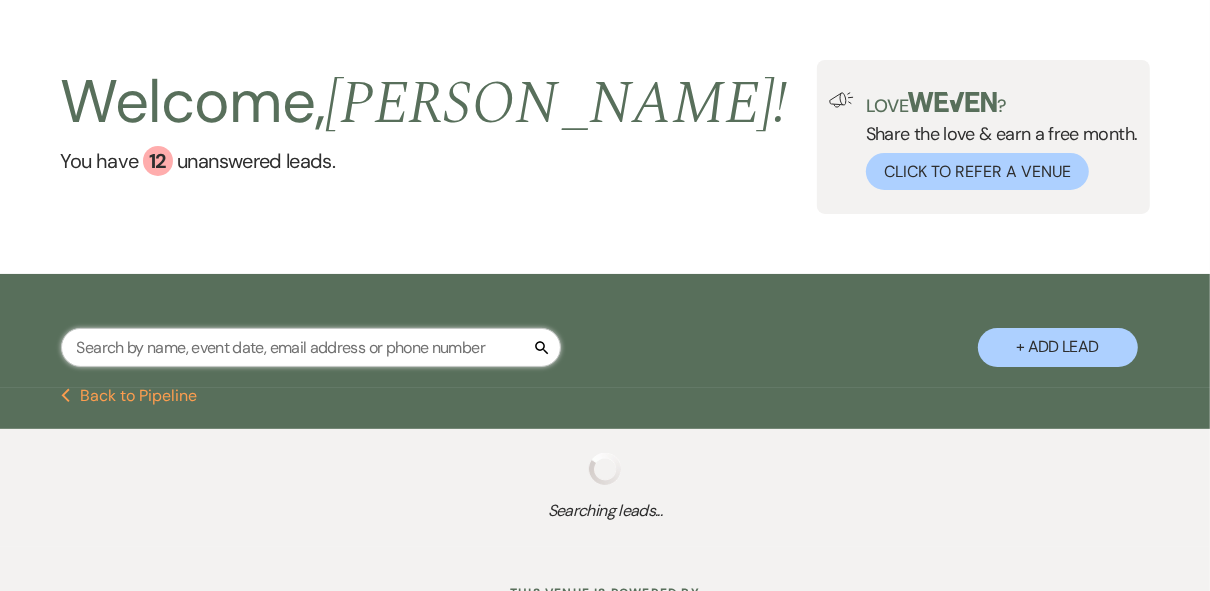 select on "8" 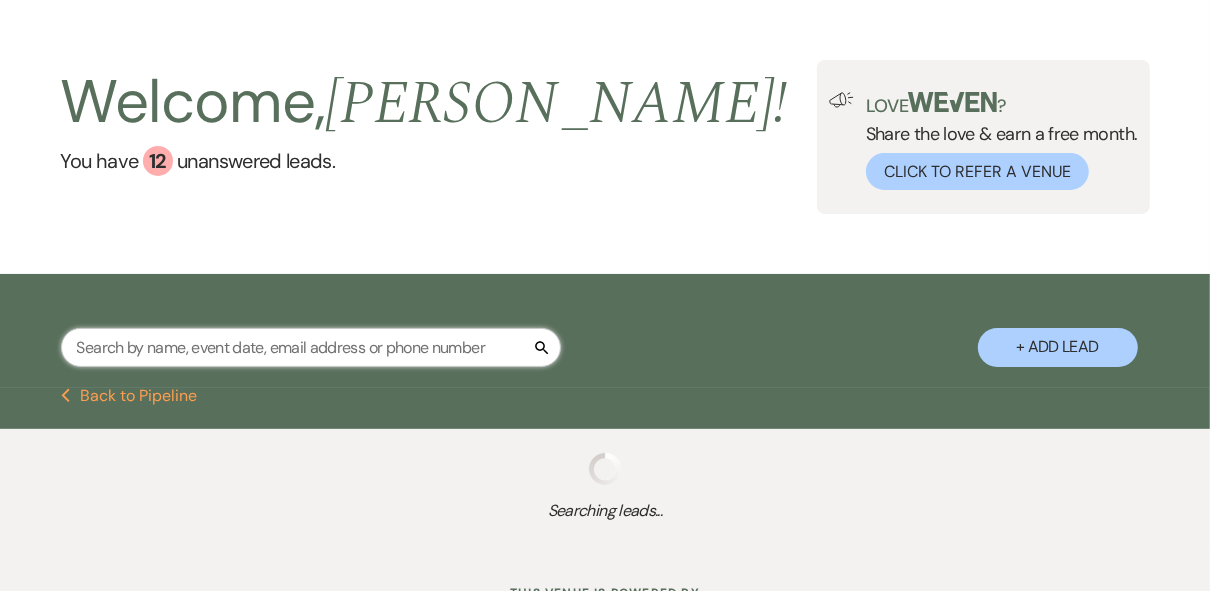 select on "5" 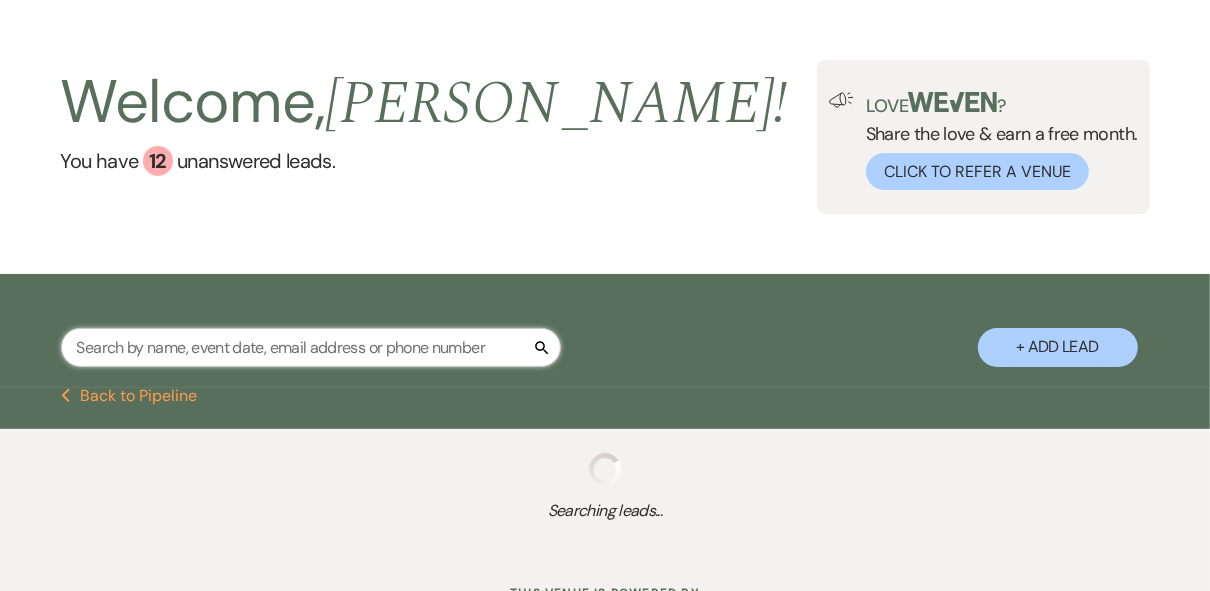 select on "8" 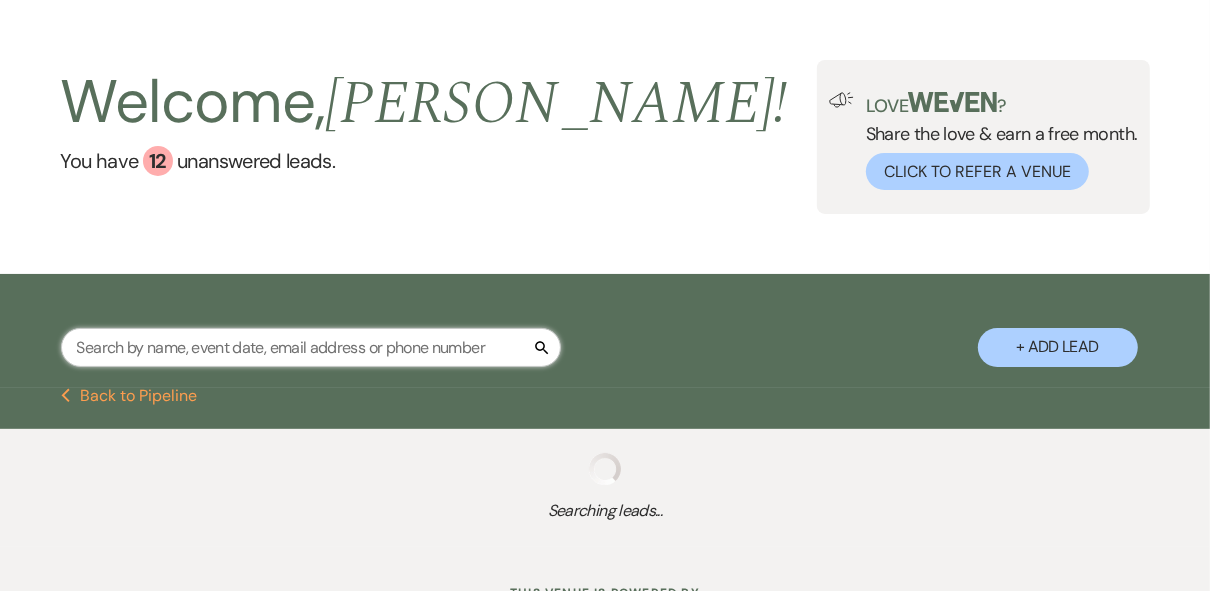 select on "5" 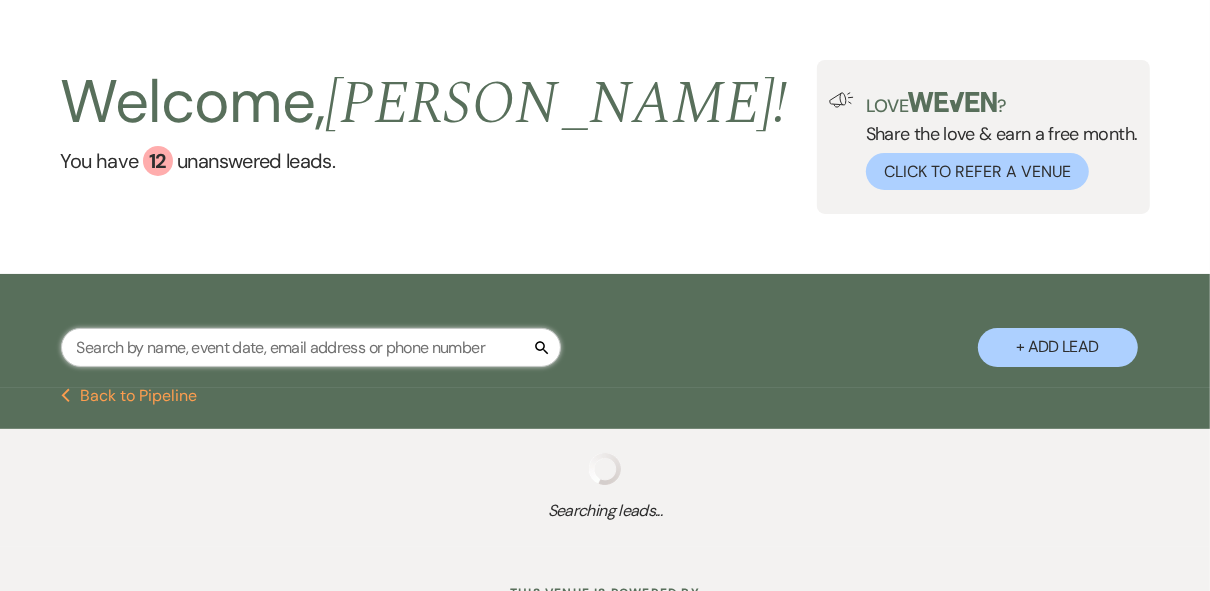 select on "8" 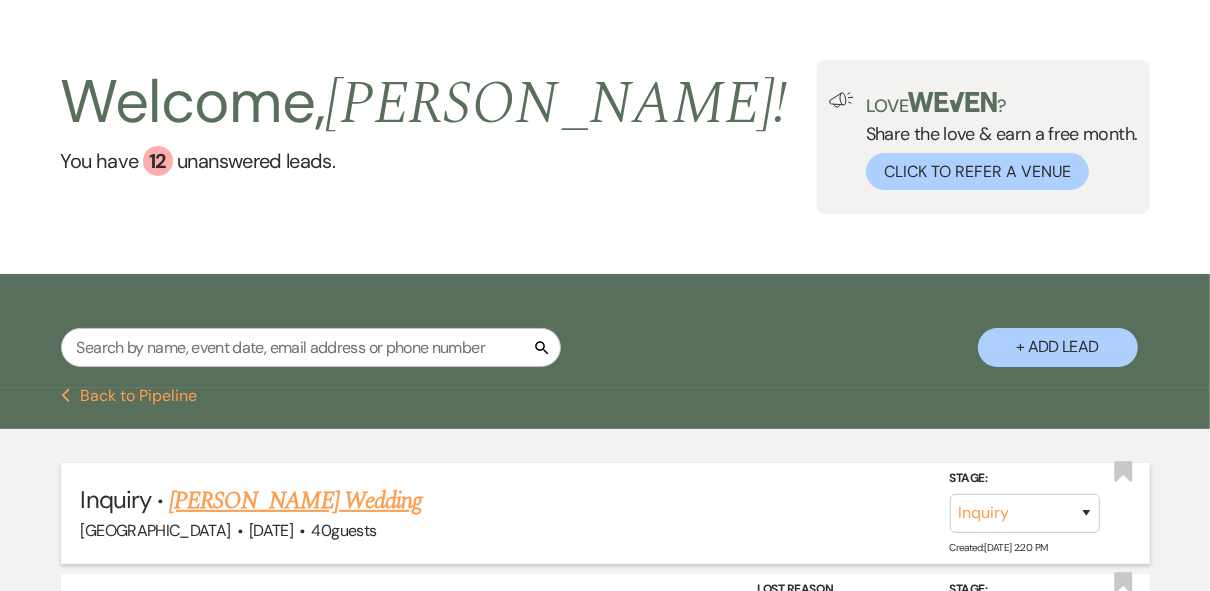 click on "[PERSON_NAME] Wedding" at bounding box center (295, 501) 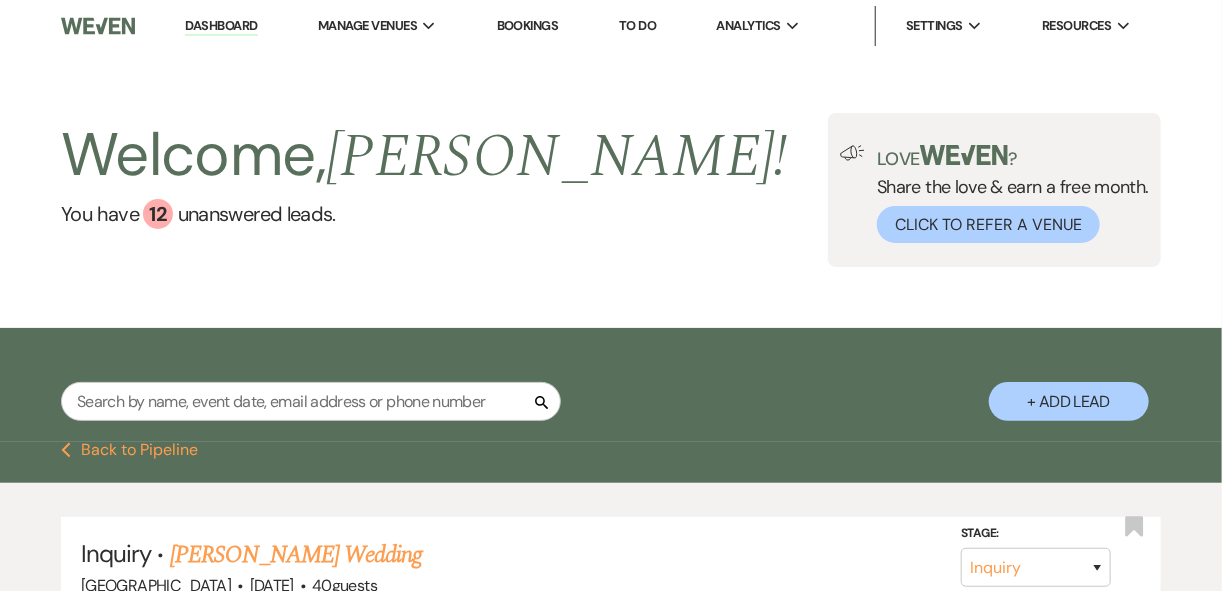 select on "20" 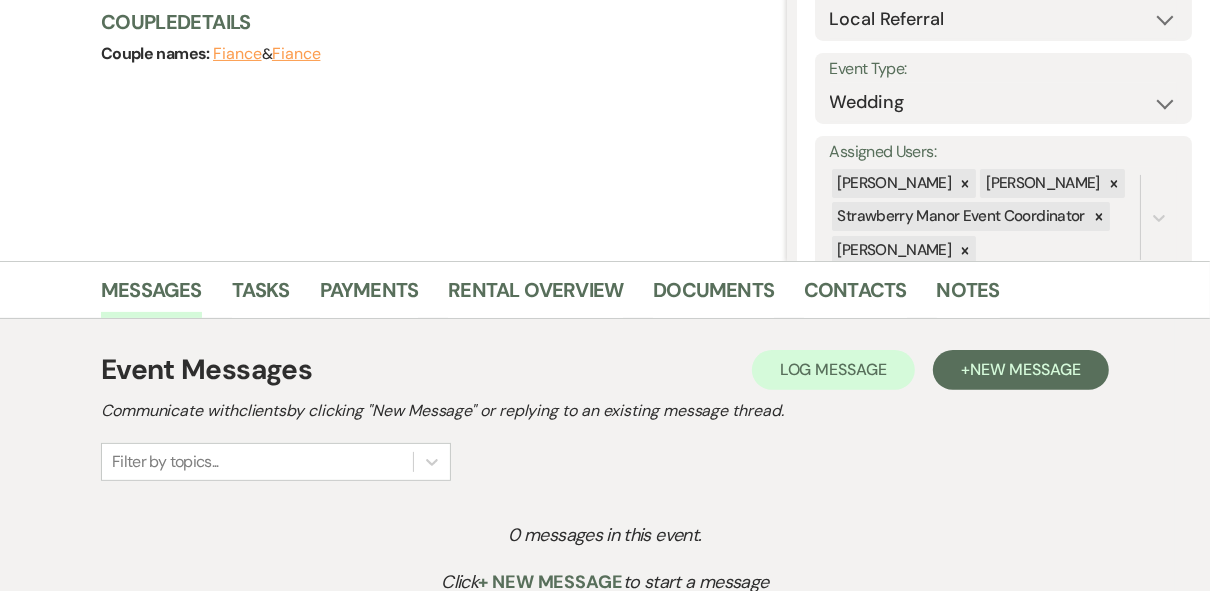 scroll, scrollTop: 195, scrollLeft: 0, axis: vertical 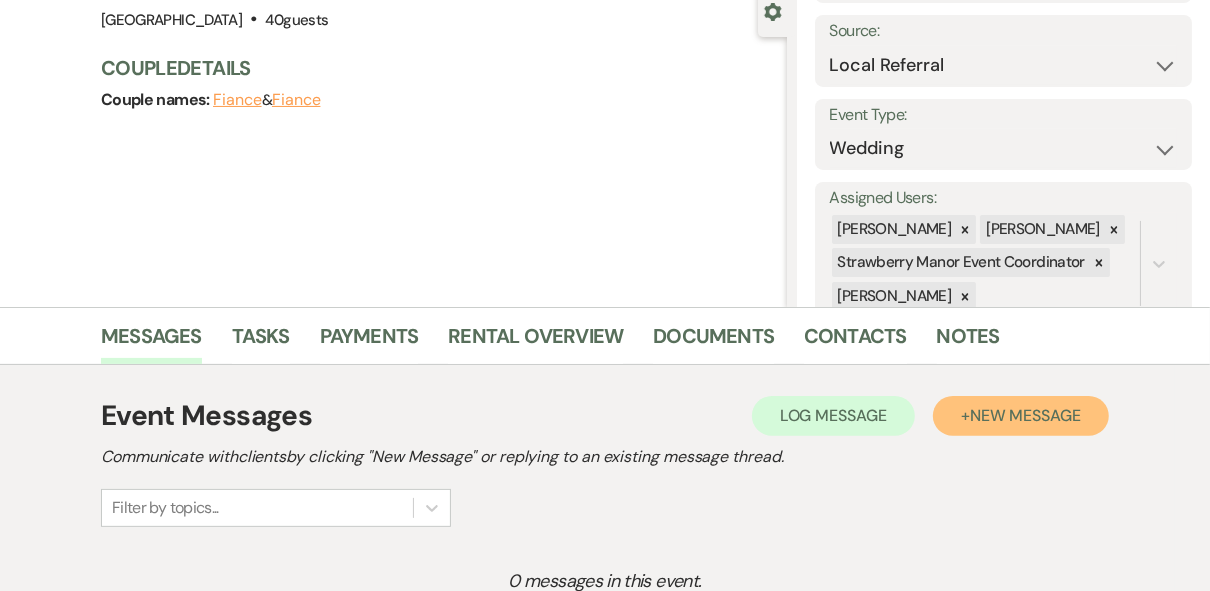 click on "+  New Message" at bounding box center (1021, 416) 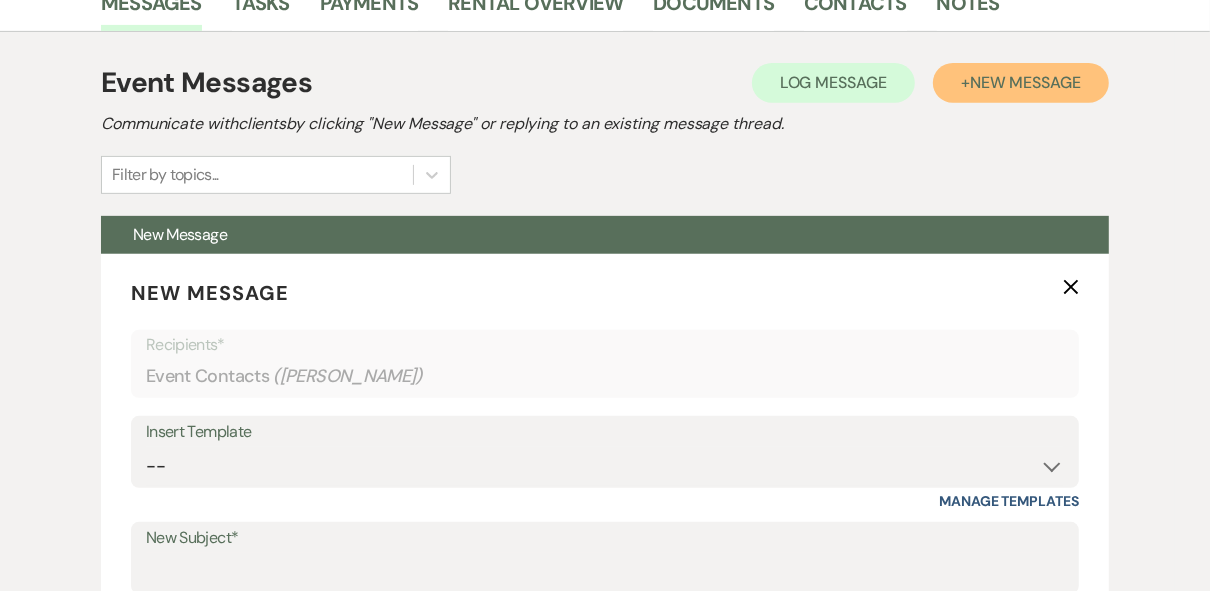 scroll, scrollTop: 675, scrollLeft: 0, axis: vertical 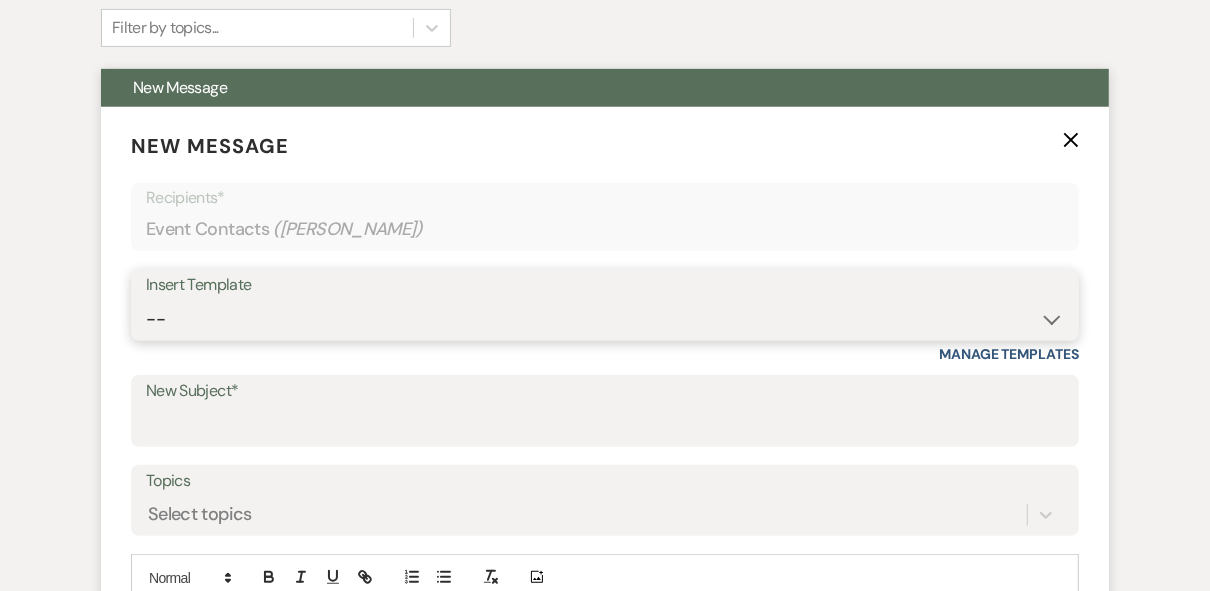 click on "-- Weven Planning Portal Introduction (Booked Events) Private Party Inquiry Response > 90 Private Party < 90 Contract (Pre-Booked Leads) Elopement Package iDo to Your Venue Wedding Inquiry Response 2024 Tent Contract Rehearsal Dinner 30-Day Wedding Meeting Detailed pricing request ( Pre tour) Website RSVP Tutorial Reunion Proposal Follow-Up Day of Wedding Reminder Pinterest Link Elopement Pkg > 60 Days Micro Wedding Wedding Payment Reminder Private Party Payment reminder Self Vendor Followup Booking Vendors  Tour Follow Up SM Photography Contract A&B Video contract Floral Questionnaire Final Meeting 2 Week Booking Followup Thank you for touring [DATE] Minium Venue pricing Getting started Coordinator Introduction - Haileigh Event Coordinator Introduction- [PERSON_NAME] - Intro Cake - Intro Events Intro - Haileigh Wedding Inquiry 2025 Honeymoon Suite Reminders Invoice payment 2025/2026 availabilities  Decor Package" at bounding box center (605, 319) 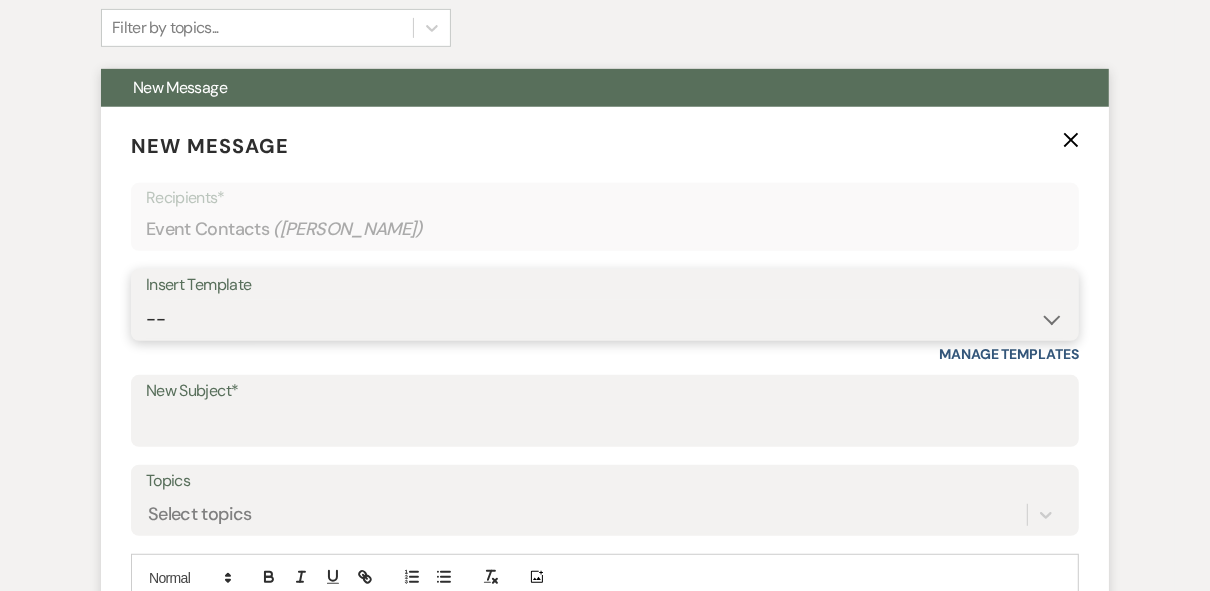 select on "2994" 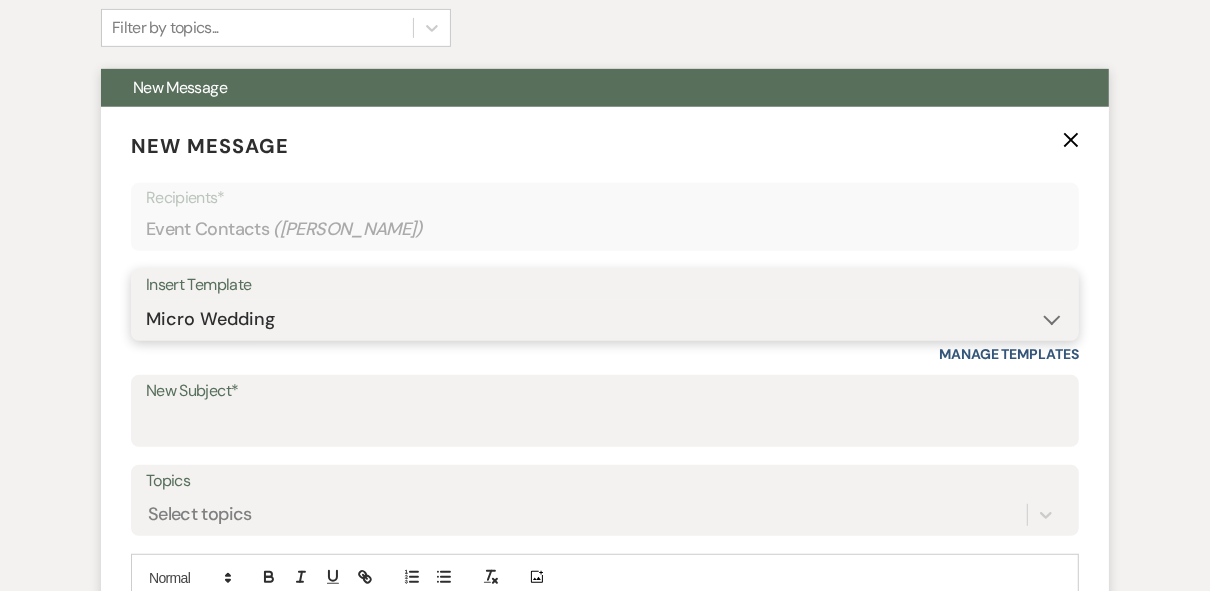 click on "-- Weven Planning Portal Introduction (Booked Events) Private Party Inquiry Response > 90 Private Party < 90 Contract (Pre-Booked Leads) Elopement Package iDo to Your Venue Wedding Inquiry Response 2024 Tent Contract Rehearsal Dinner 30-Day Wedding Meeting Detailed pricing request ( Pre tour) Website RSVP Tutorial Reunion Proposal Follow-Up Day of Wedding Reminder Pinterest Link Elopement Pkg > 60 Days Micro Wedding Wedding Payment Reminder Private Party Payment reminder Self Vendor Followup Booking Vendors  Tour Follow Up SM Photography Contract A&B Video contract Floral Questionnaire Final Meeting 2 Week Booking Followup Thank you for touring [DATE] Minium Venue pricing Getting started Coordinator Introduction - Haileigh Event Coordinator Introduction- [PERSON_NAME] - Intro Cake - Intro Events Intro - Haileigh Wedding Inquiry 2025 Honeymoon Suite Reminders Invoice payment 2025/2026 availabilities  Decor Package" at bounding box center [605, 319] 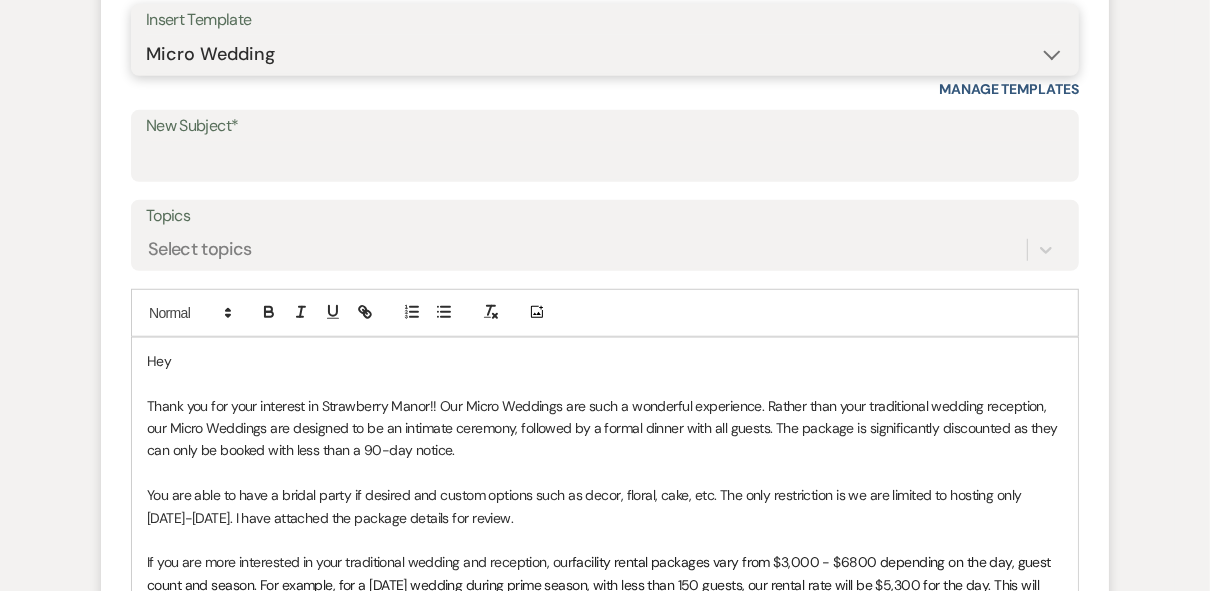 scroll, scrollTop: 1075, scrollLeft: 0, axis: vertical 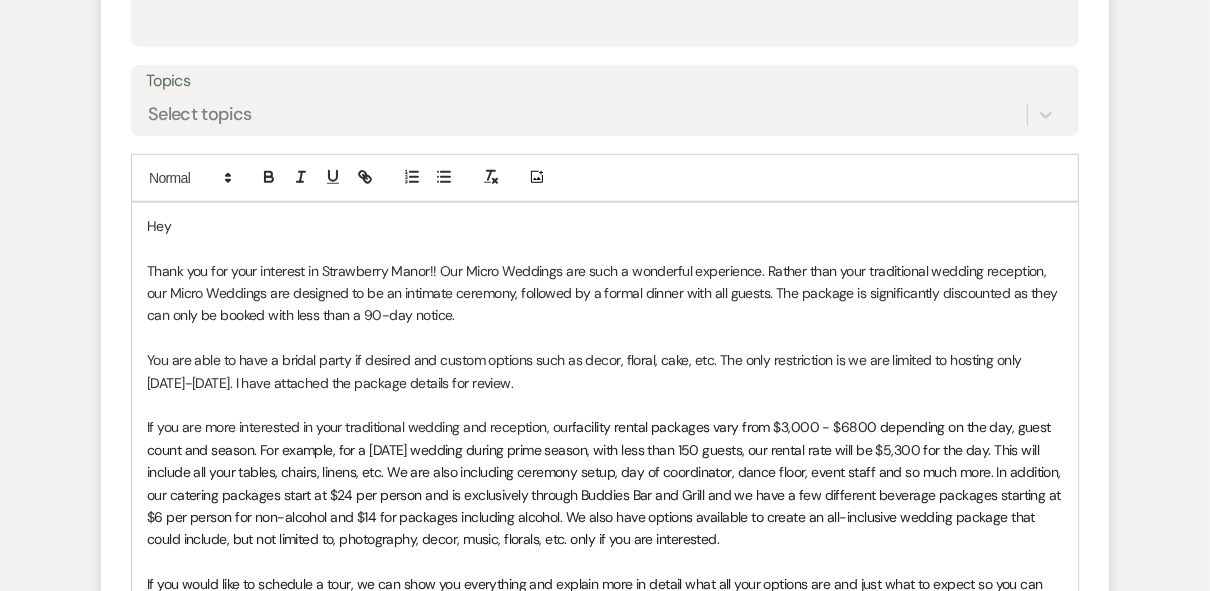 click on "Hey" at bounding box center [605, 226] 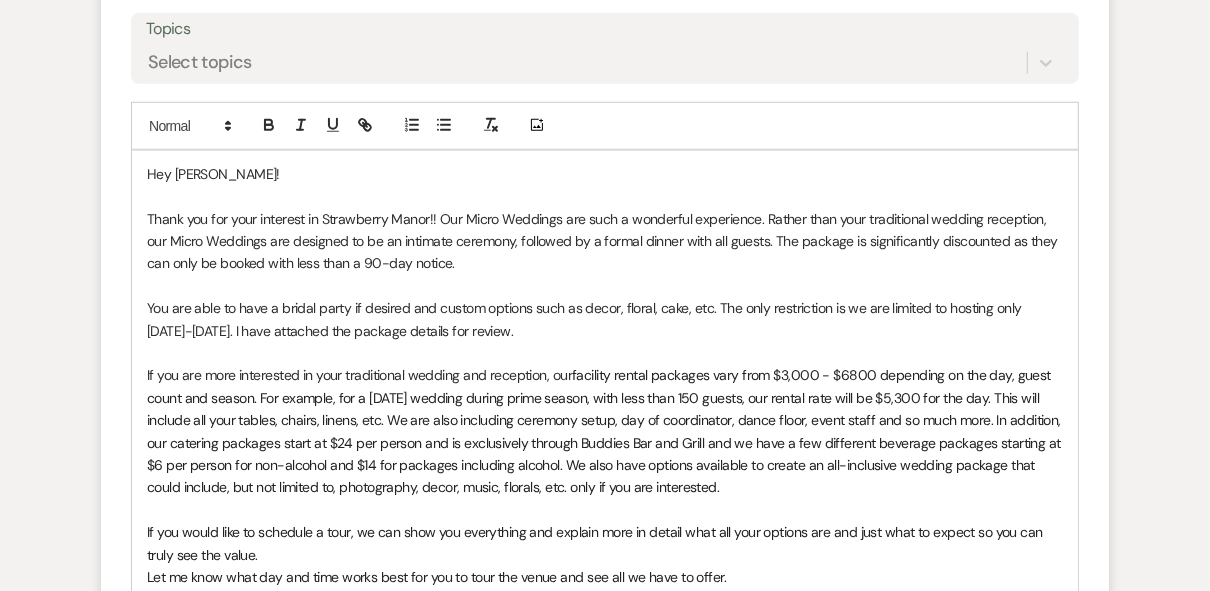 scroll, scrollTop: 1155, scrollLeft: 0, axis: vertical 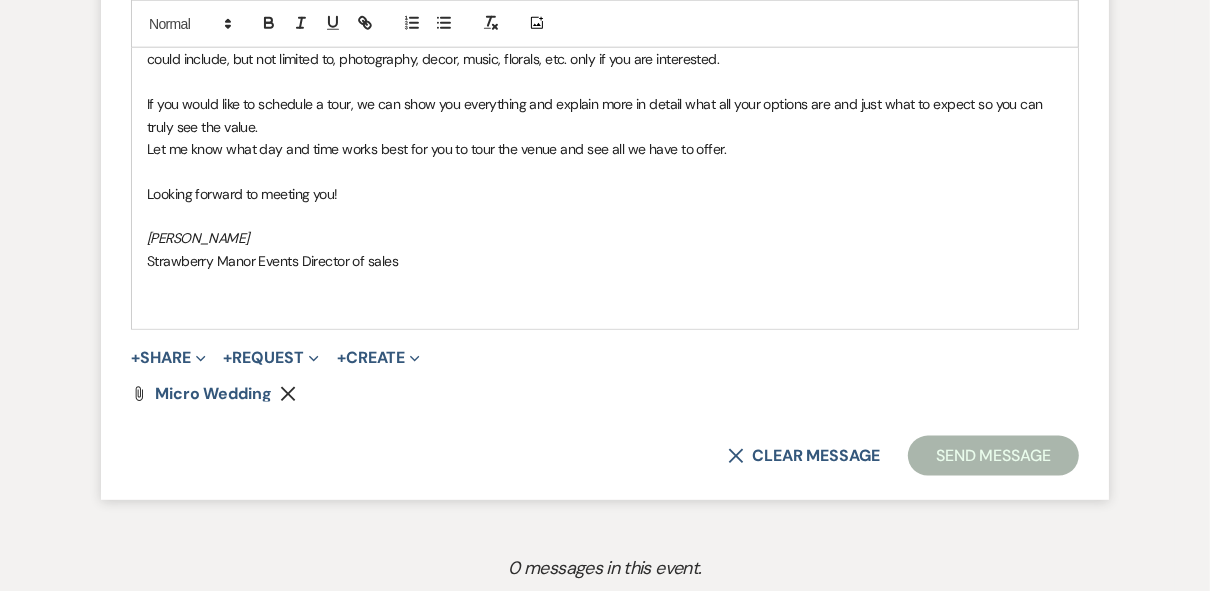 click on "Strawberry Manor Events Director of sales" at bounding box center [605, 261] 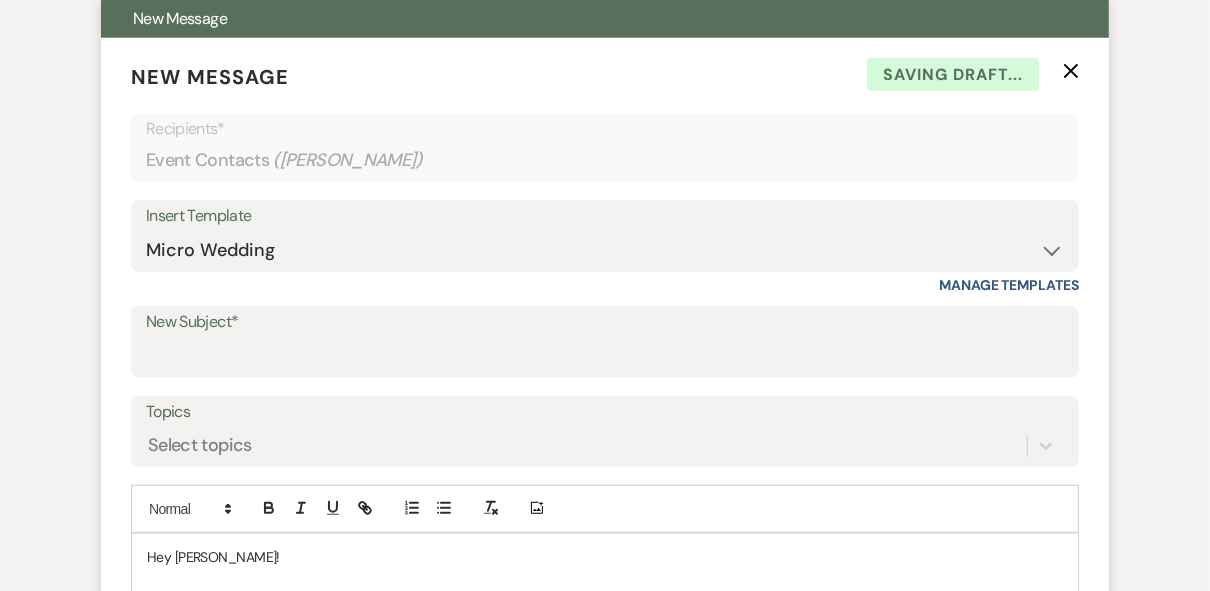 scroll, scrollTop: 595, scrollLeft: 0, axis: vertical 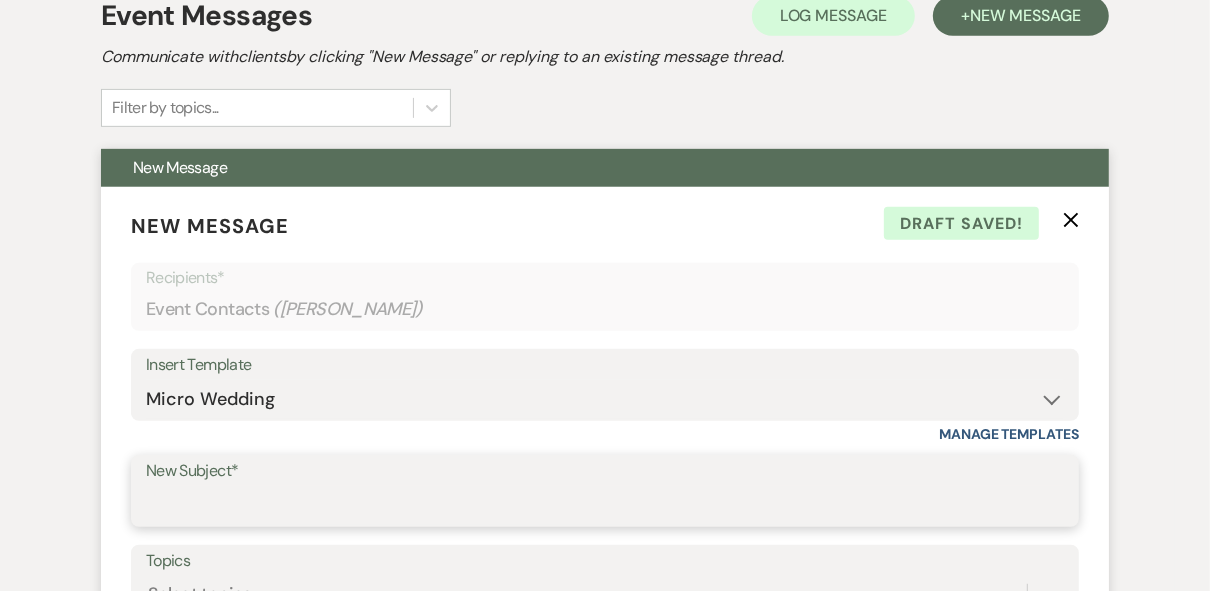 click on "New Subject*" at bounding box center [605, 505] 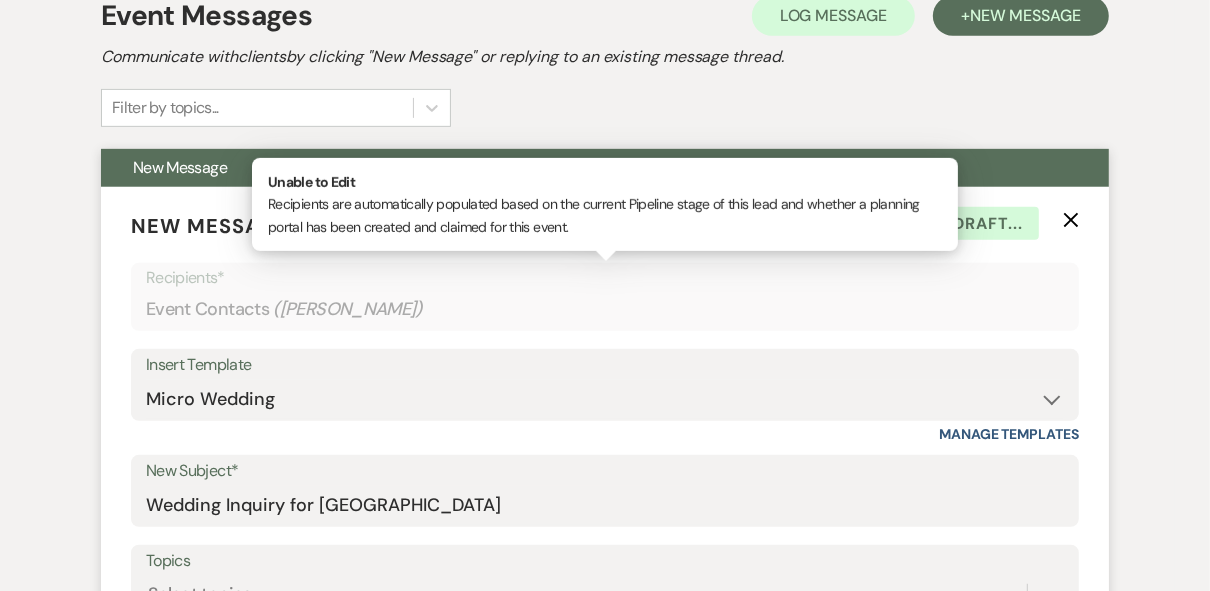 click on "Event Contacts   ( [PERSON_NAME] )" at bounding box center [605, 309] 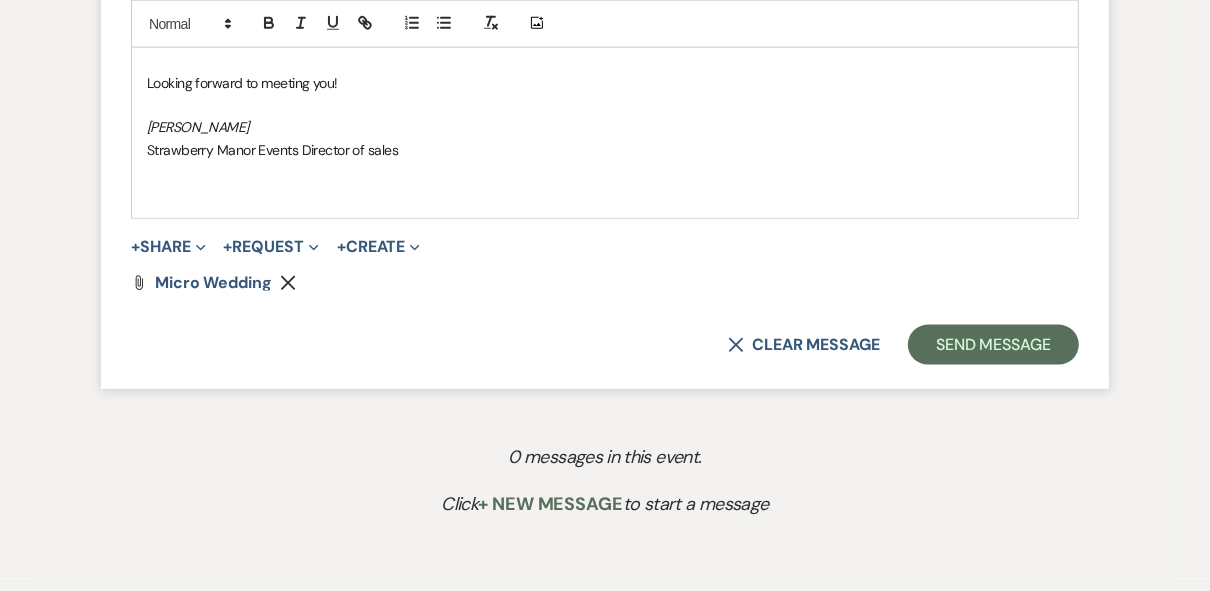scroll, scrollTop: 1781, scrollLeft: 0, axis: vertical 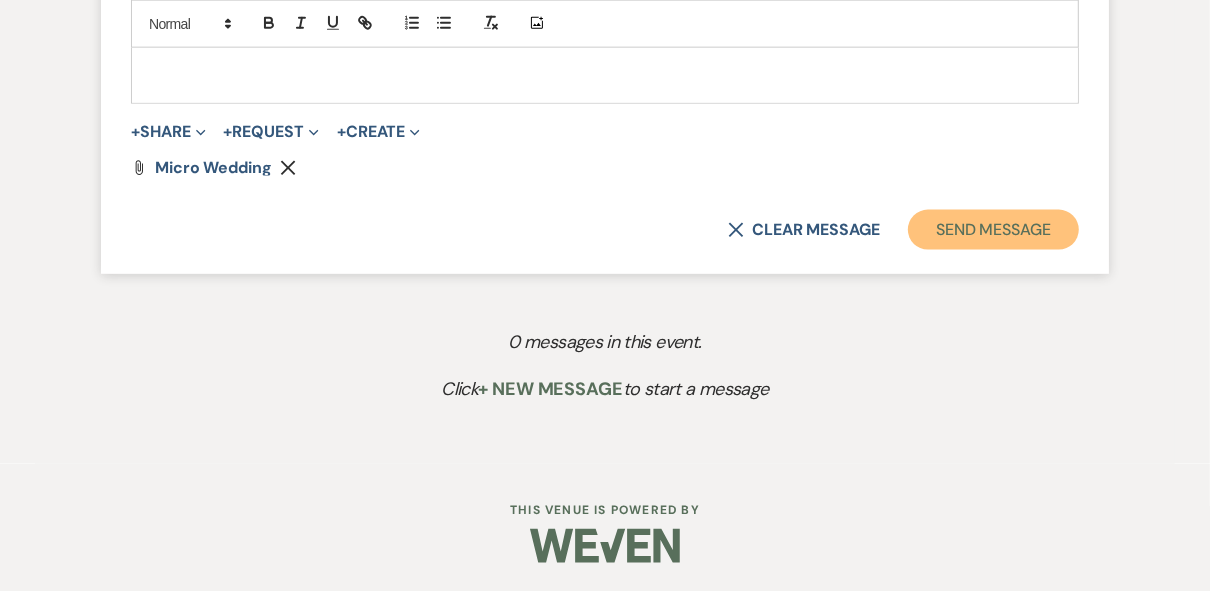 click on "Send Message" at bounding box center (993, 230) 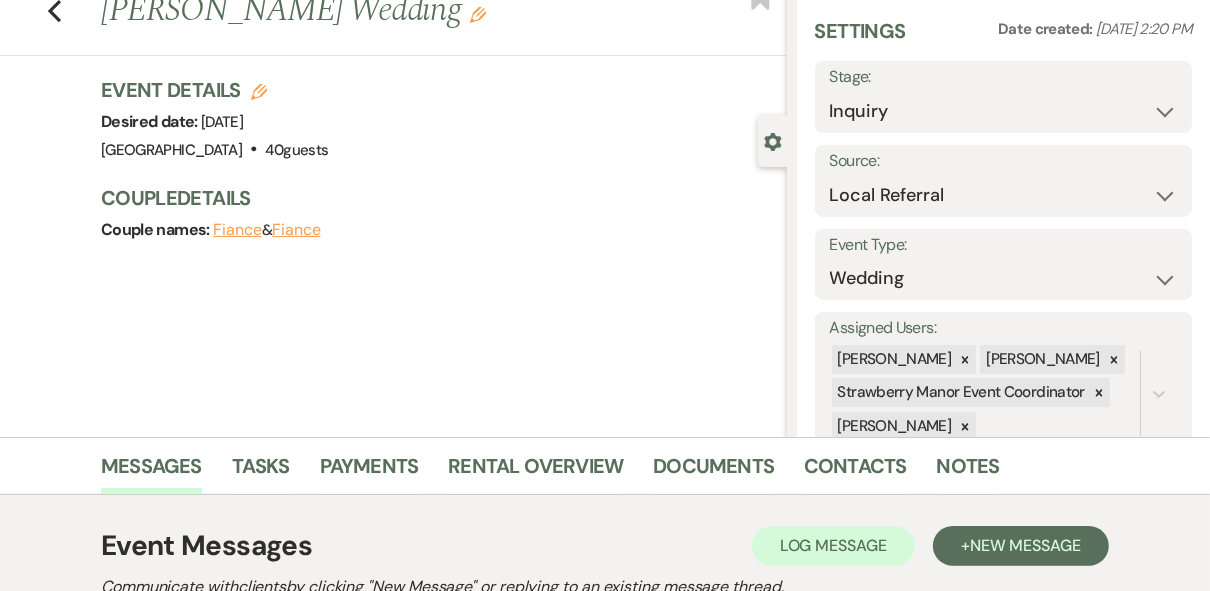 scroll, scrollTop: 0, scrollLeft: 0, axis: both 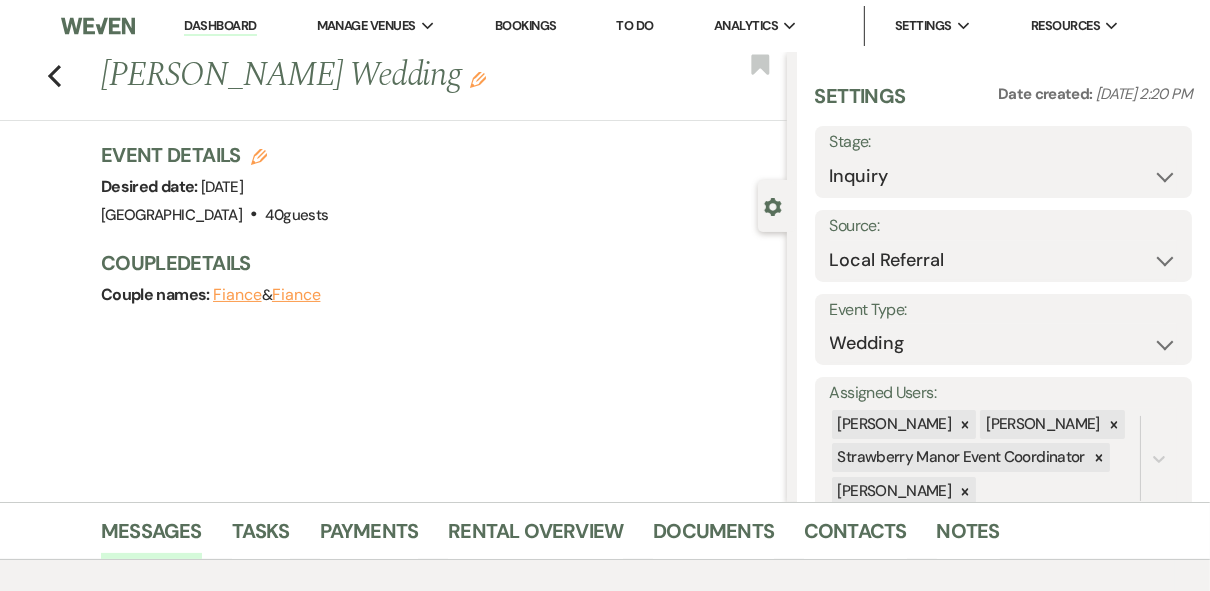 click on "Dashboard" at bounding box center (220, 26) 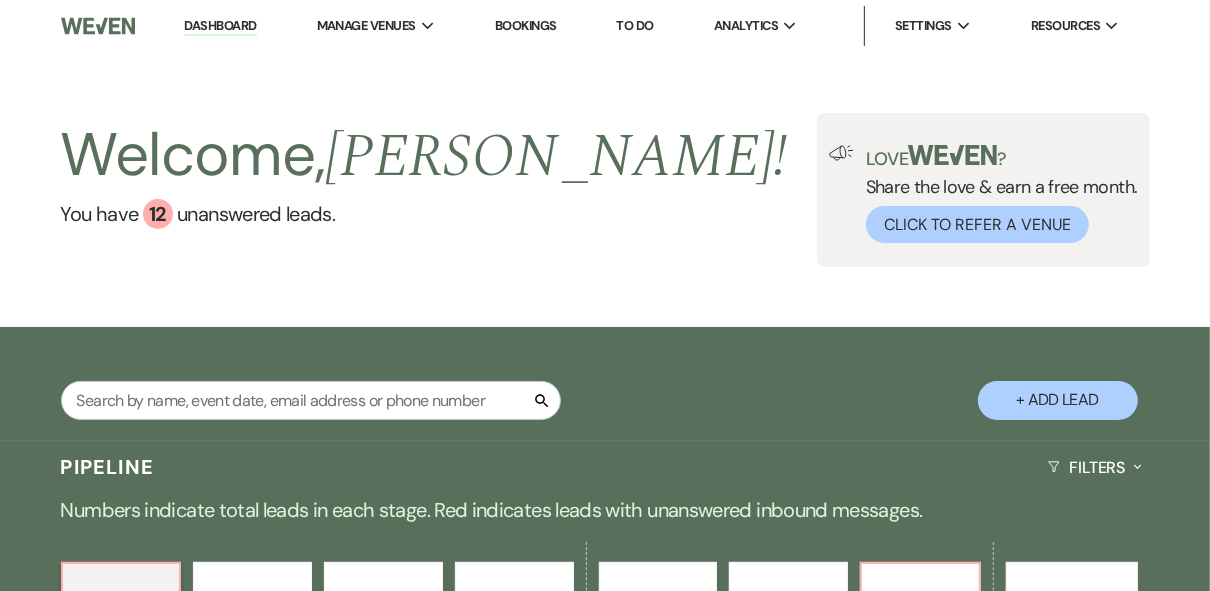 click on "Welcome,  [PERSON_NAME] ! You have   12   unanswered lead s . Love   ?
Share the love & earn a free month.     Click to Refer a Venue" at bounding box center [605, 190] 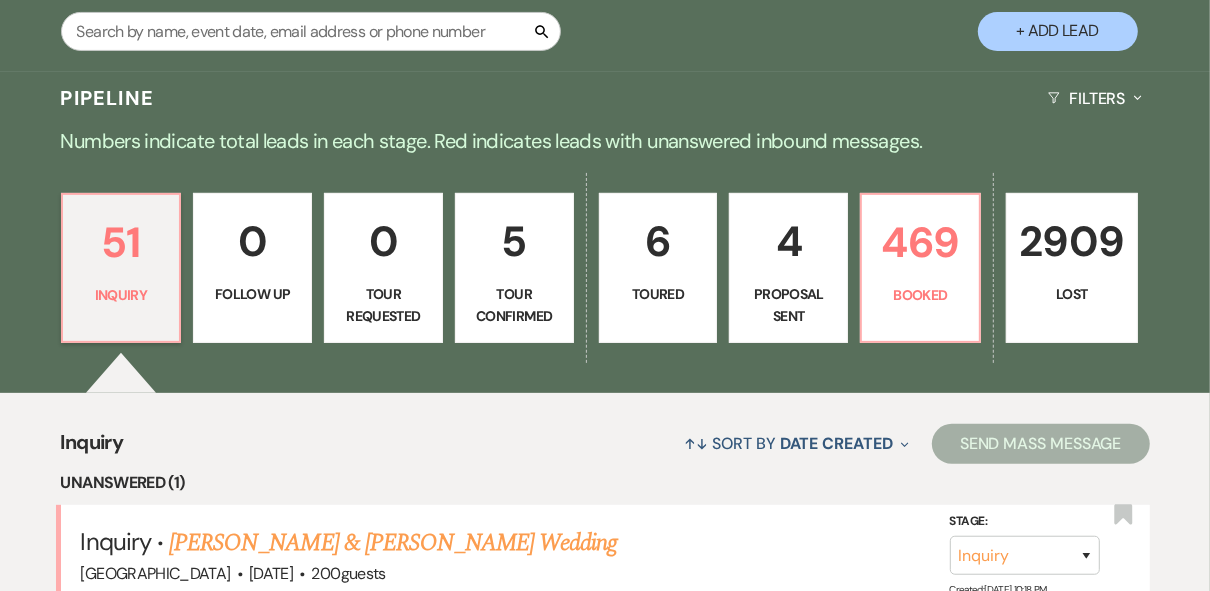 scroll, scrollTop: 480, scrollLeft: 0, axis: vertical 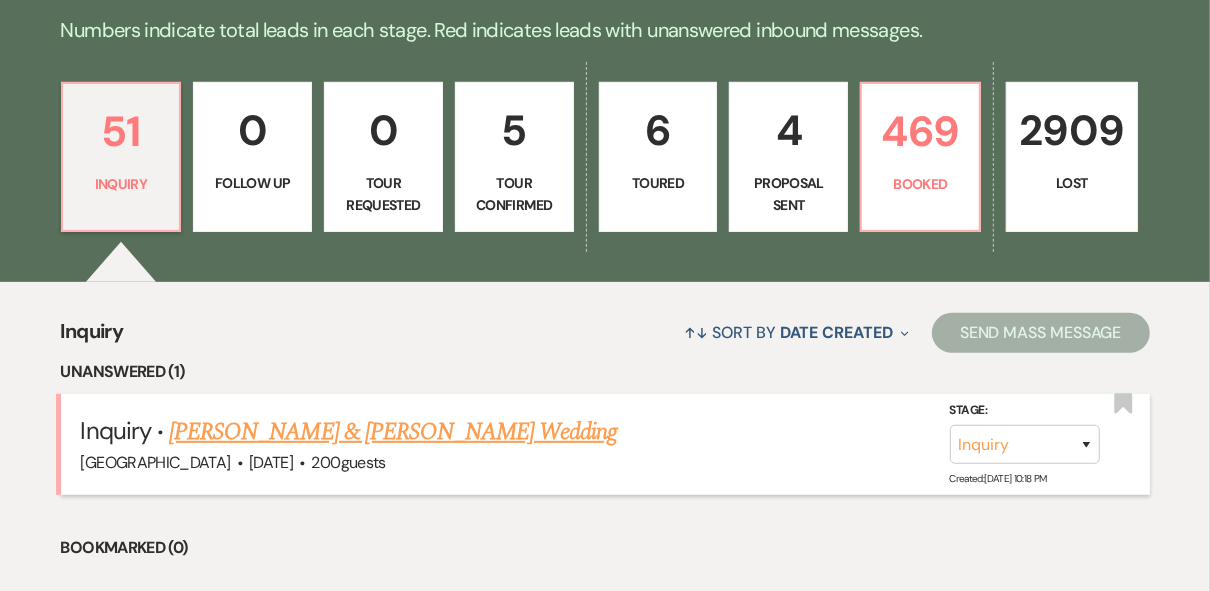 click on "[PERSON_NAME] & [PERSON_NAME] Wedding" at bounding box center [393, 432] 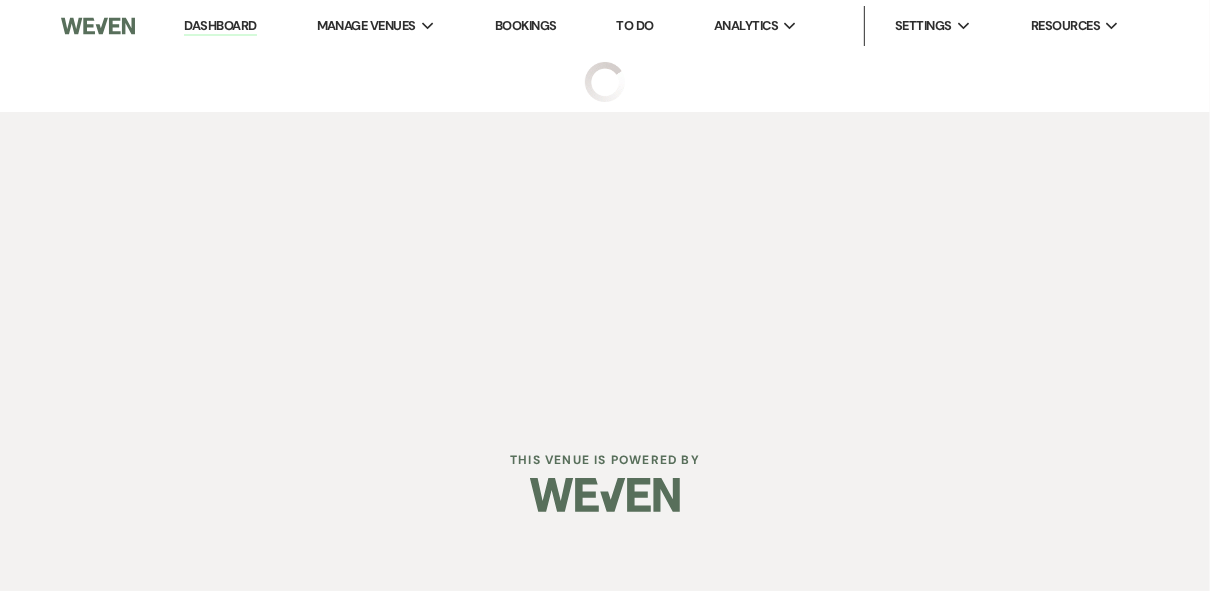 scroll, scrollTop: 0, scrollLeft: 0, axis: both 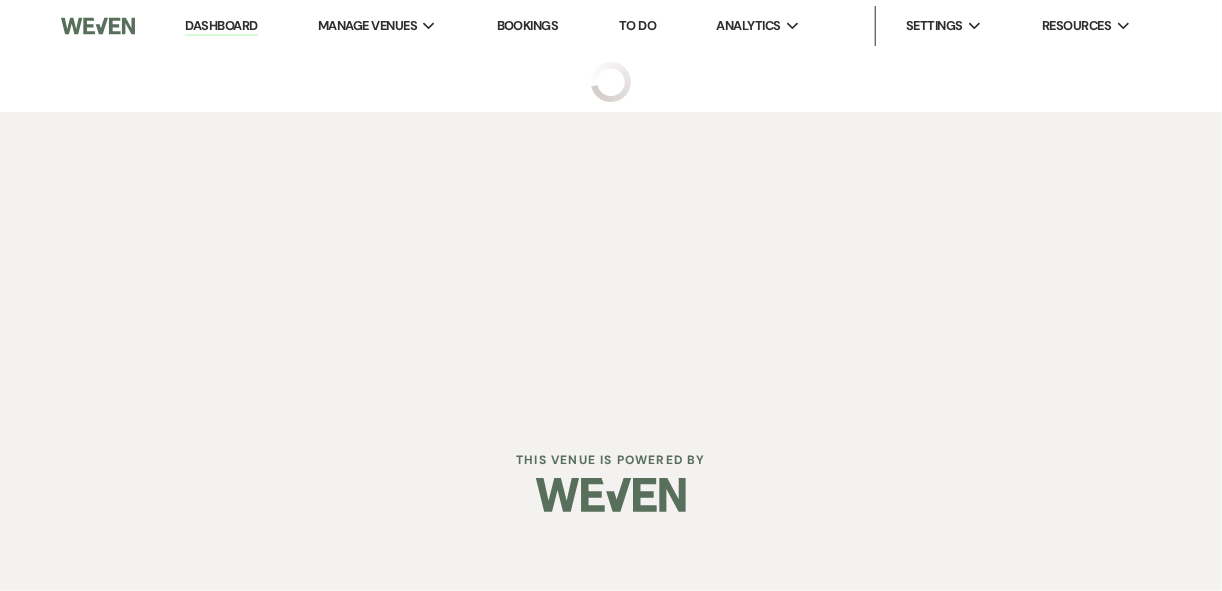 select on "5" 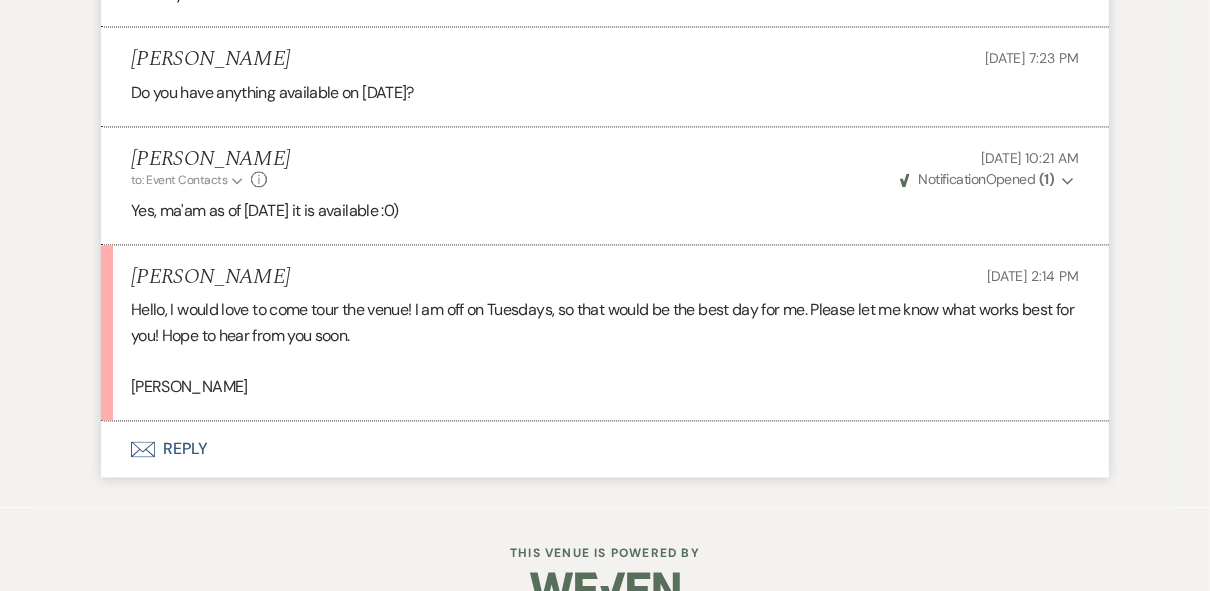 scroll, scrollTop: 2664, scrollLeft: 0, axis: vertical 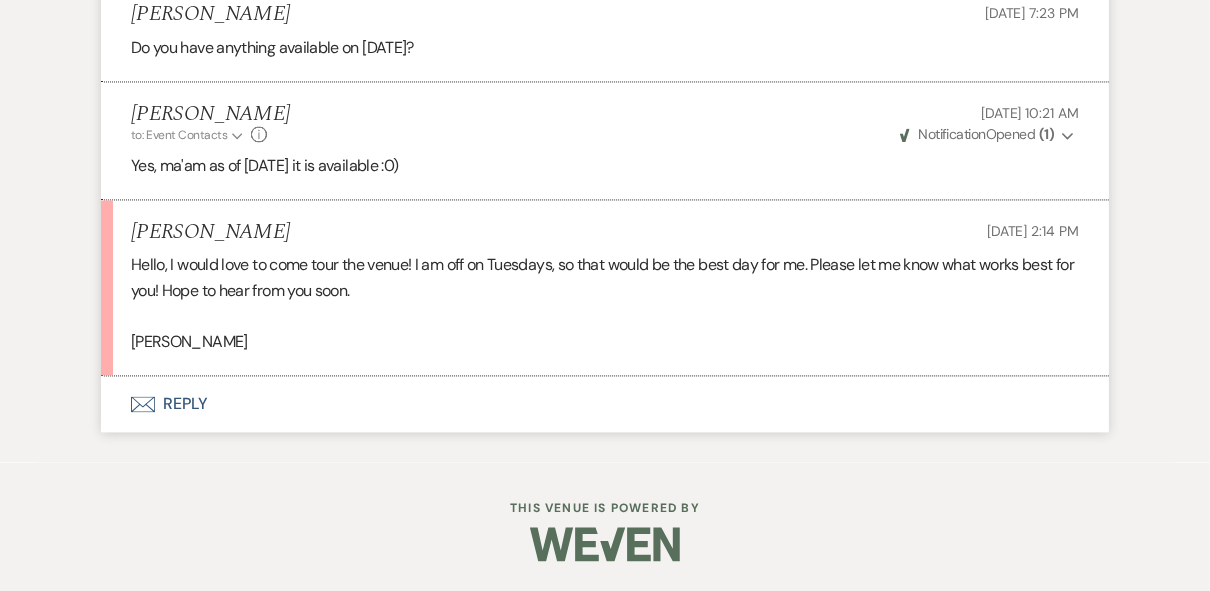 click on "Envelope Reply" at bounding box center [605, 404] 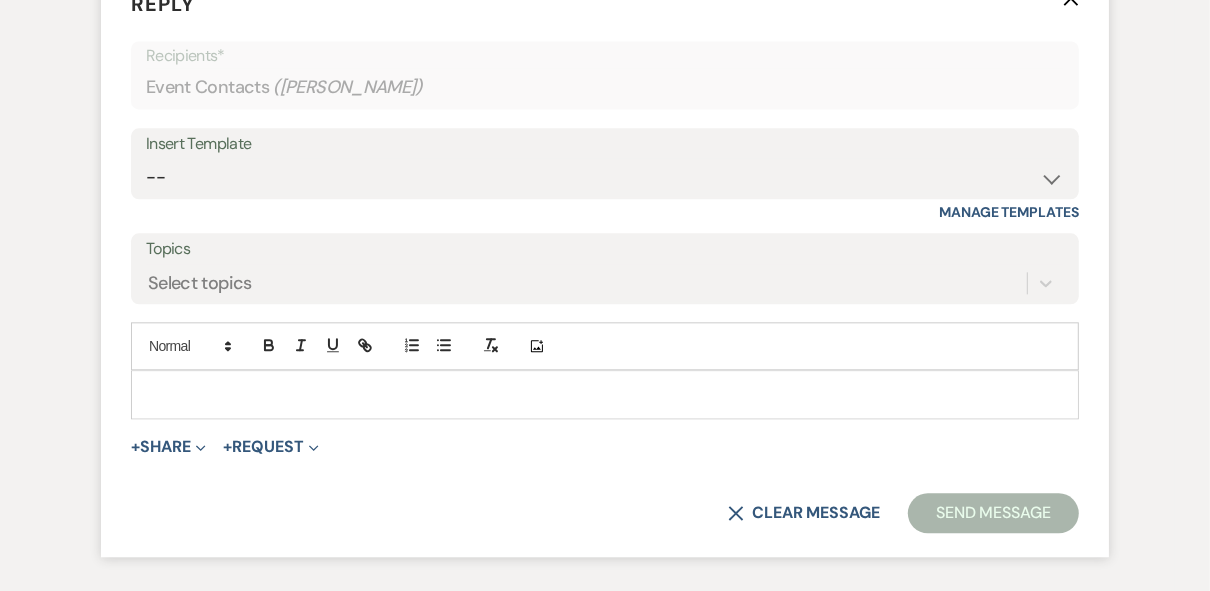 scroll, scrollTop: 3040, scrollLeft: 0, axis: vertical 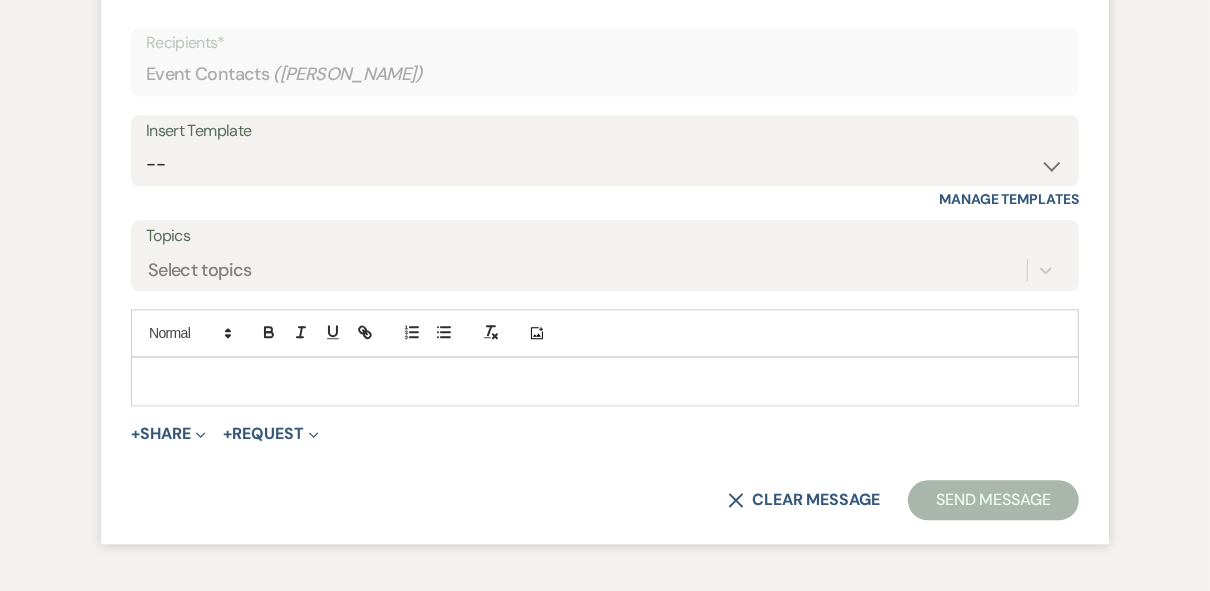 click at bounding box center [605, 381] 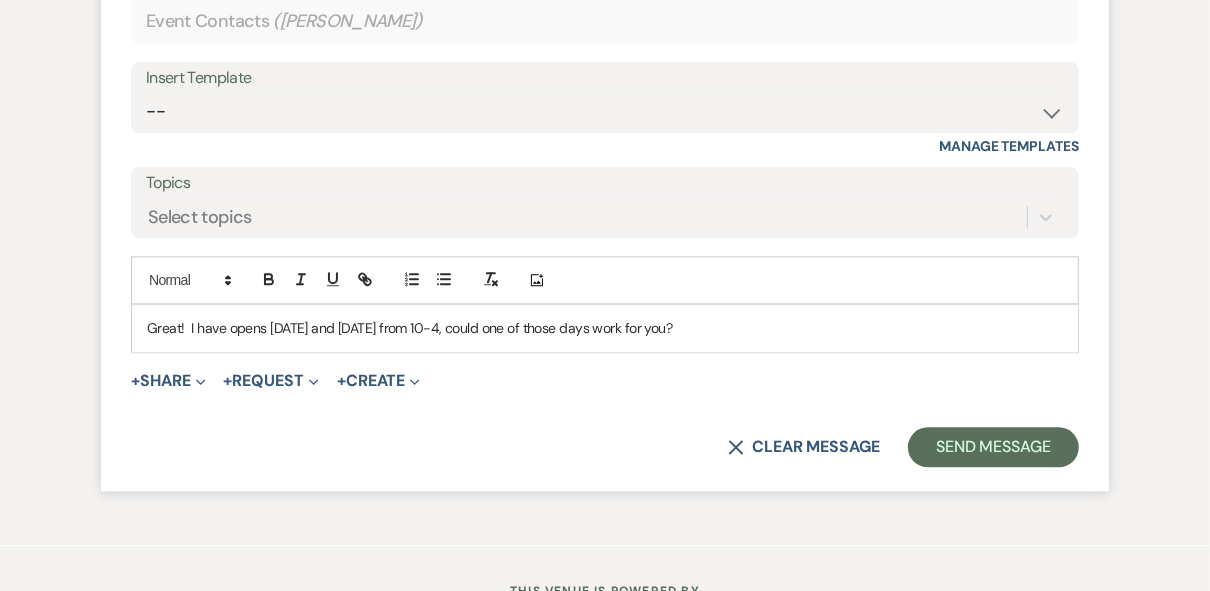 scroll, scrollTop: 3120, scrollLeft: 0, axis: vertical 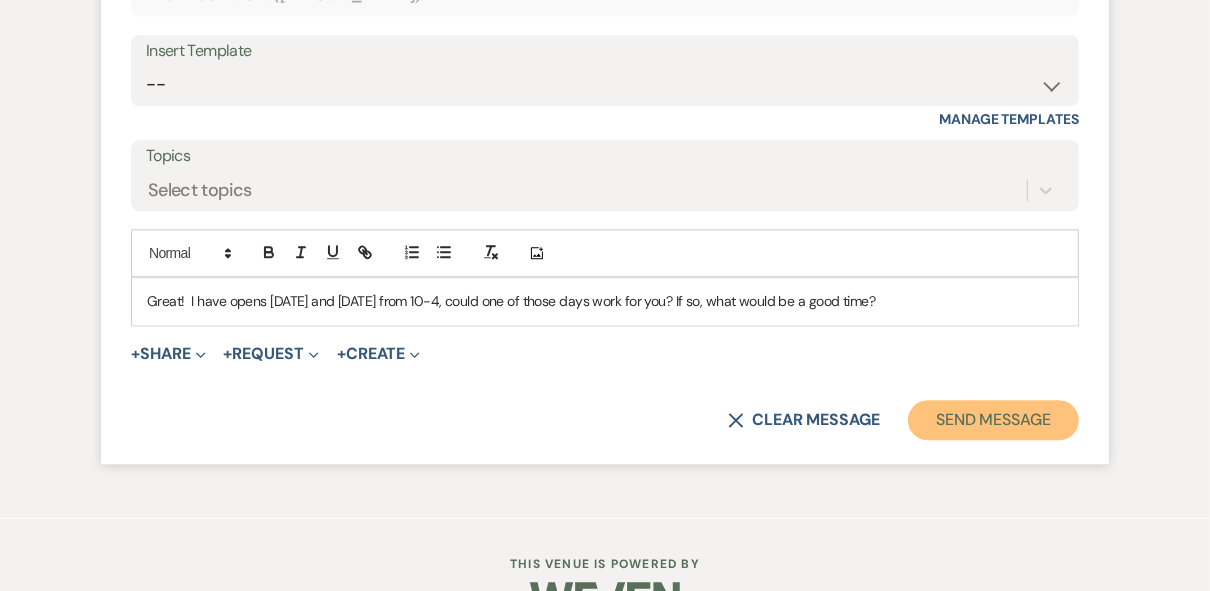 click on "Send Message" at bounding box center (993, 420) 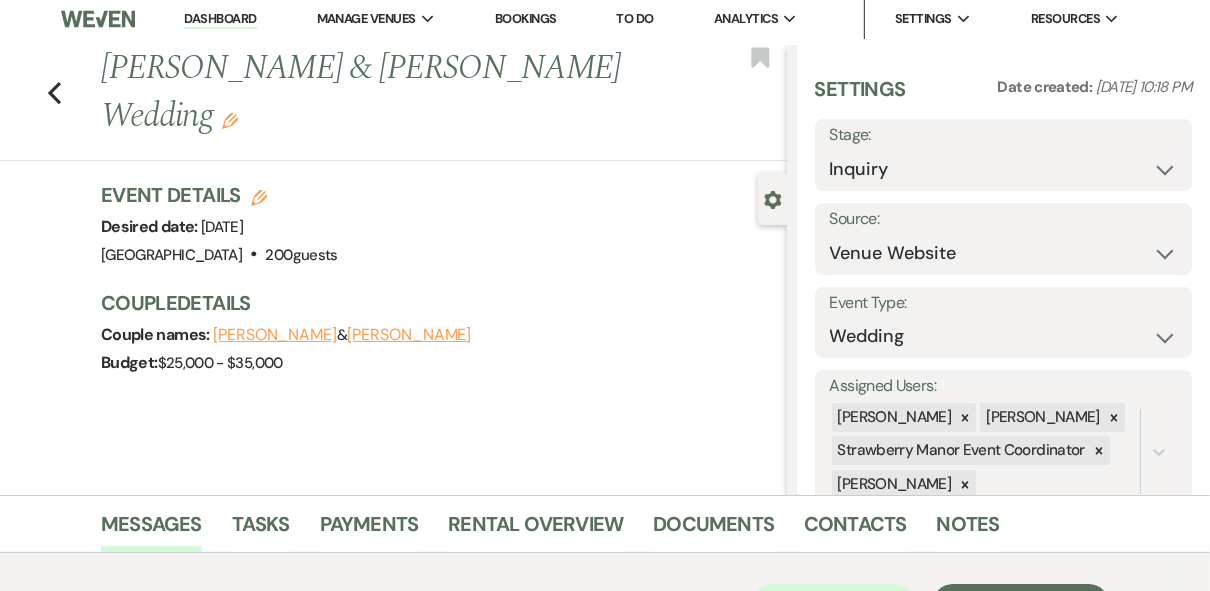 scroll, scrollTop: 0, scrollLeft: 0, axis: both 